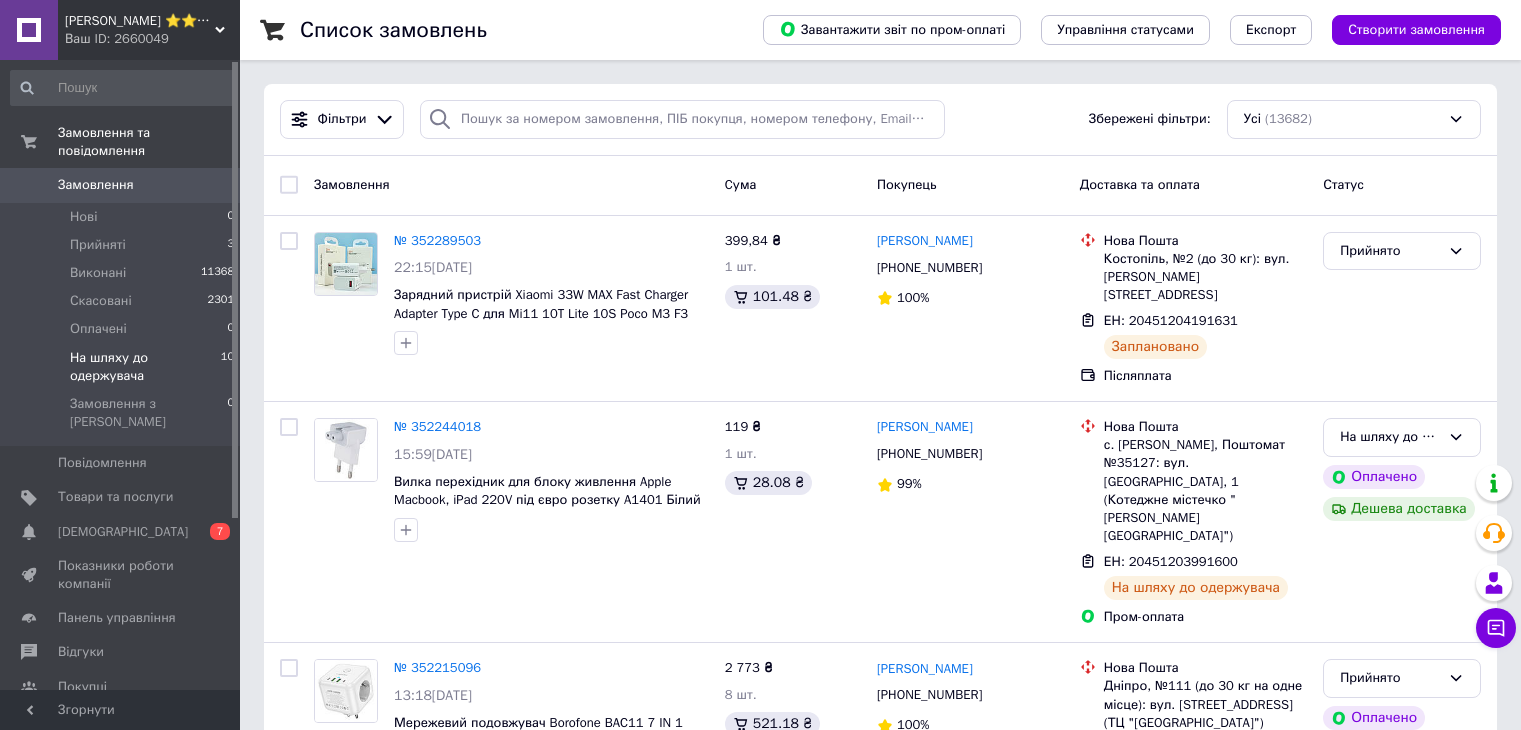 scroll, scrollTop: 0, scrollLeft: 0, axis: both 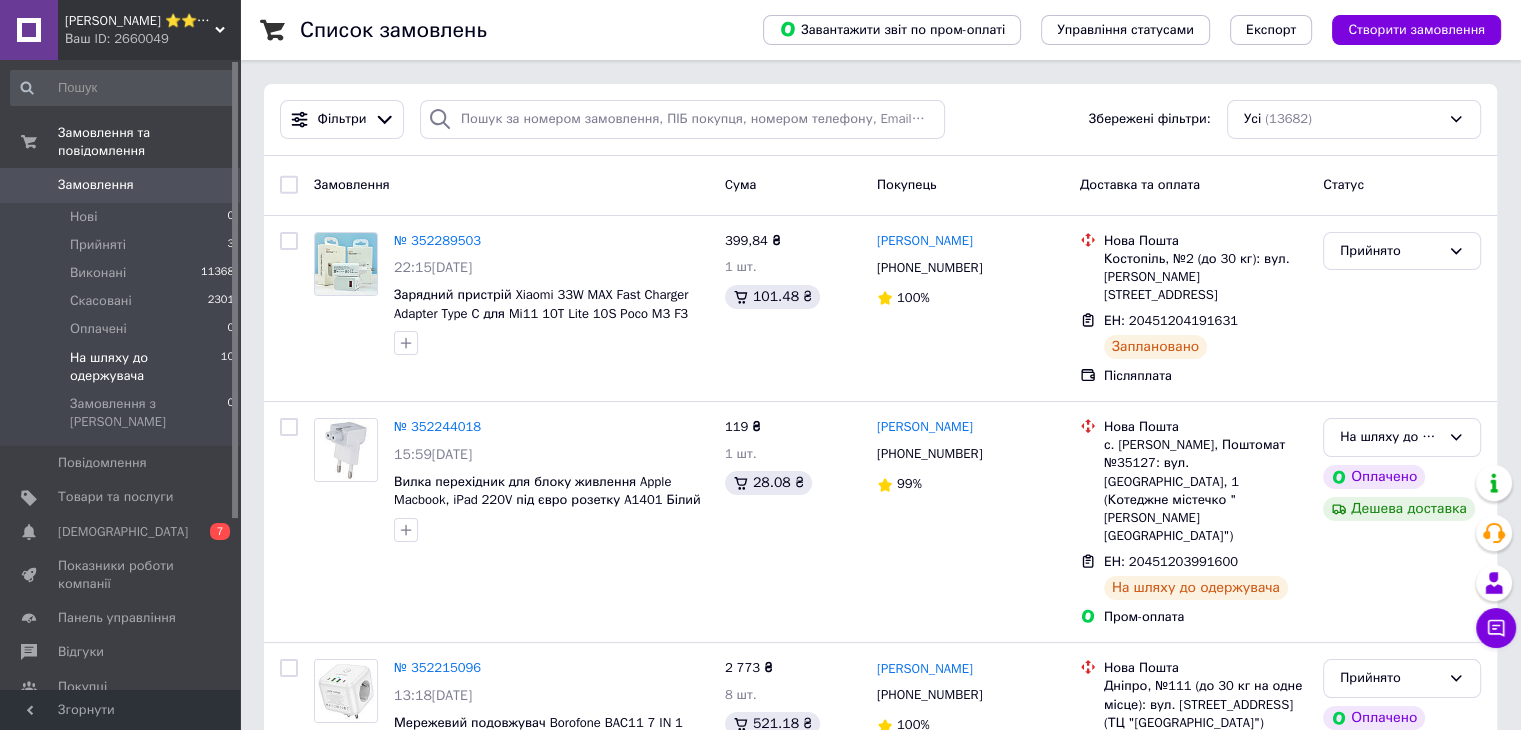 click on "На шляху до одержувача" at bounding box center (145, 367) 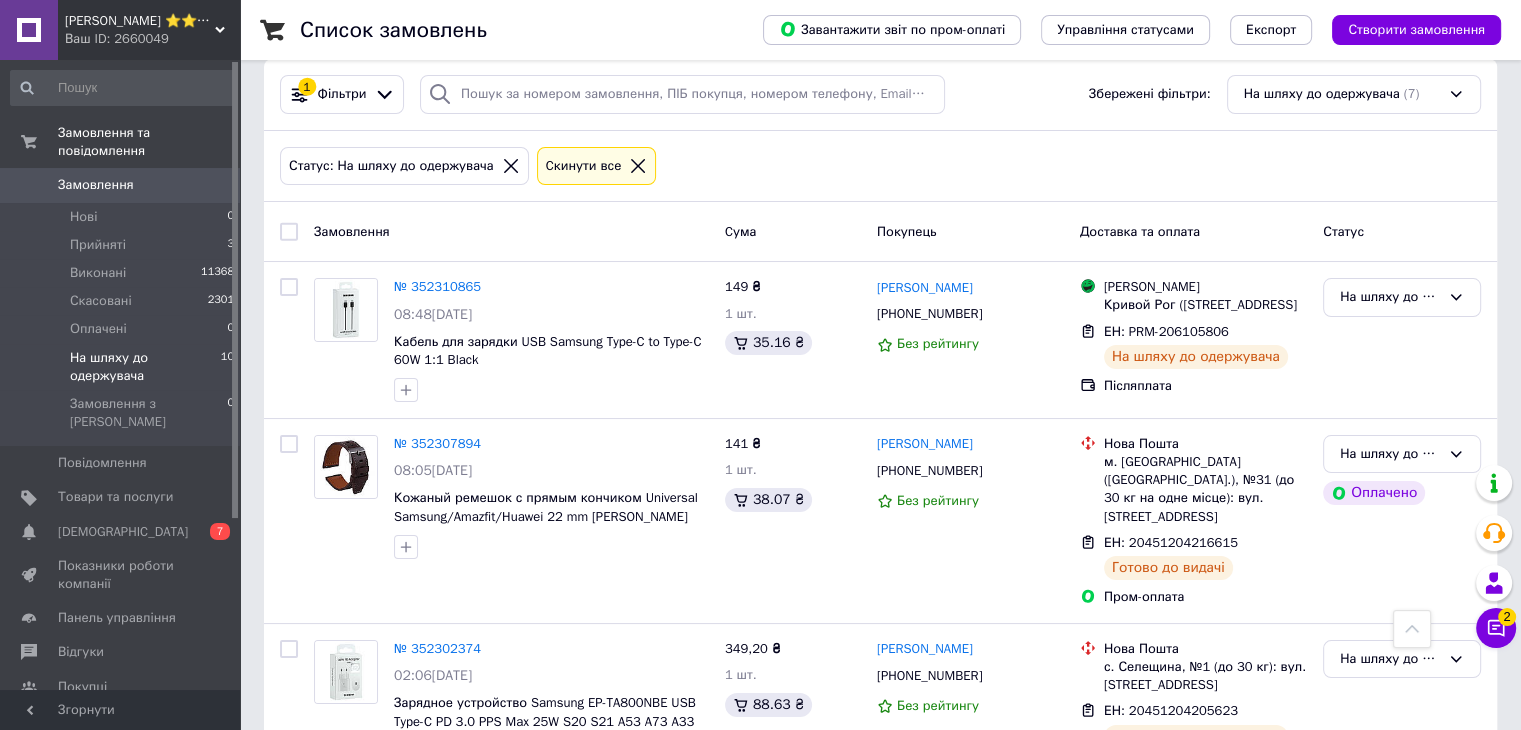 scroll, scrollTop: 0, scrollLeft: 0, axis: both 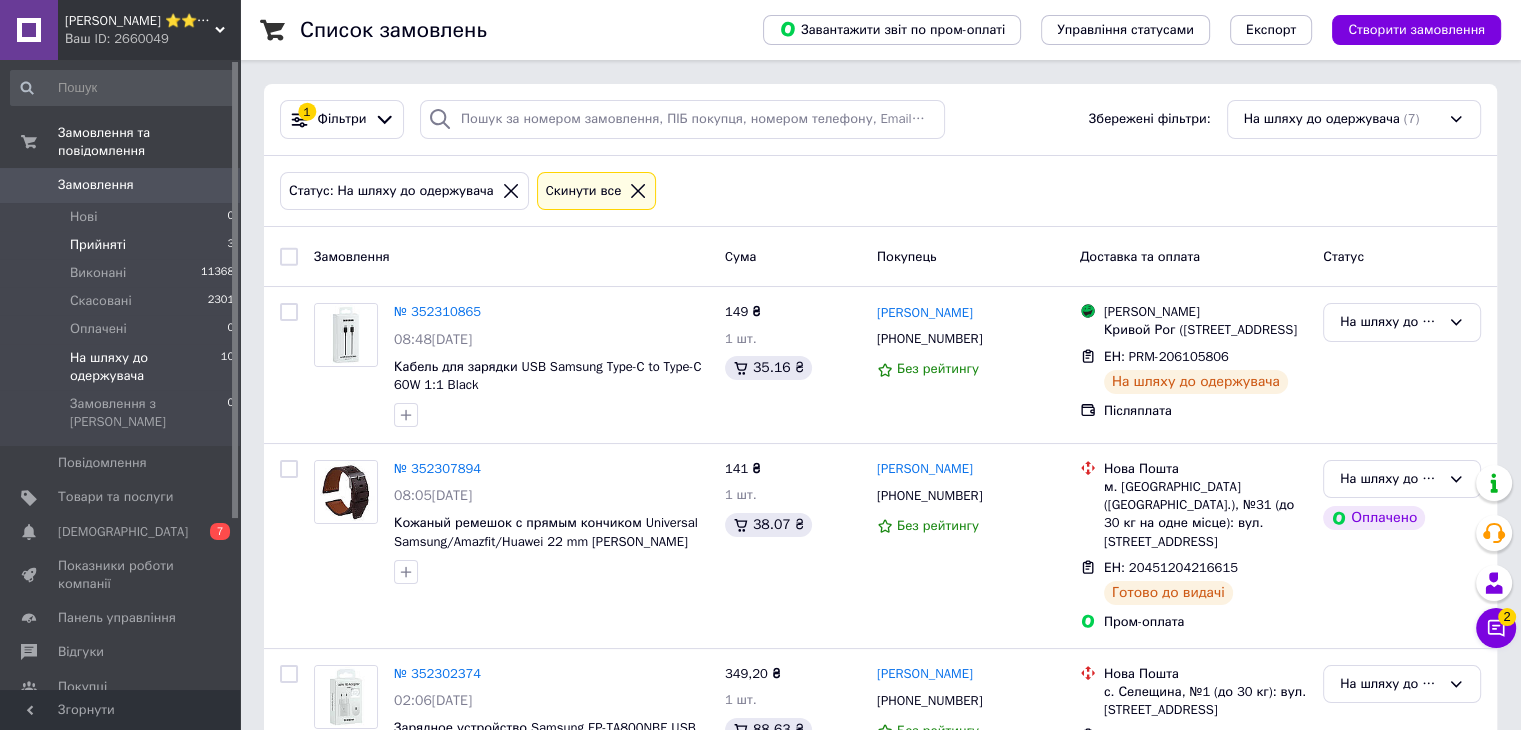 click on "Прийняті 3" at bounding box center [123, 245] 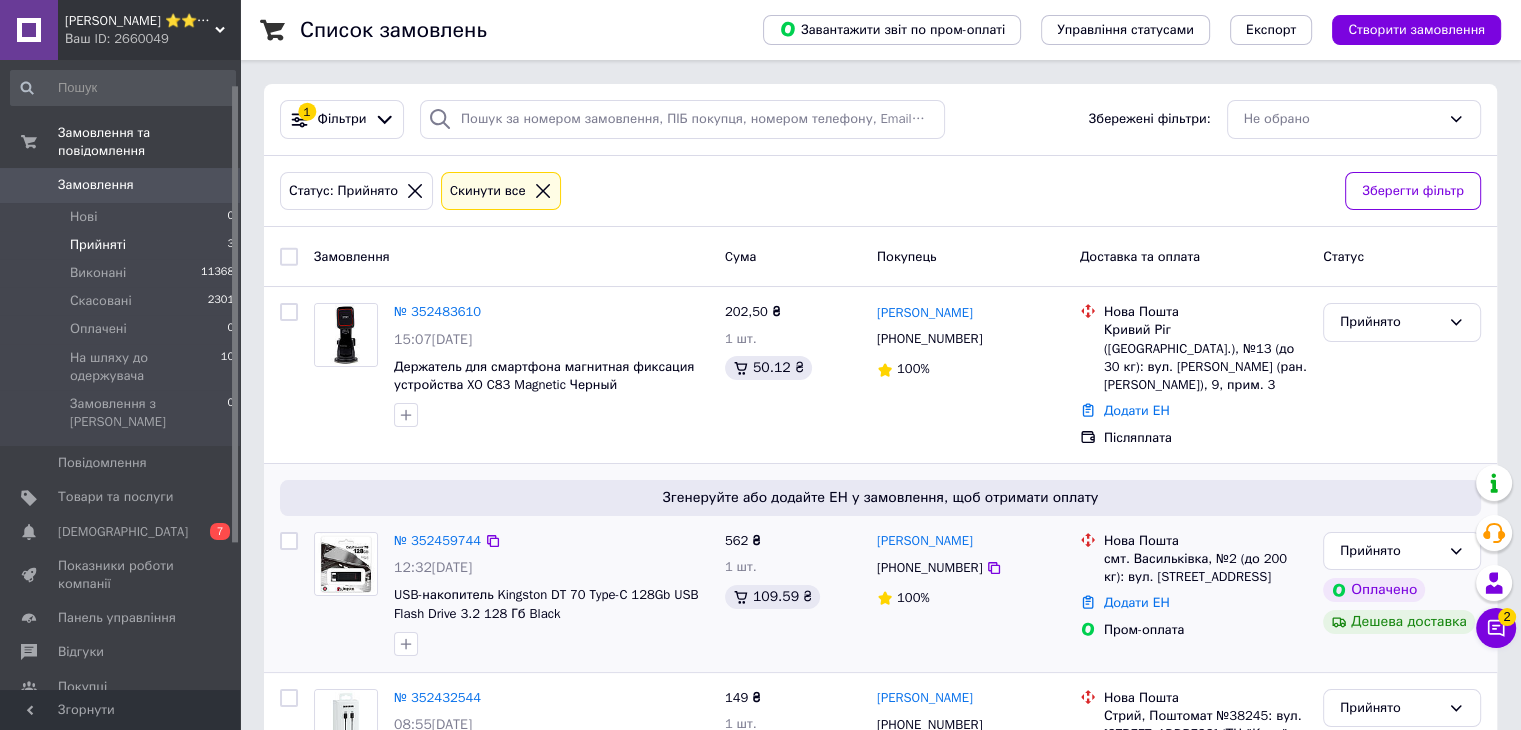 scroll, scrollTop: 235, scrollLeft: 0, axis: vertical 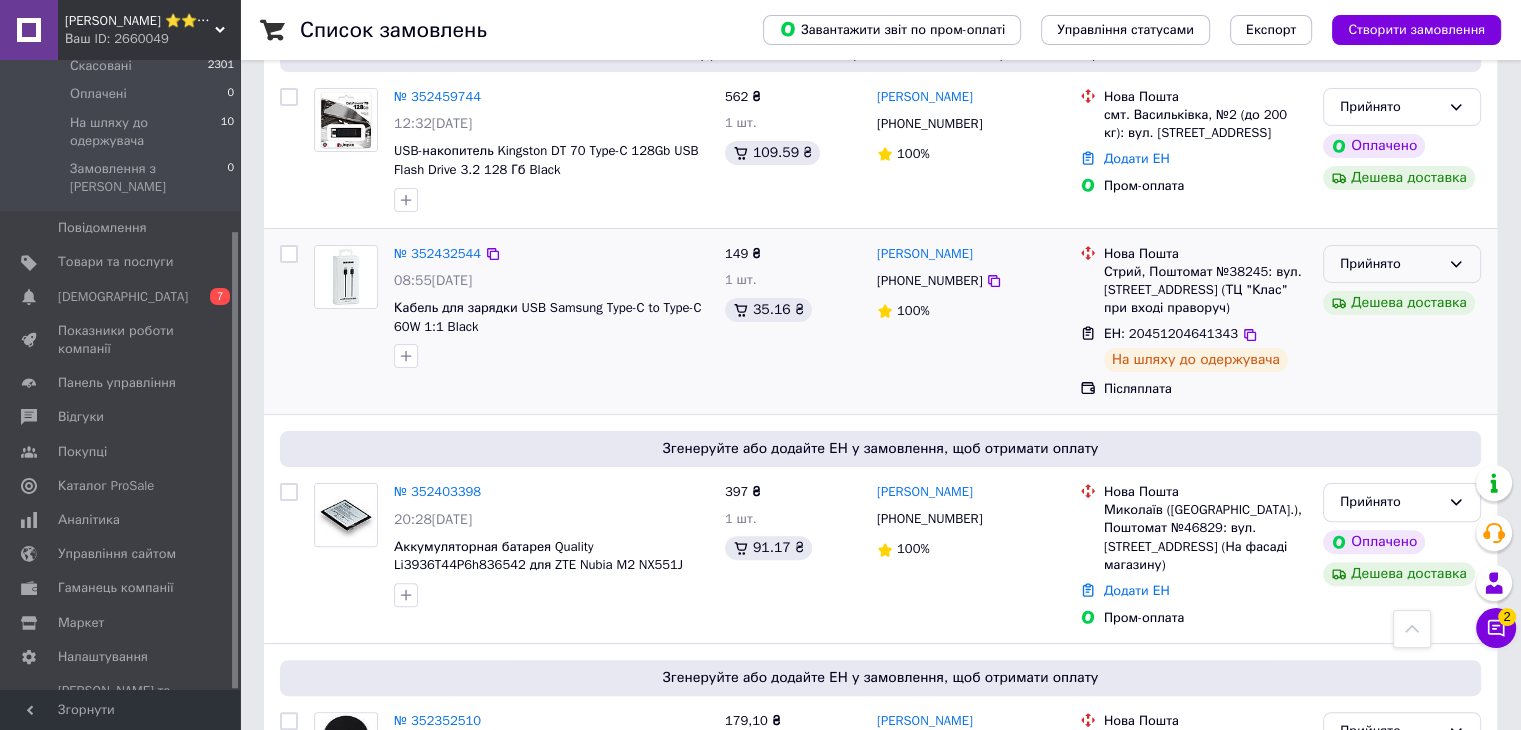 click on "Прийнято" at bounding box center [1390, 264] 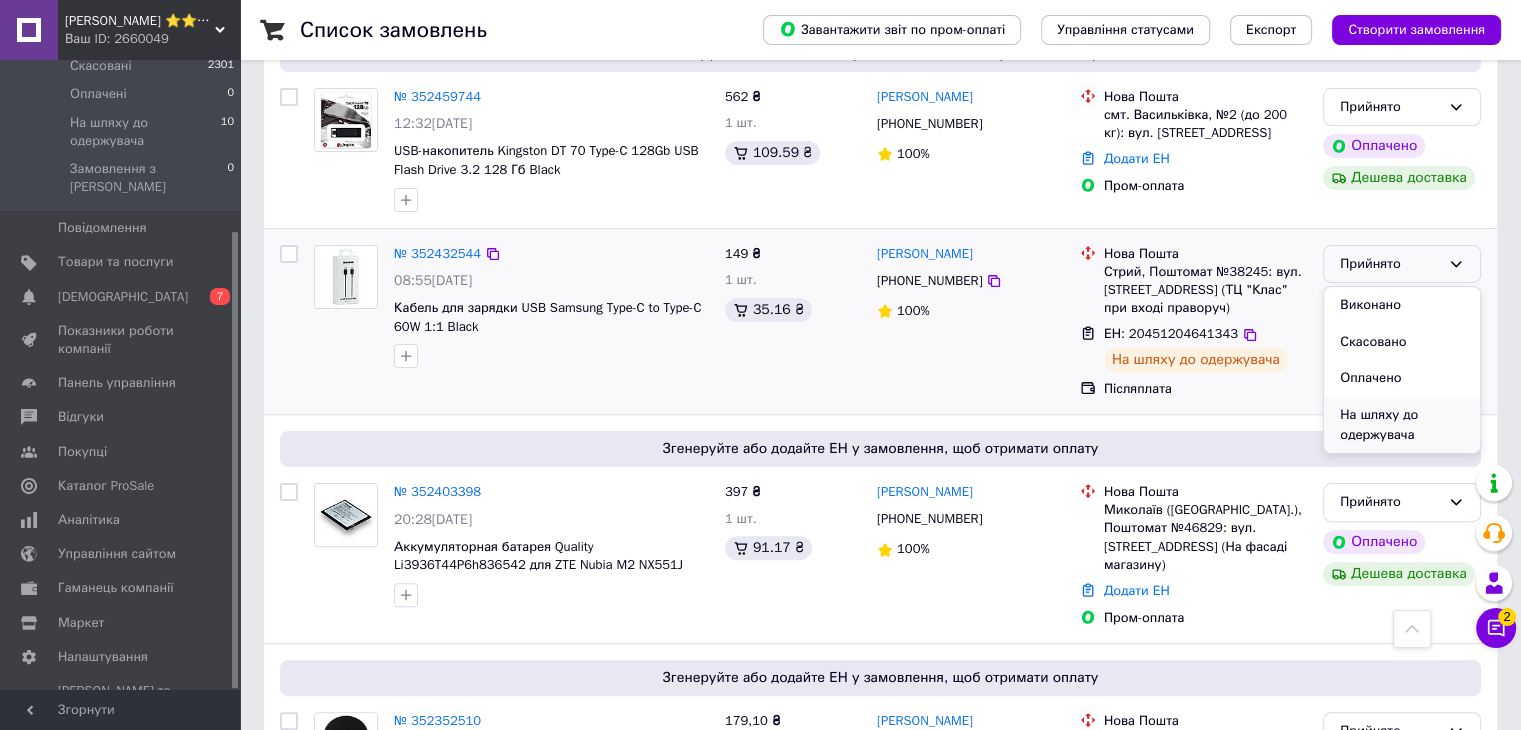 click on "На шляху до одержувача" at bounding box center (1402, 425) 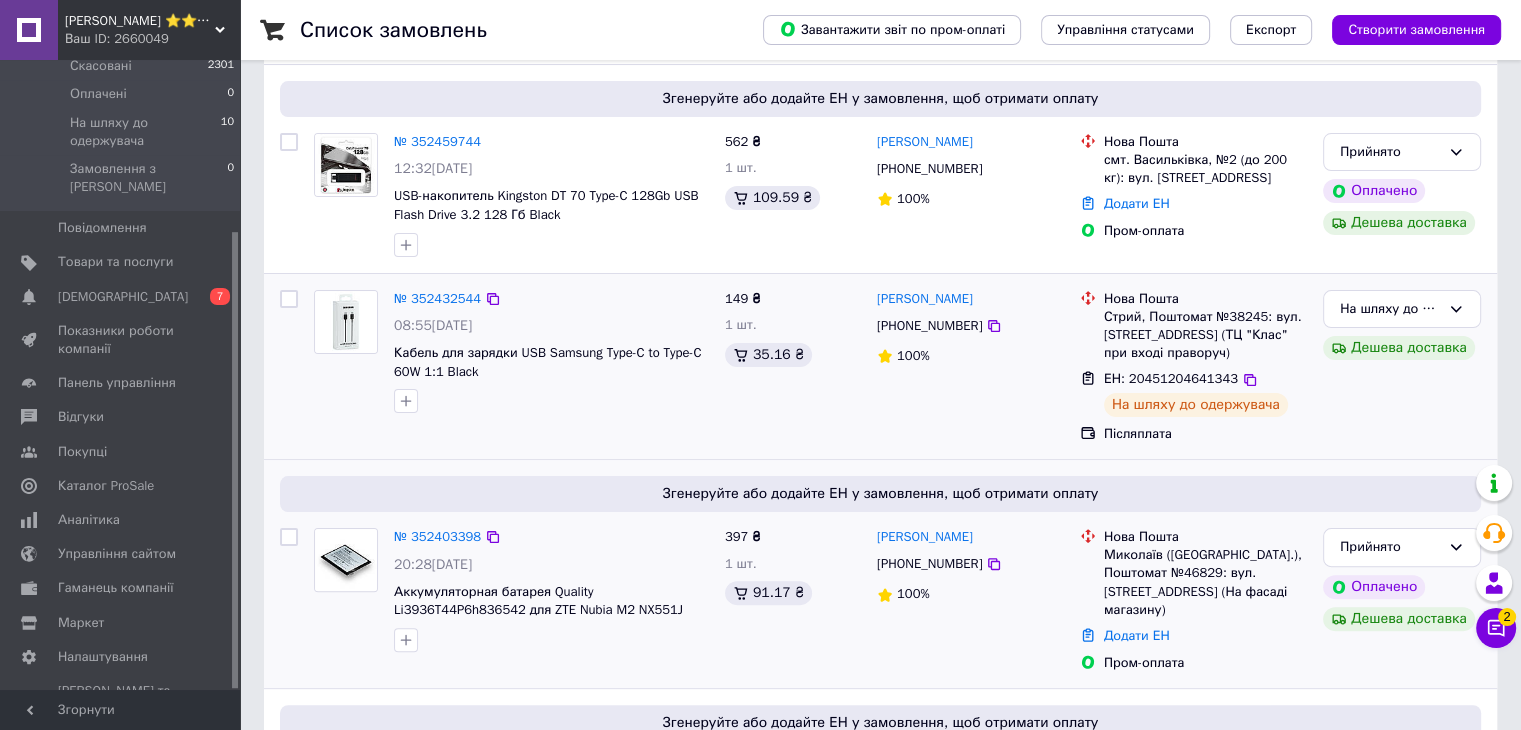 scroll, scrollTop: 544, scrollLeft: 0, axis: vertical 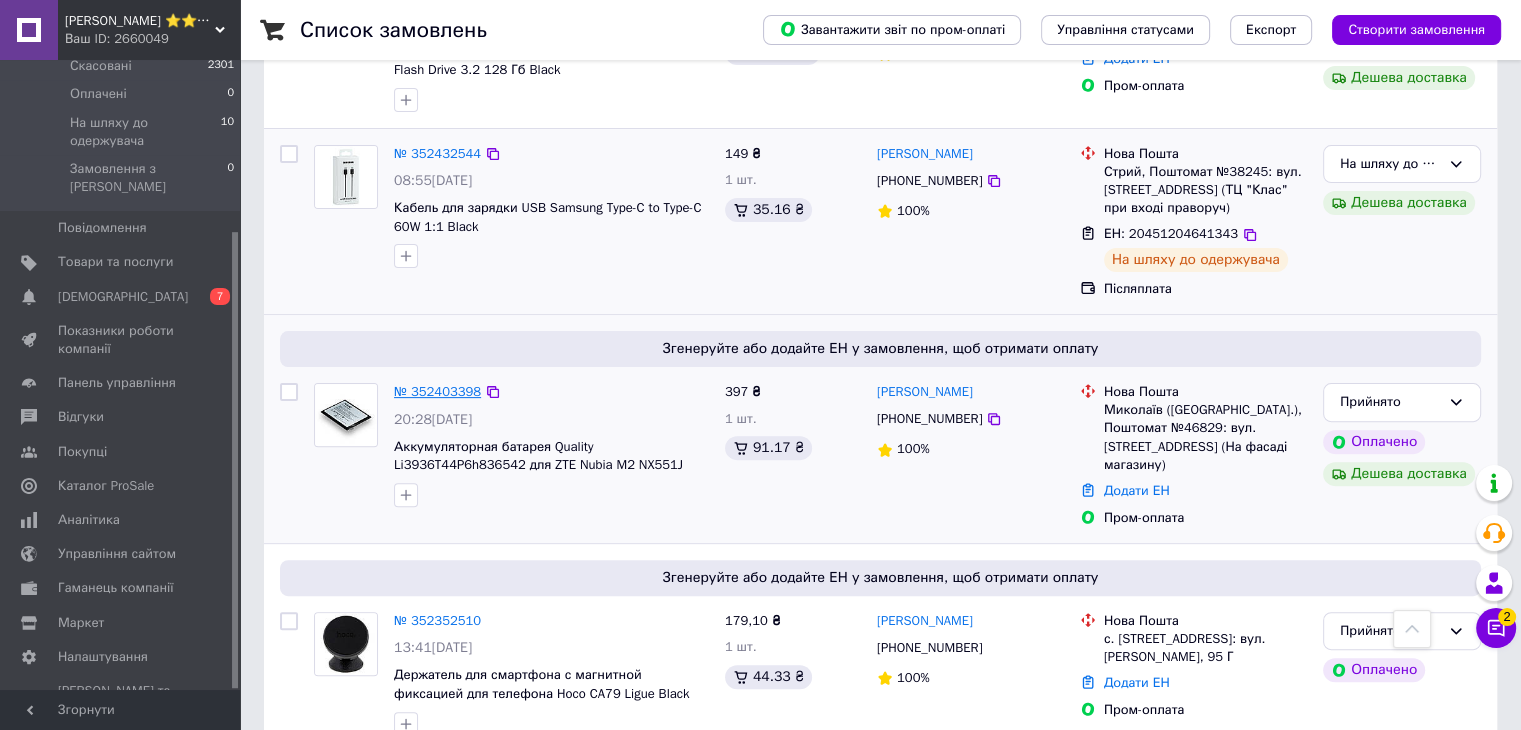 click on "№ 352403398" at bounding box center [437, 391] 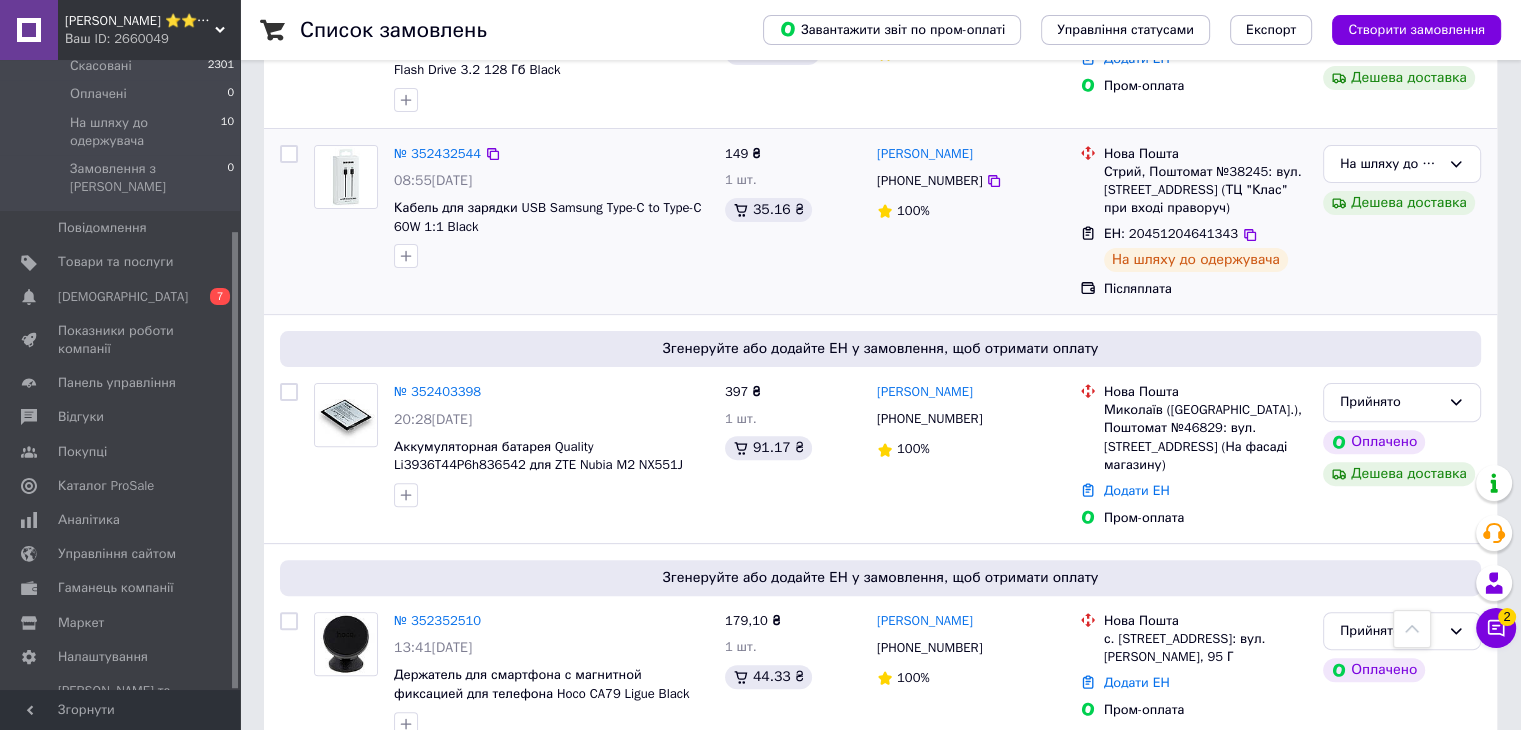 scroll, scrollTop: 0, scrollLeft: 0, axis: both 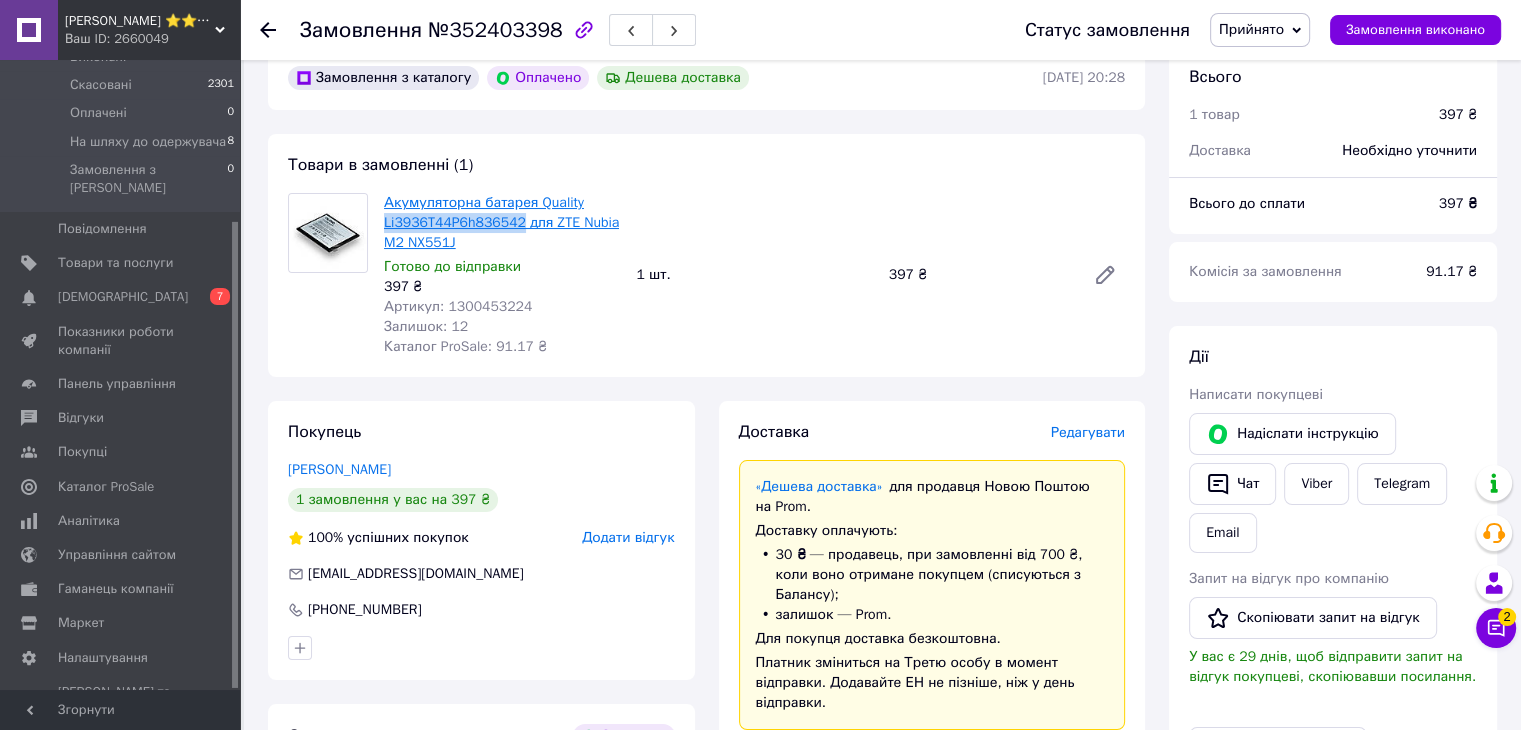drag, startPoint x: 382, startPoint y: 225, endPoint x: 516, endPoint y: 223, distance: 134.01492 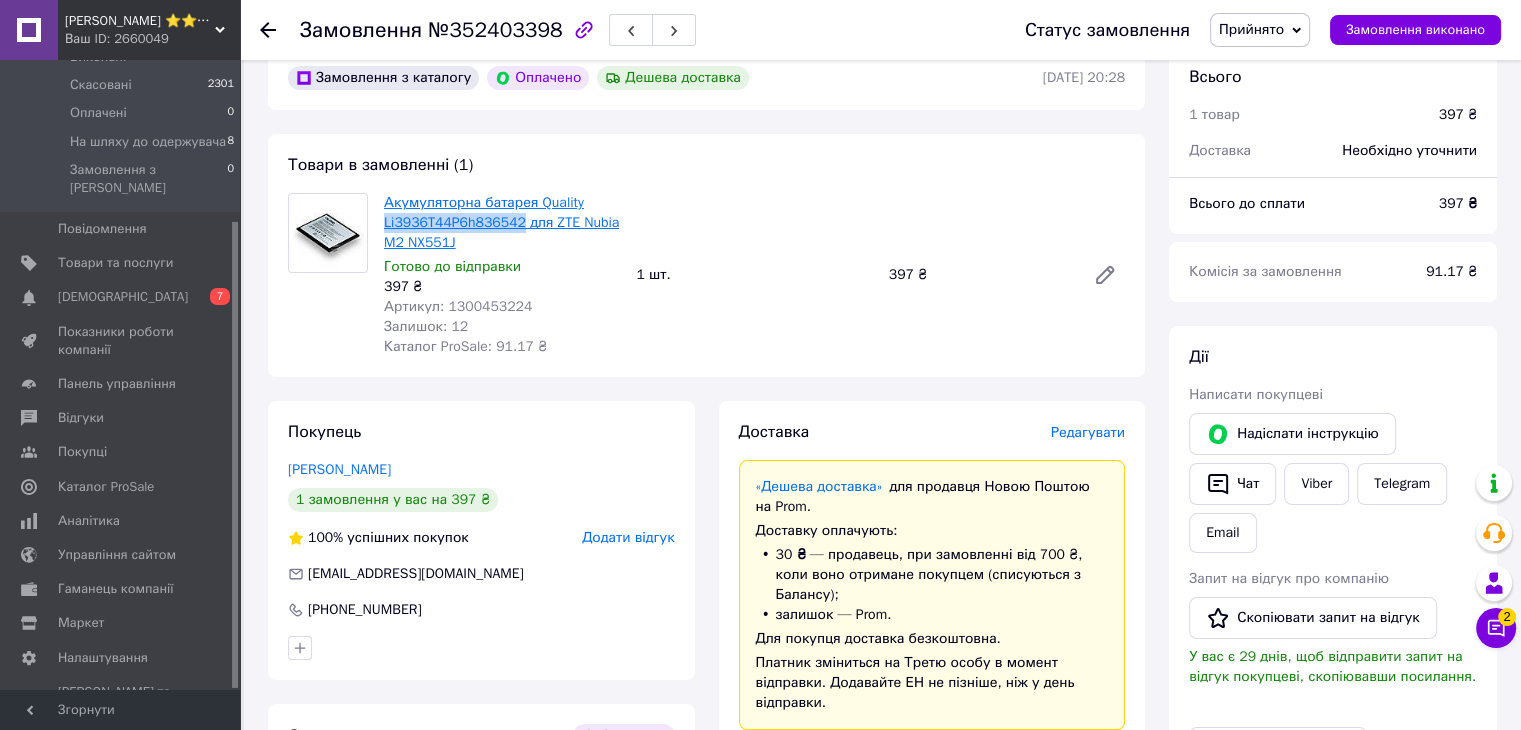 click on "Акумуляторна батарея Quality Li3936T44P6h836542 для ZTE Nubia M2 NX551J Готово до відправки 397 ₴ Артикул: 1300453224 Залишок: 12 Каталог ProSale: 91.17 ₴" at bounding box center [502, 275] 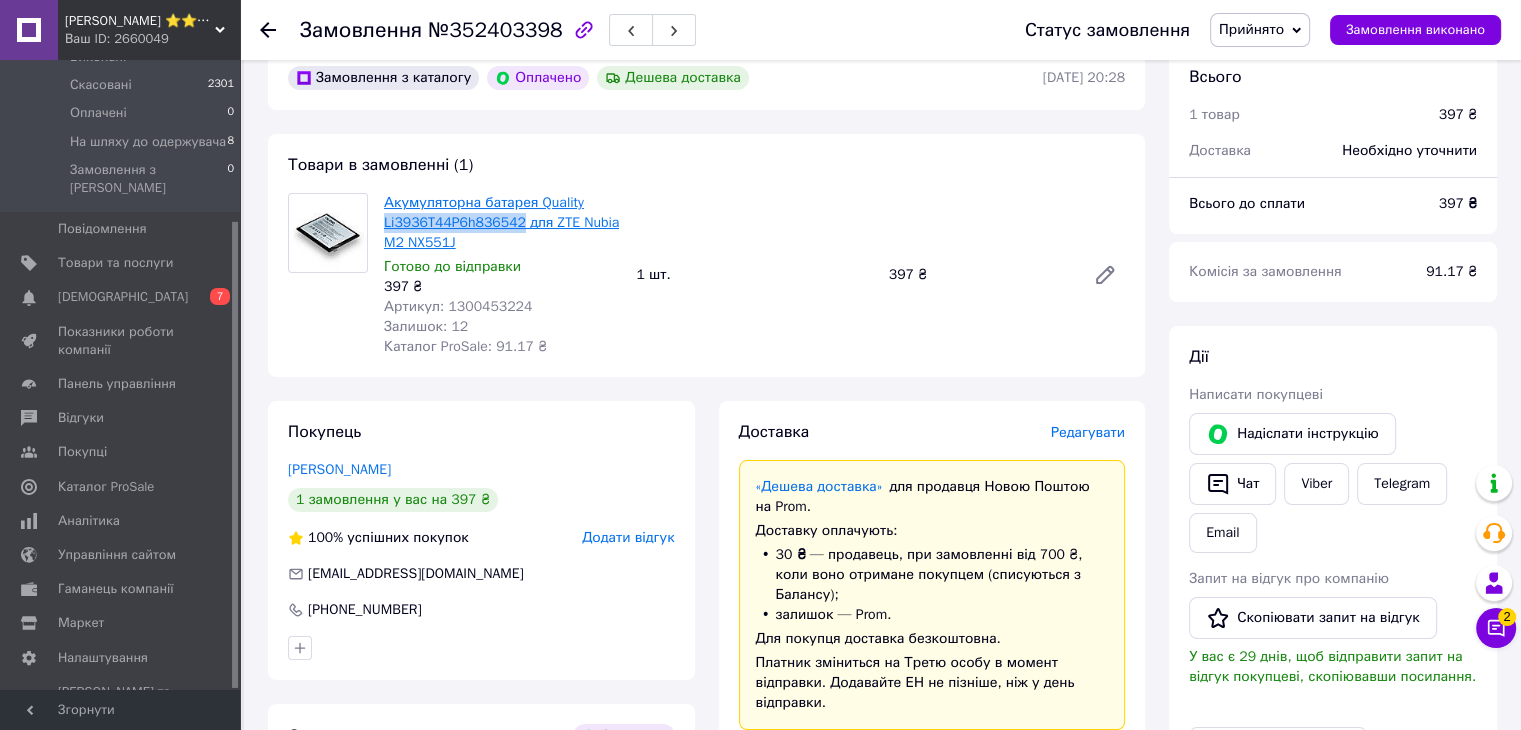 copy on "Li3936T44P6h836542" 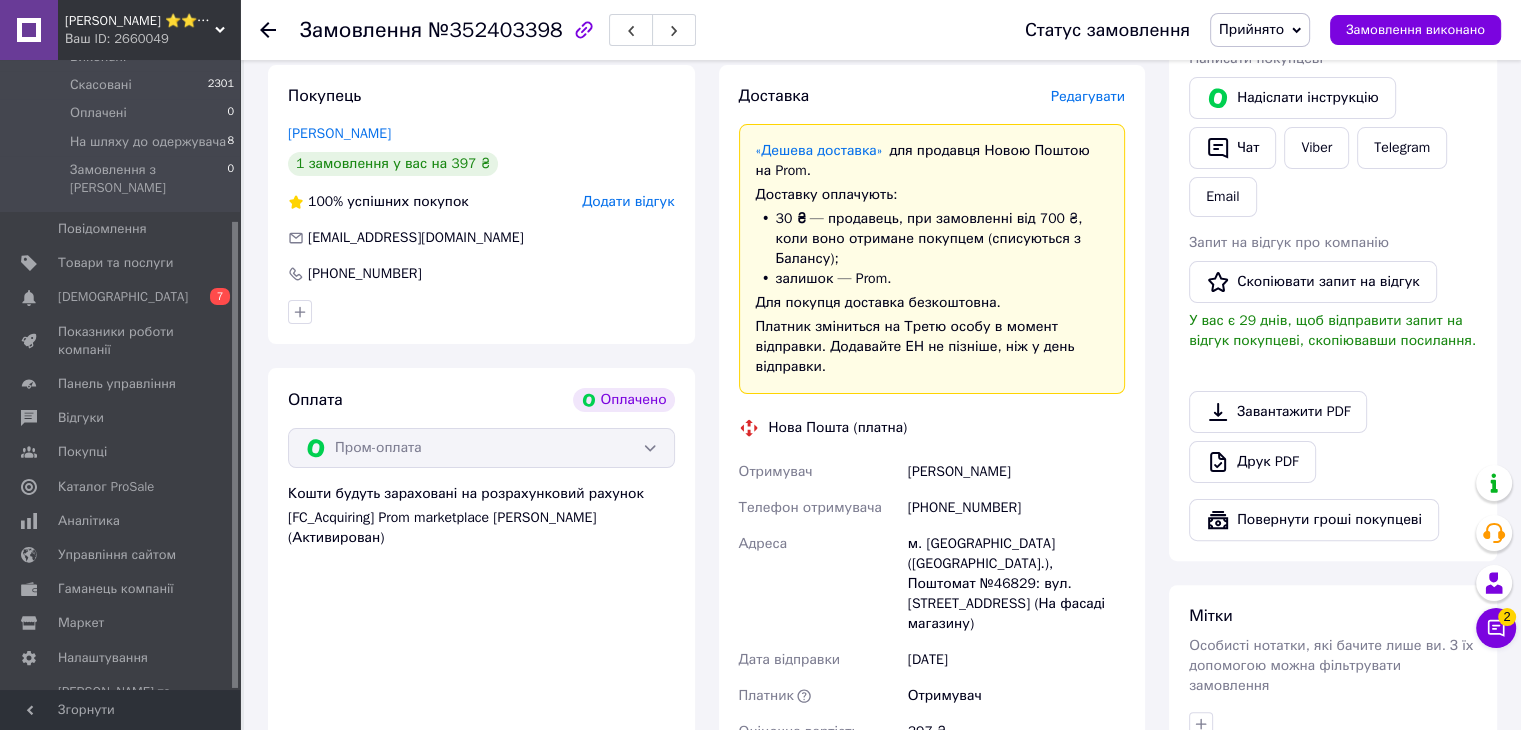 scroll, scrollTop: 600, scrollLeft: 0, axis: vertical 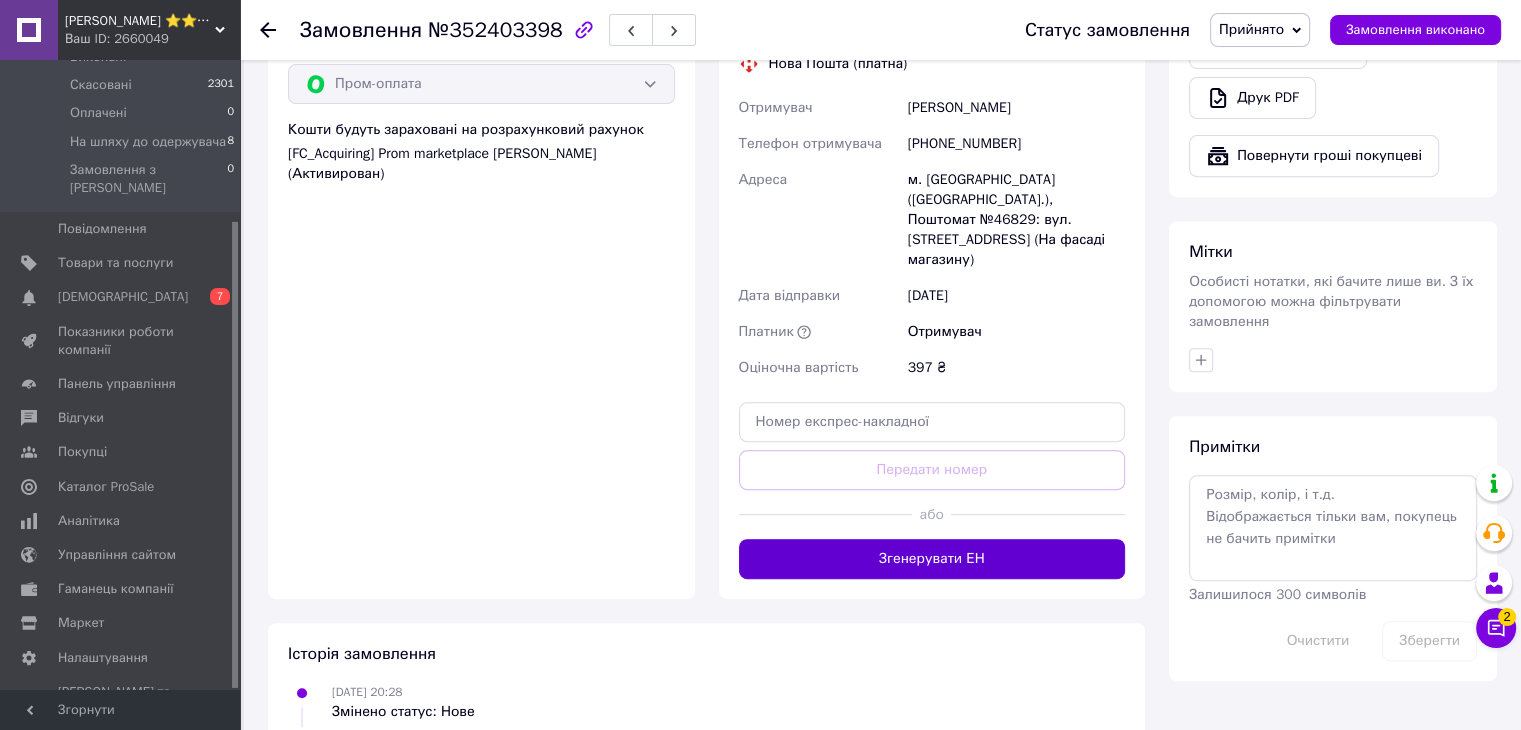 click on "Згенерувати ЕН" at bounding box center (932, 559) 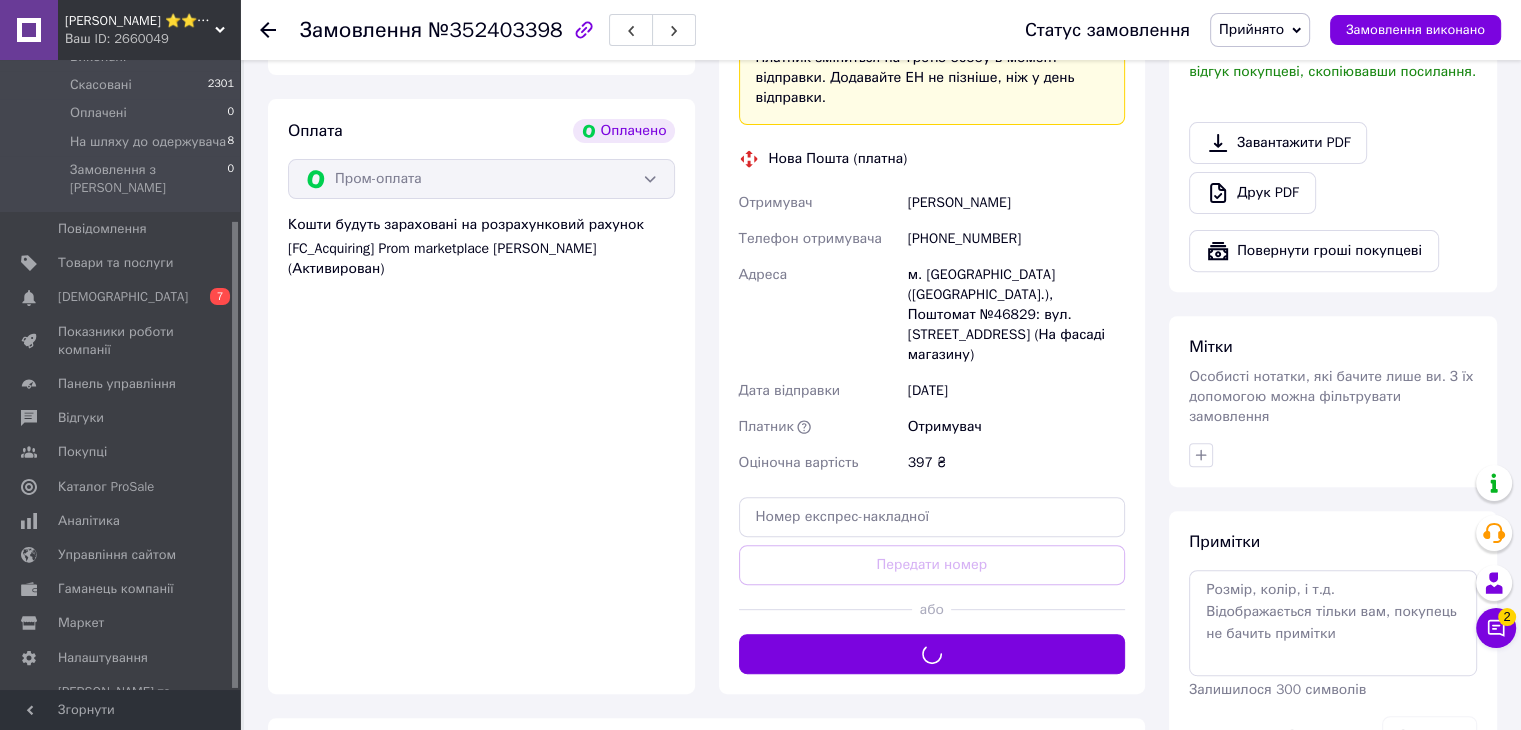 scroll, scrollTop: 600, scrollLeft: 0, axis: vertical 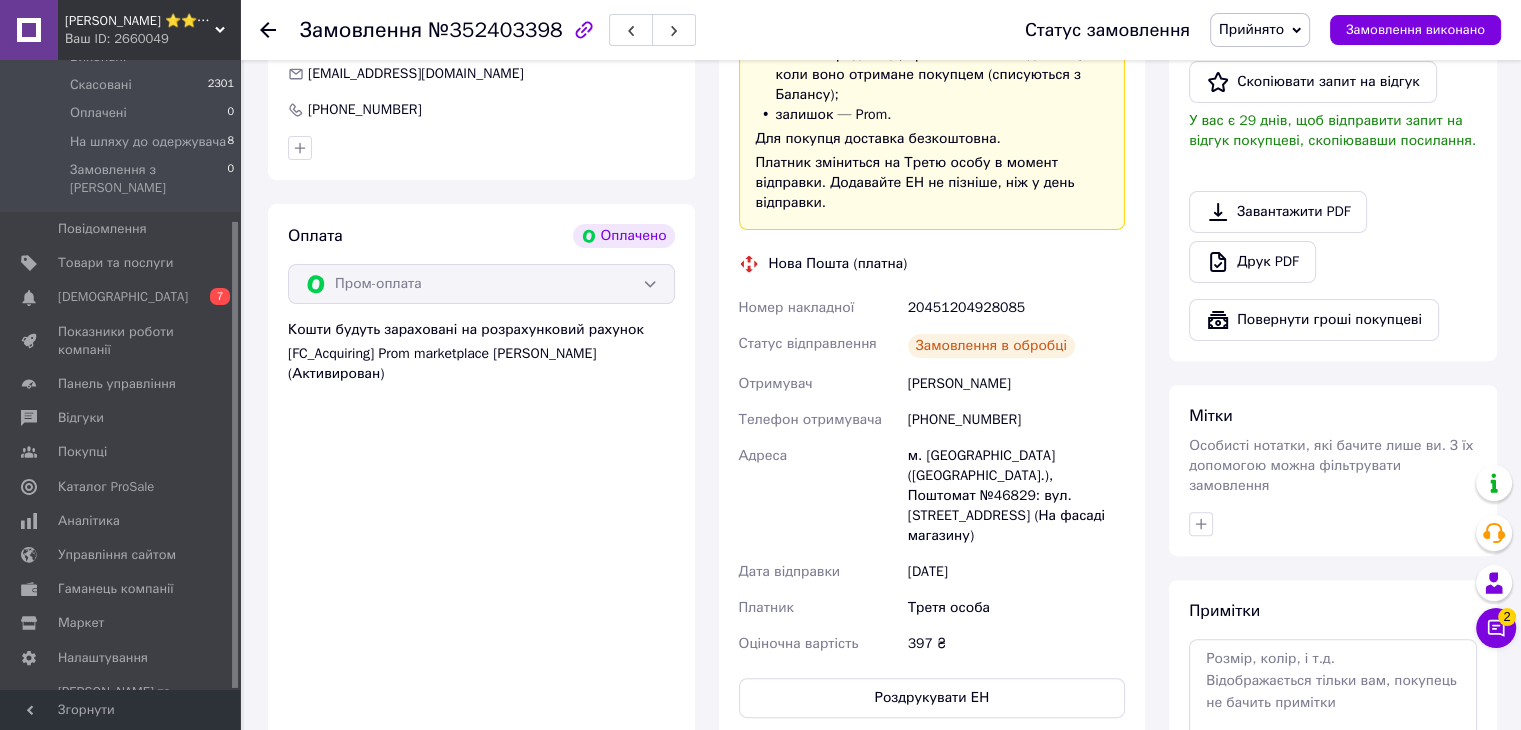 click on "20451204928085" at bounding box center [1016, 308] 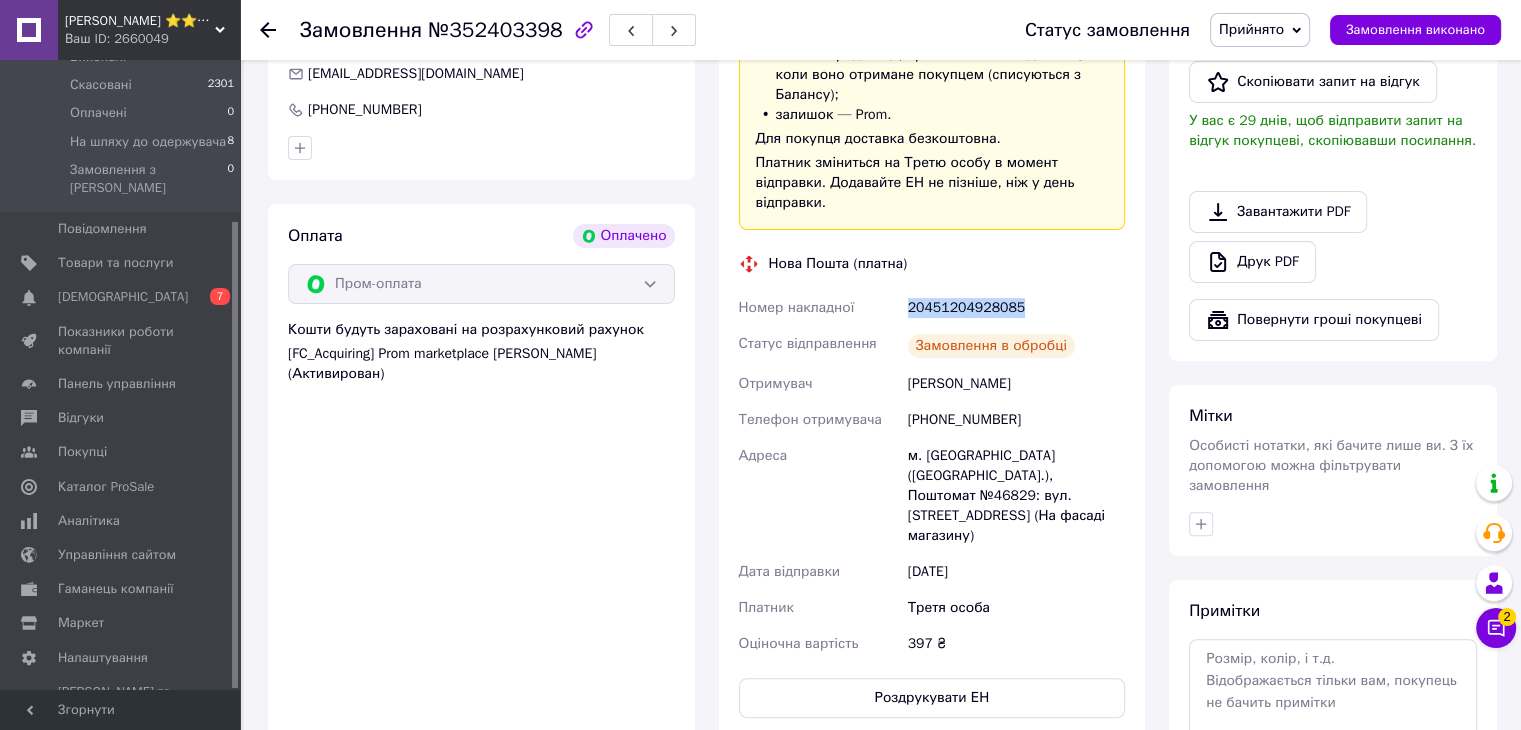 click on "20451204928085" at bounding box center [1016, 308] 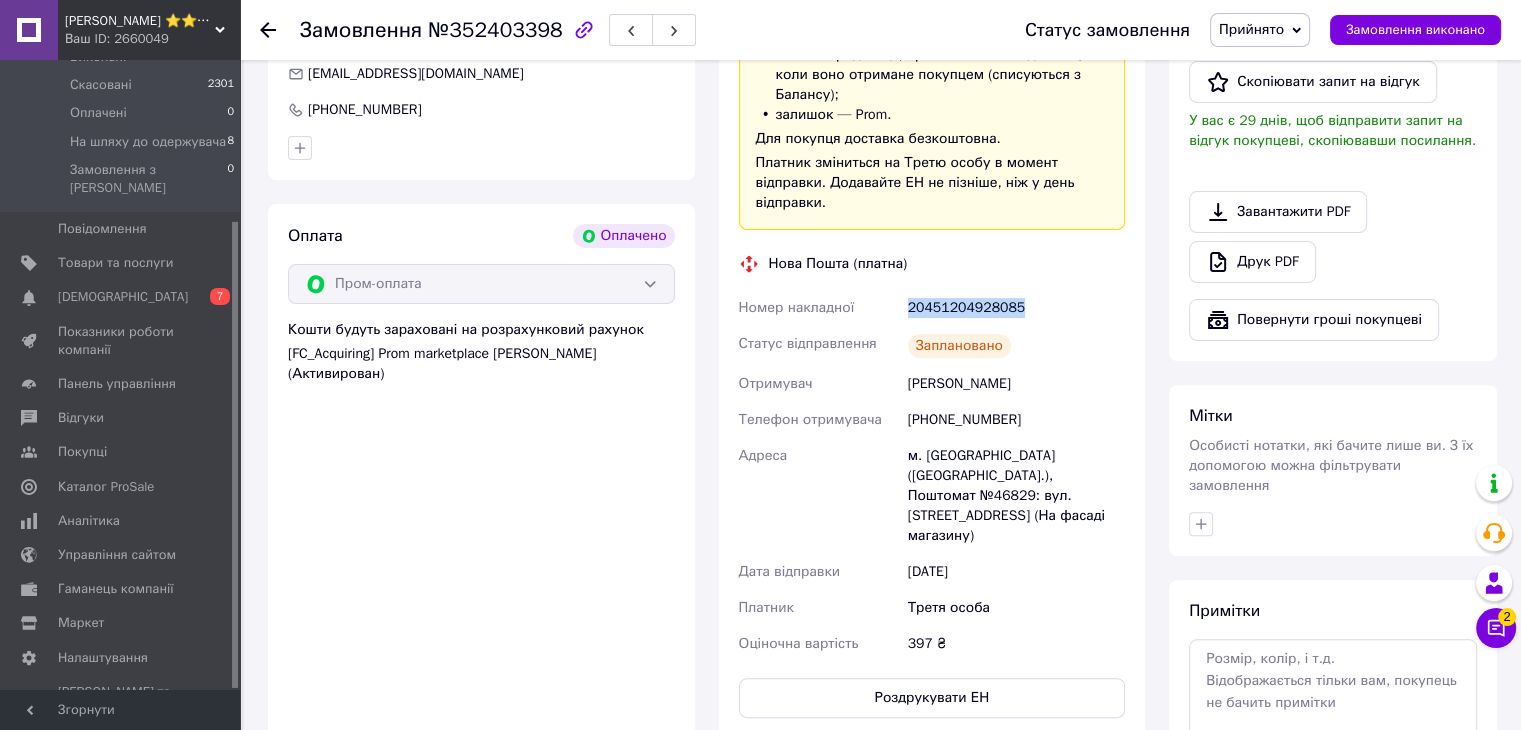 copy on "20451204928085" 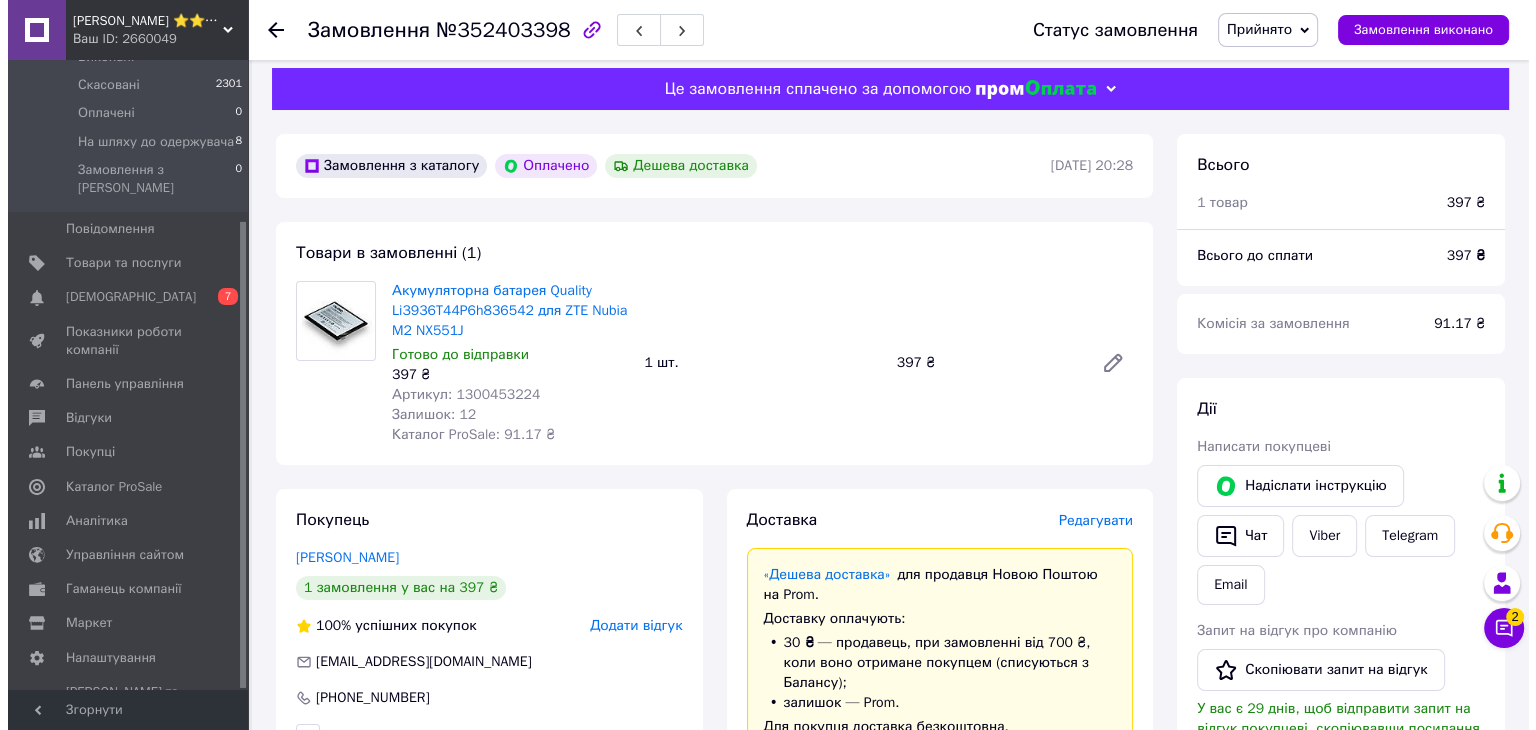 scroll, scrollTop: 0, scrollLeft: 0, axis: both 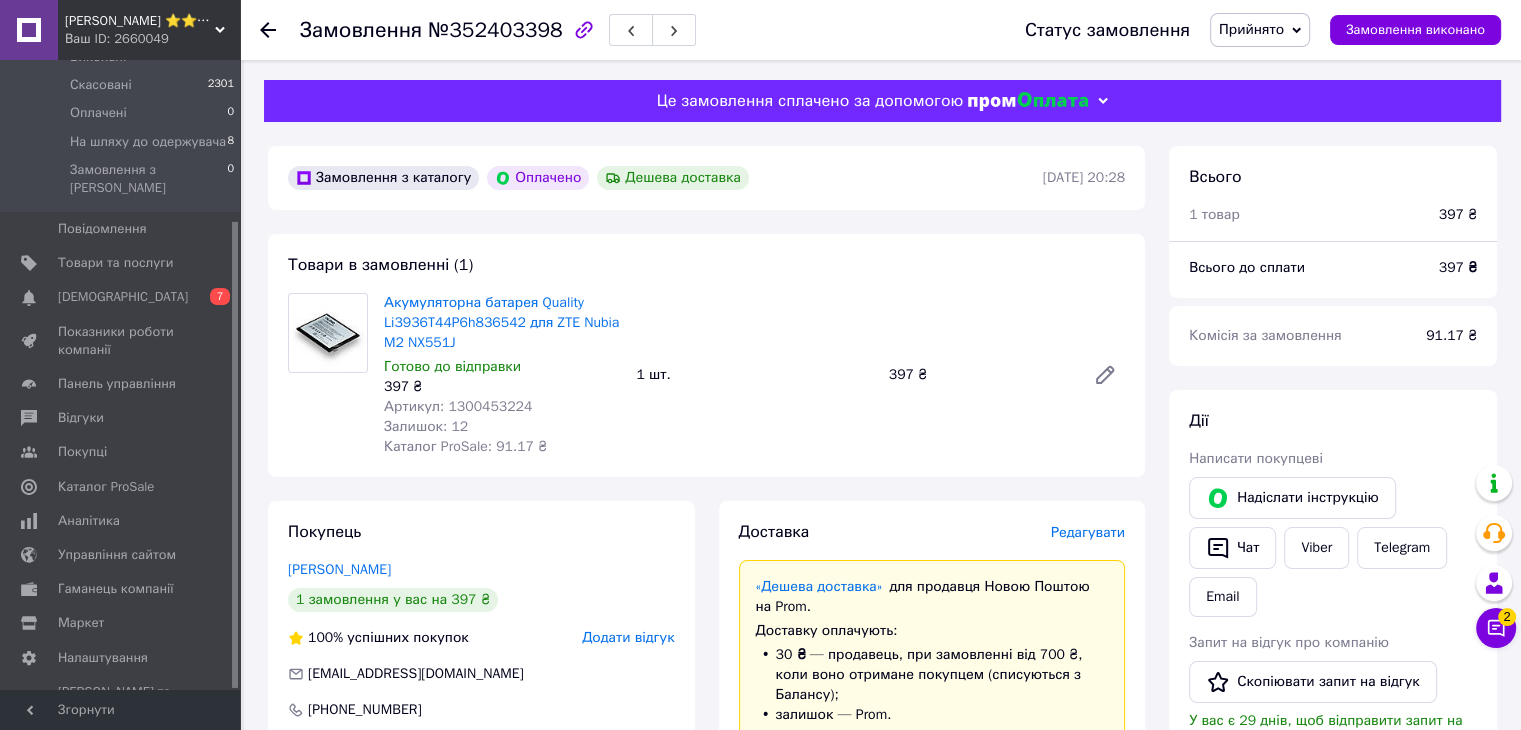 click 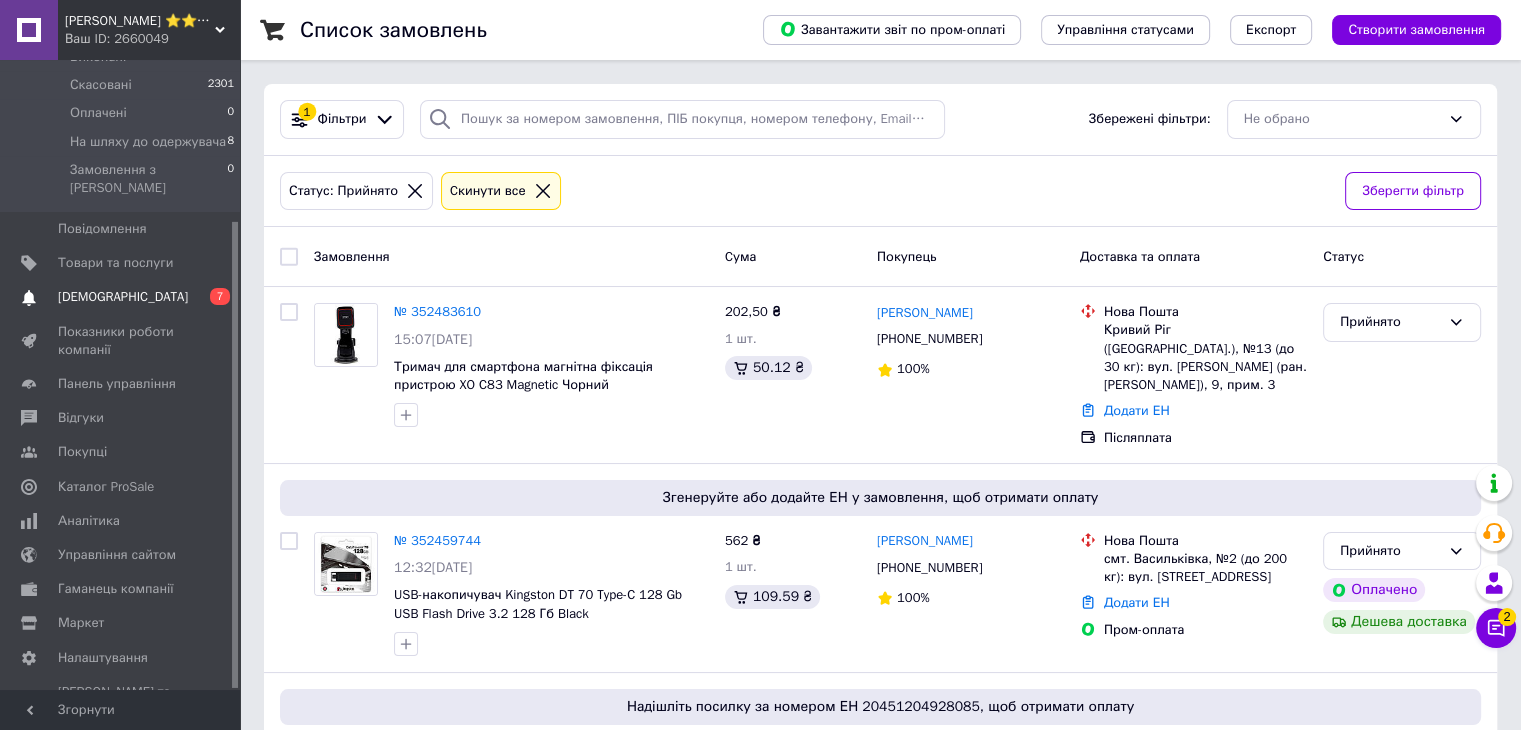click on "[DEMOGRAPHIC_DATA]" at bounding box center [123, 297] 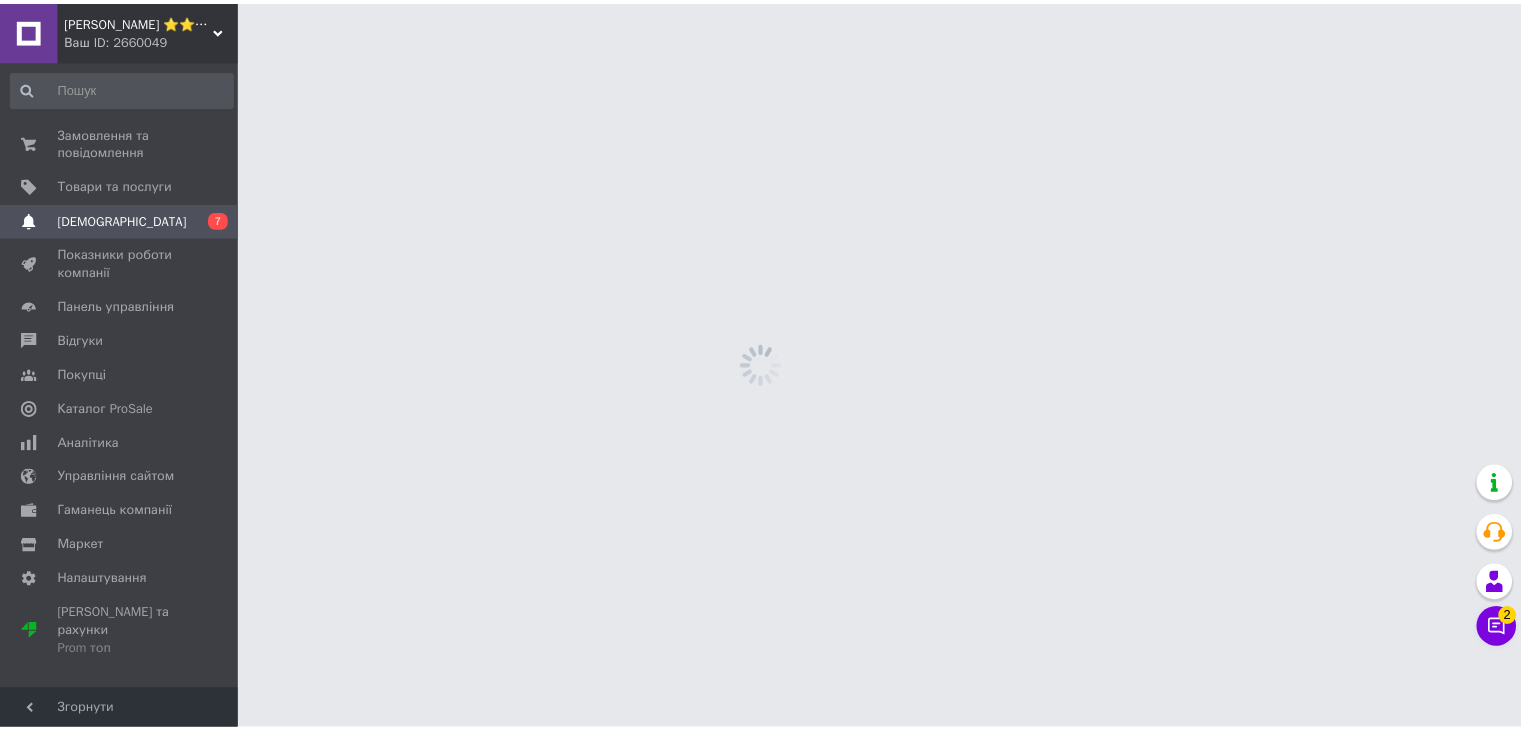 scroll, scrollTop: 0, scrollLeft: 0, axis: both 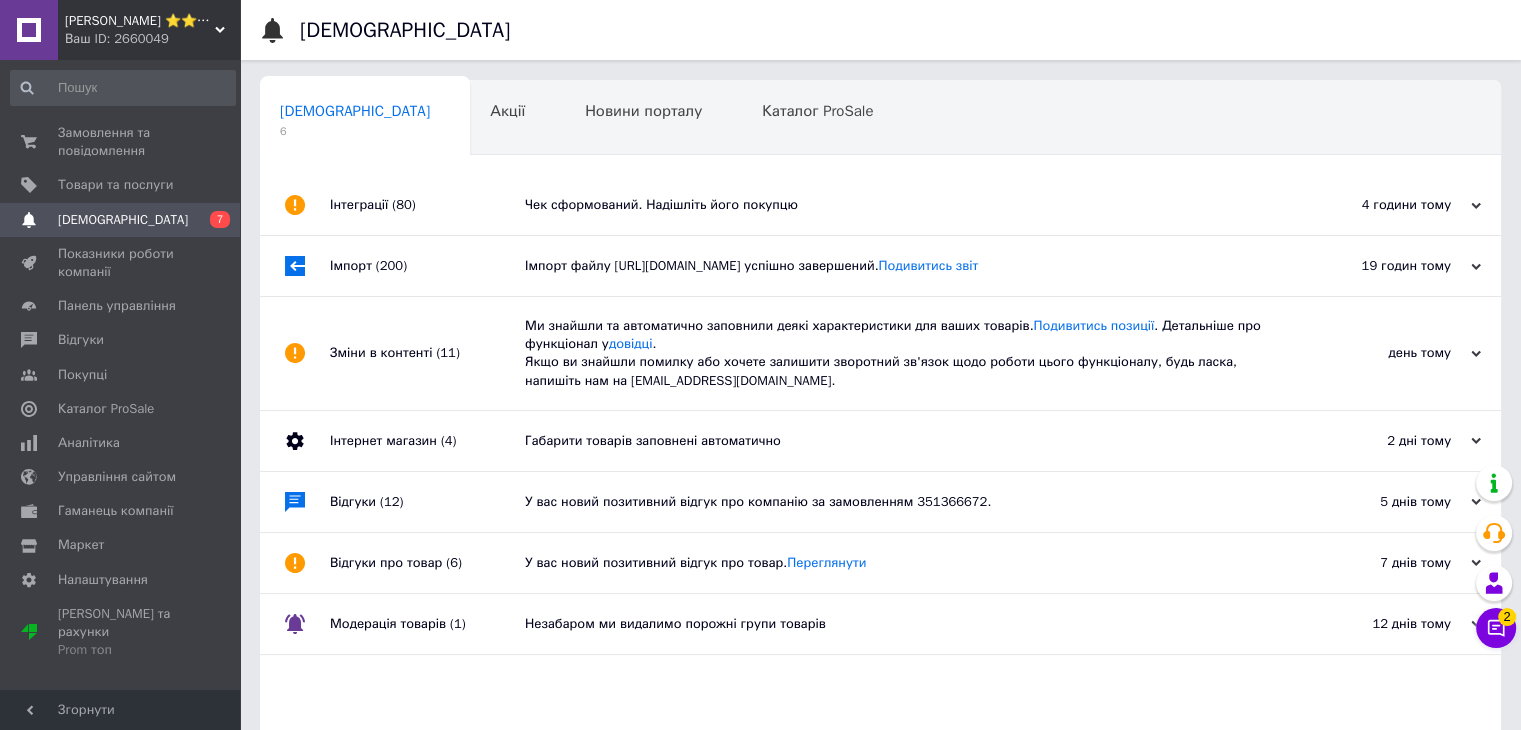 click on "Інтеграції   (80)" at bounding box center (427, 205) 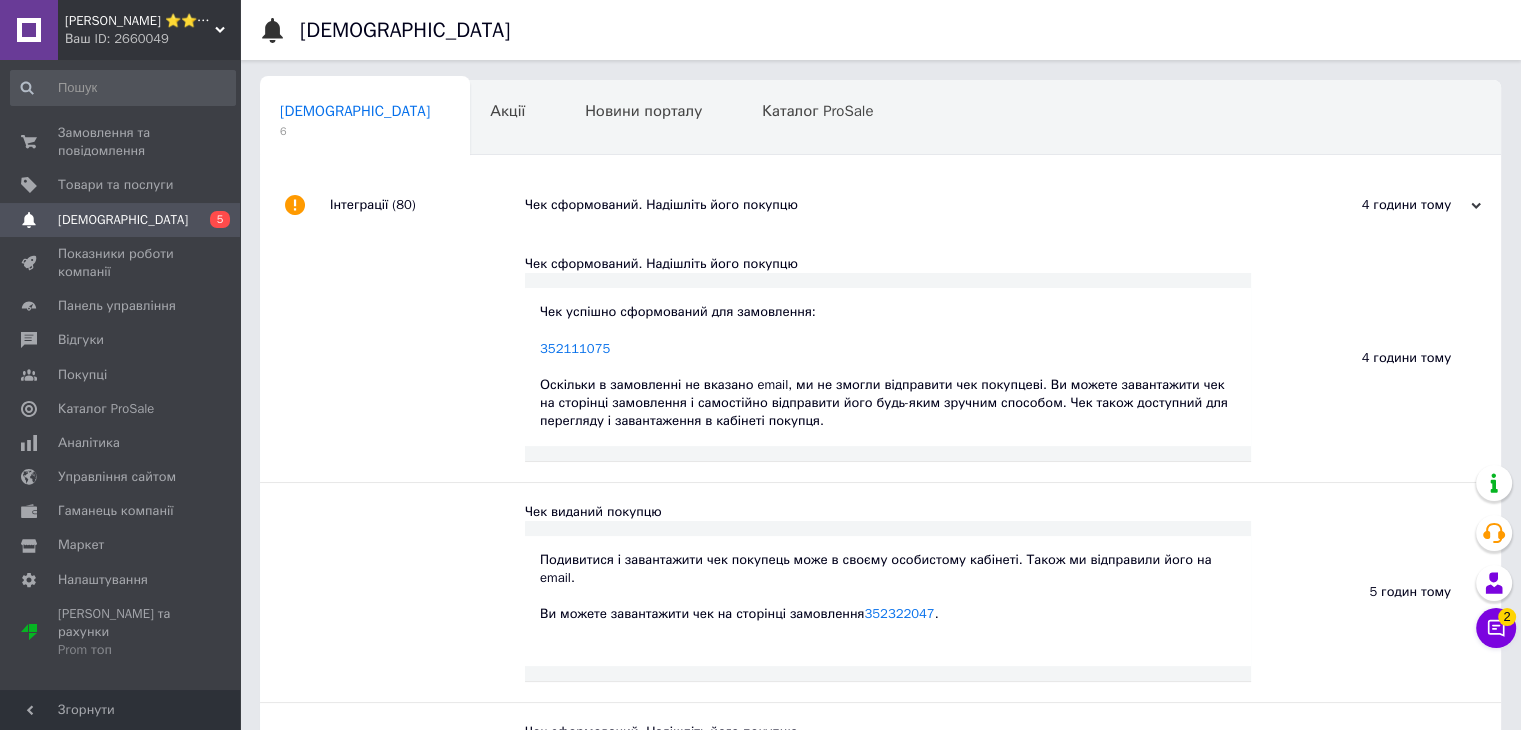 click on "Інтеграції   (80)" at bounding box center (427, 205) 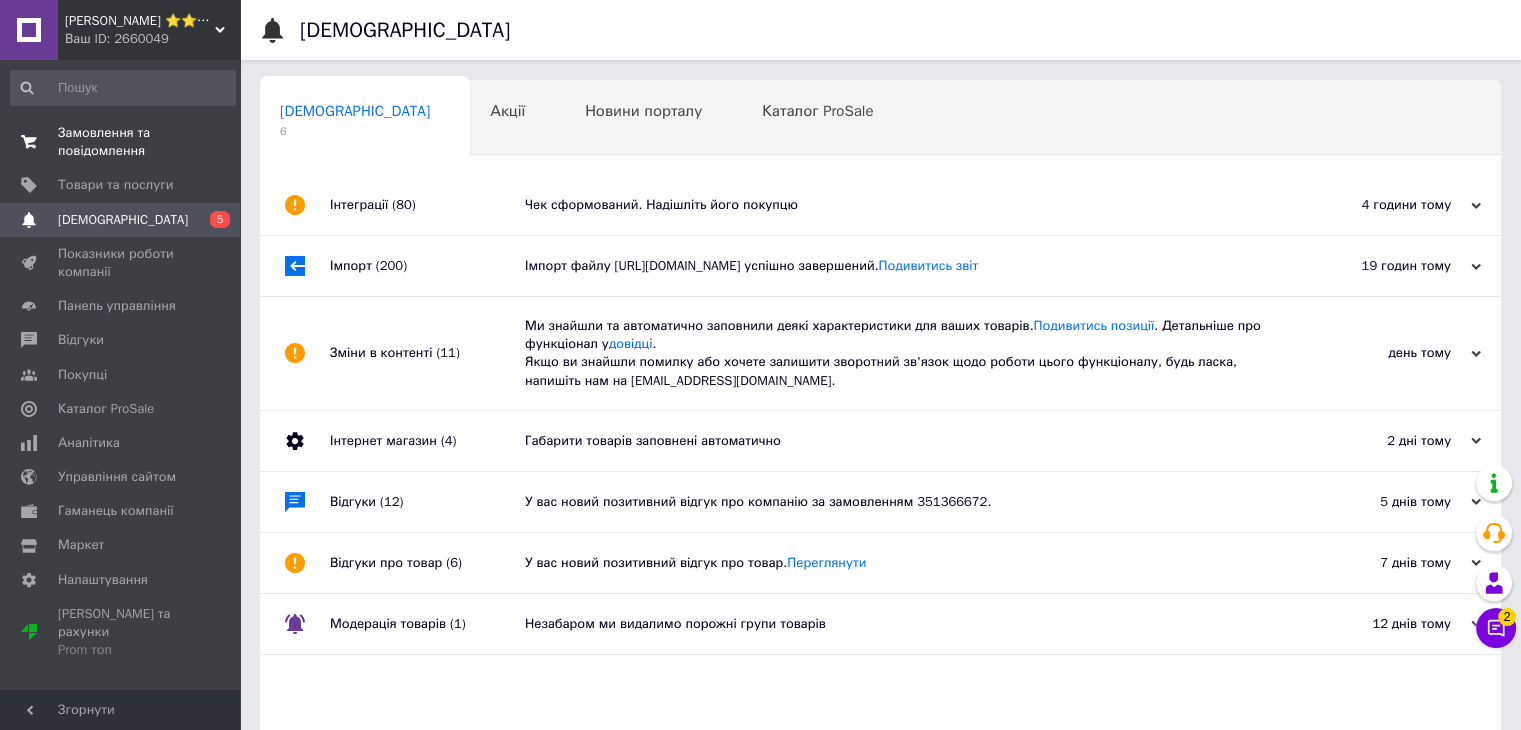 click on "Замовлення та повідомлення" at bounding box center [121, 142] 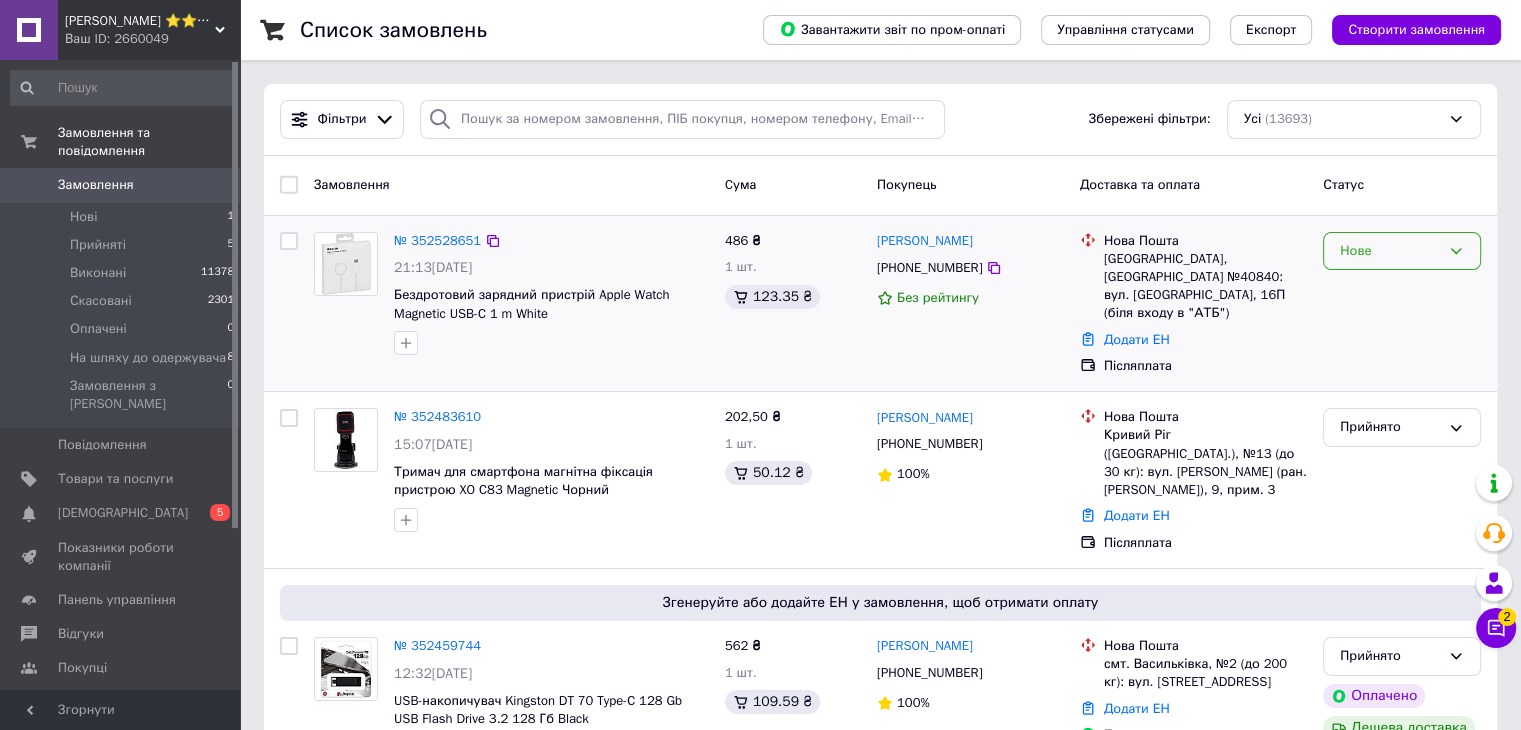 click on "Нове" at bounding box center (1390, 251) 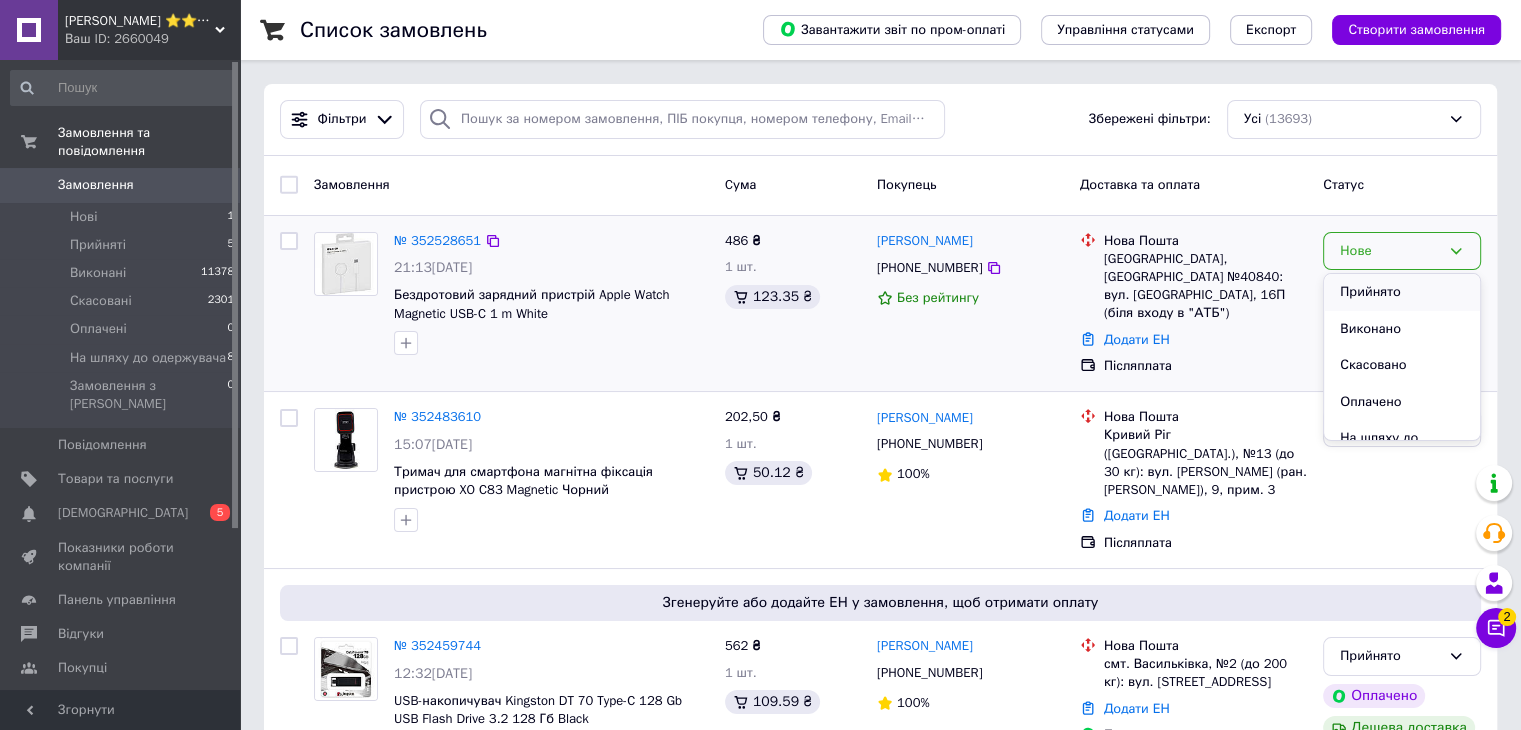 click on "Прийнято" at bounding box center (1402, 292) 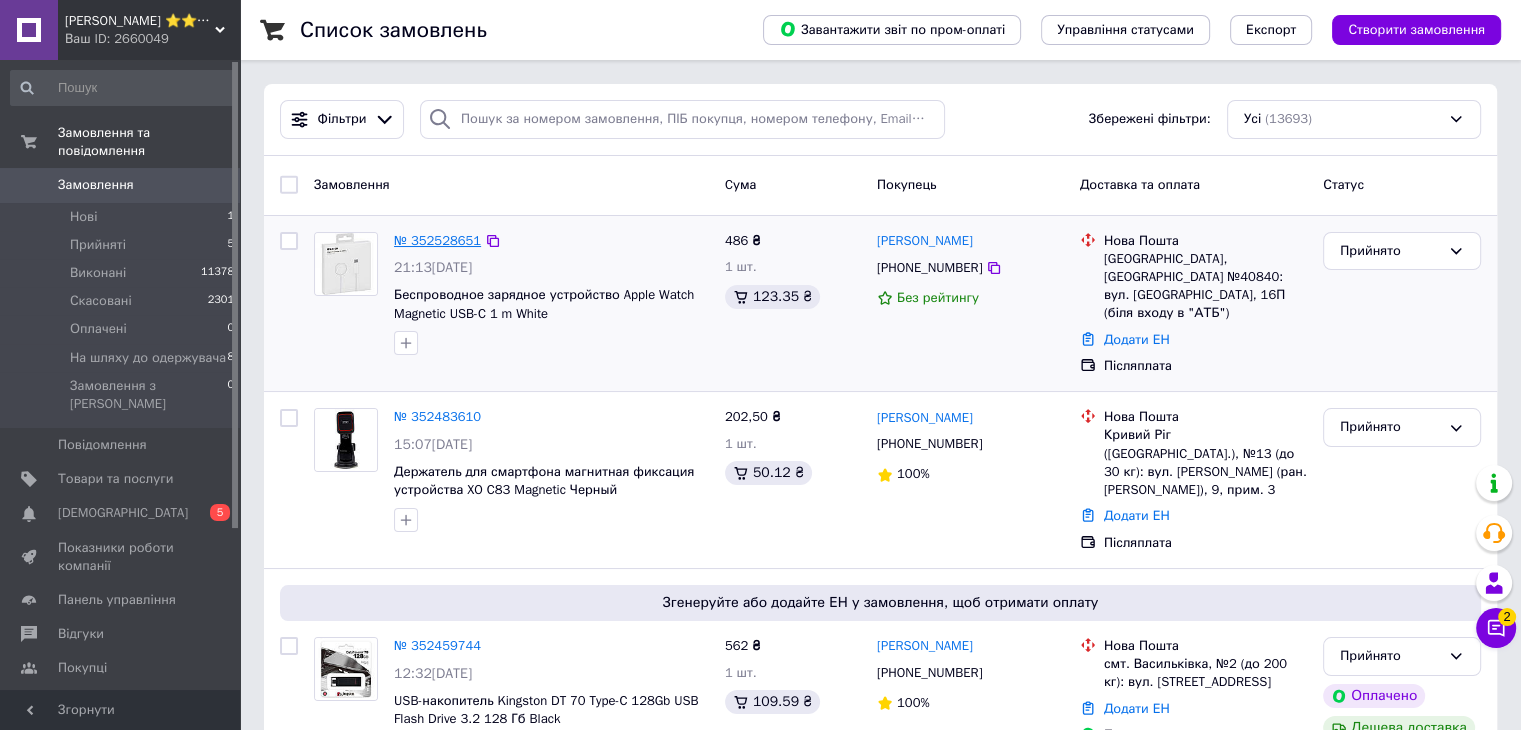 click on "№ 352528651" at bounding box center [437, 240] 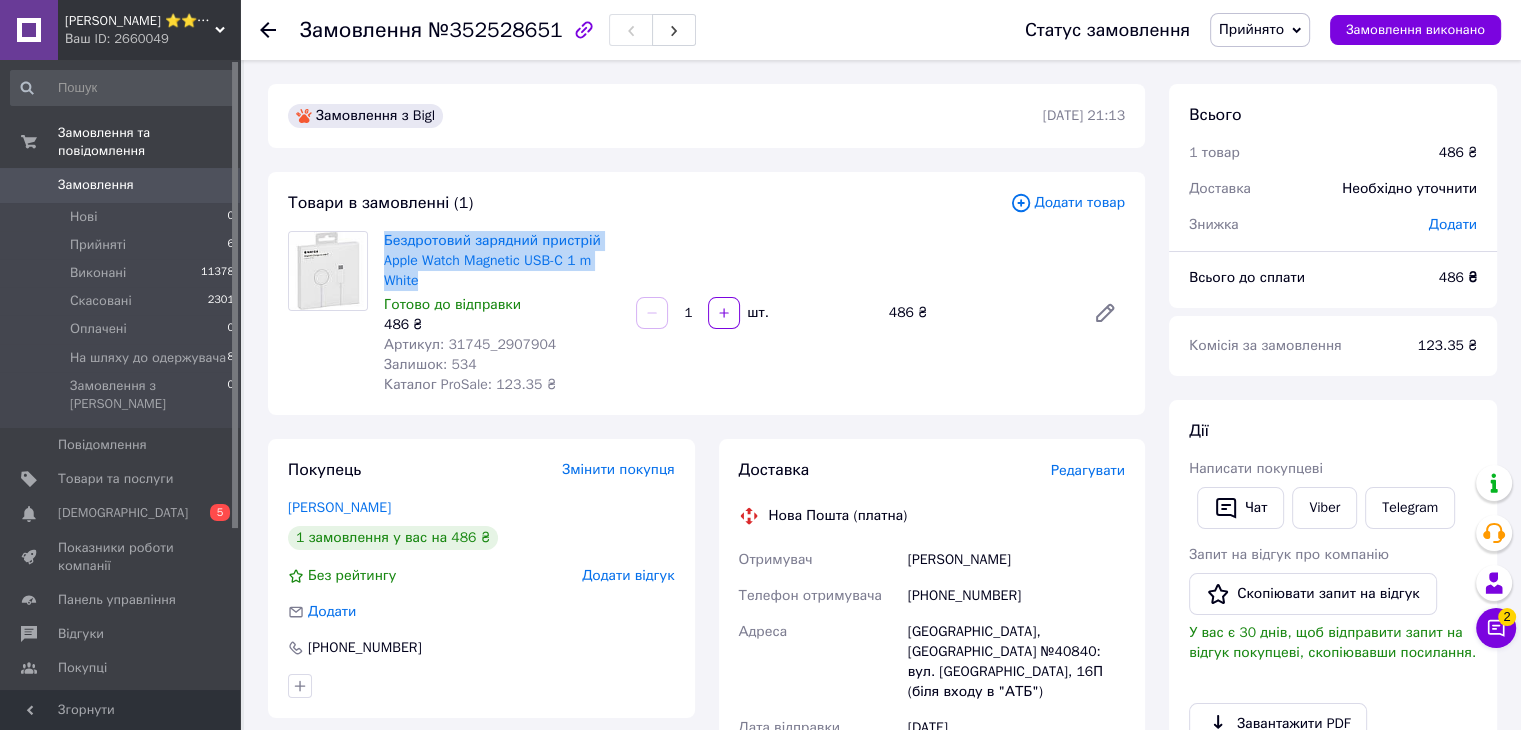 drag, startPoint x: 380, startPoint y: 240, endPoint x: 420, endPoint y: 275, distance: 53.15073 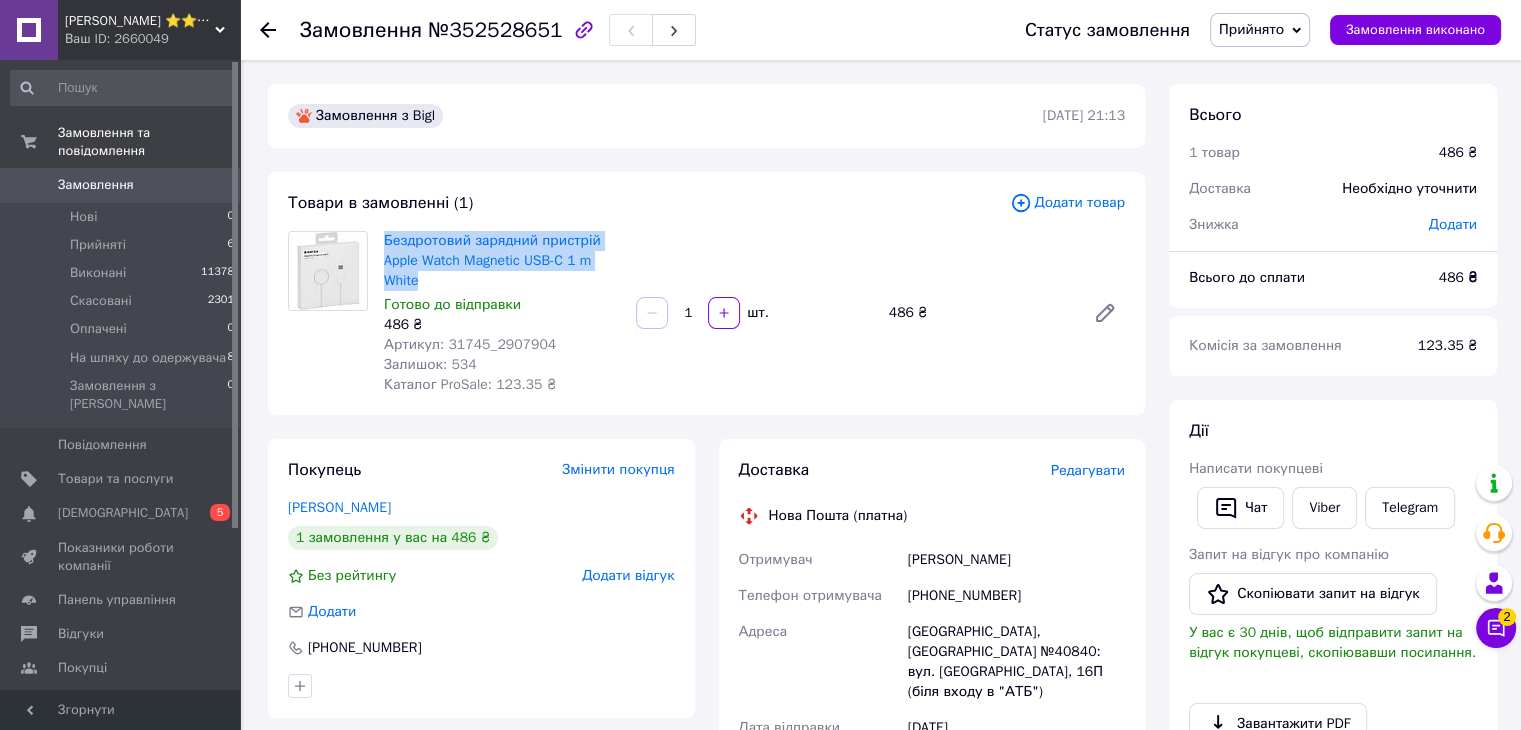 click on "Бездротовий зарядний пристрій Apple Watch Magnetic USB-C 1 m White Готово до відправки 486 ₴ Артикул: 31745_2907904 Залишок: 534 Каталог ProSale: 123.35 ₴" at bounding box center (502, 313) 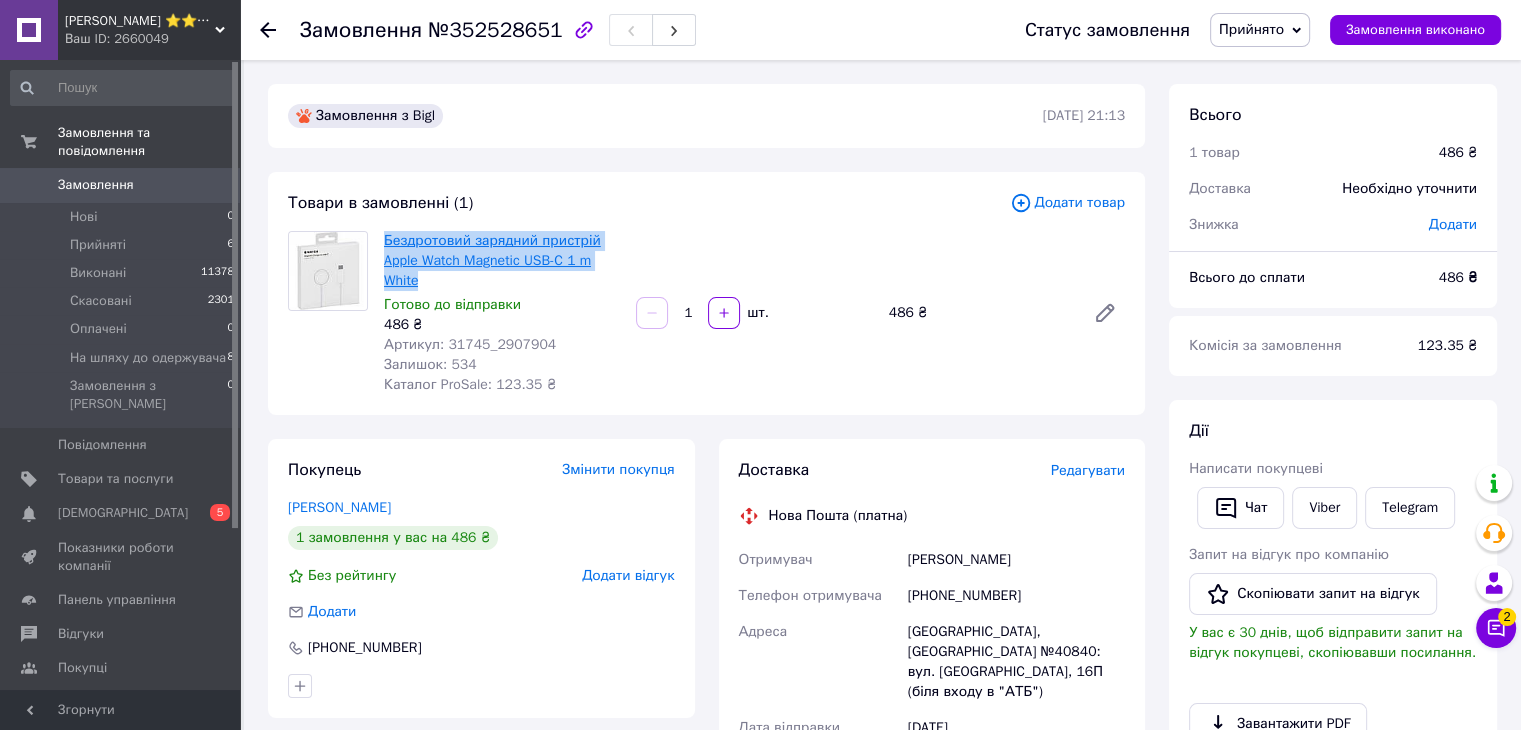 copy on "Бездротовий зарядний пристрій Apple Watch Magnetic USB-C 1 m White" 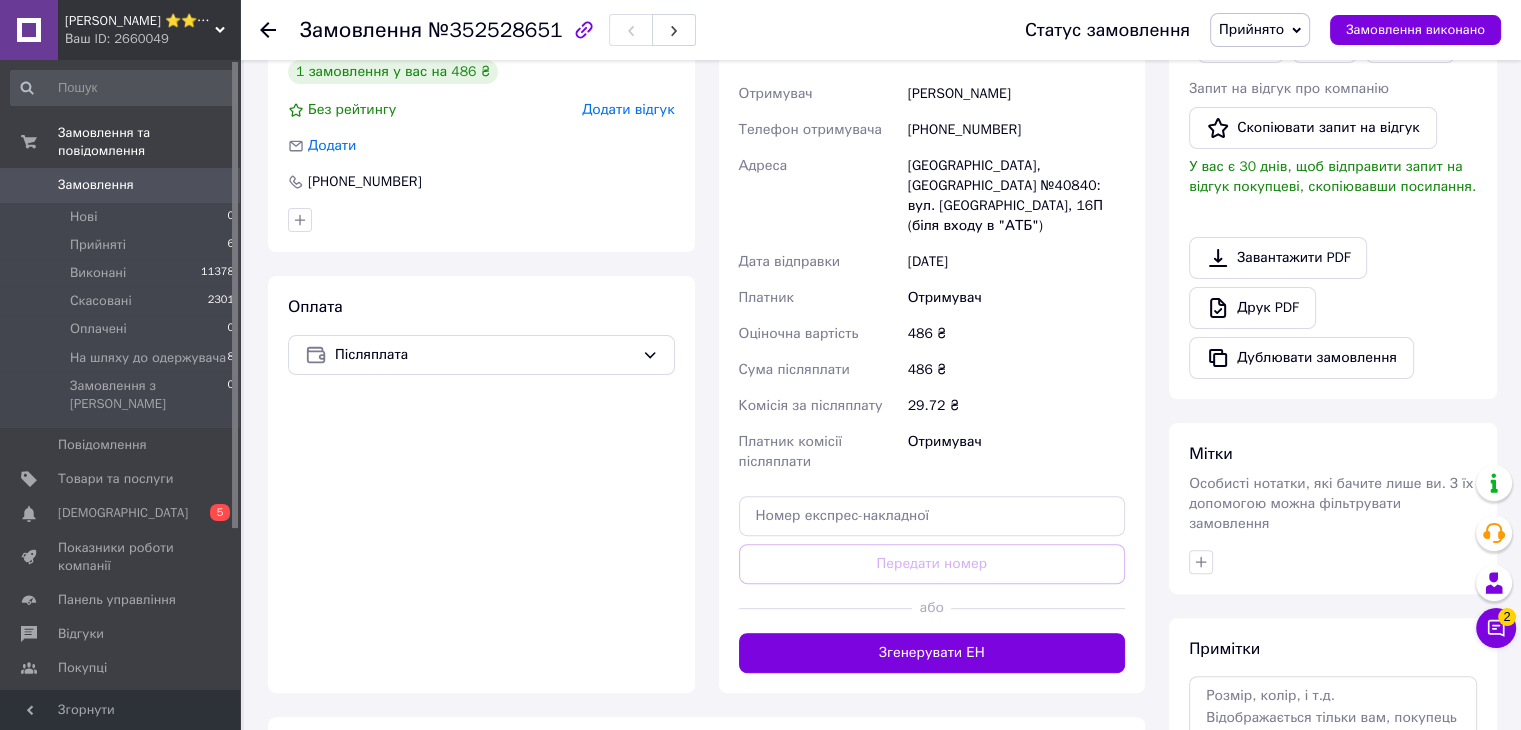 scroll, scrollTop: 500, scrollLeft: 0, axis: vertical 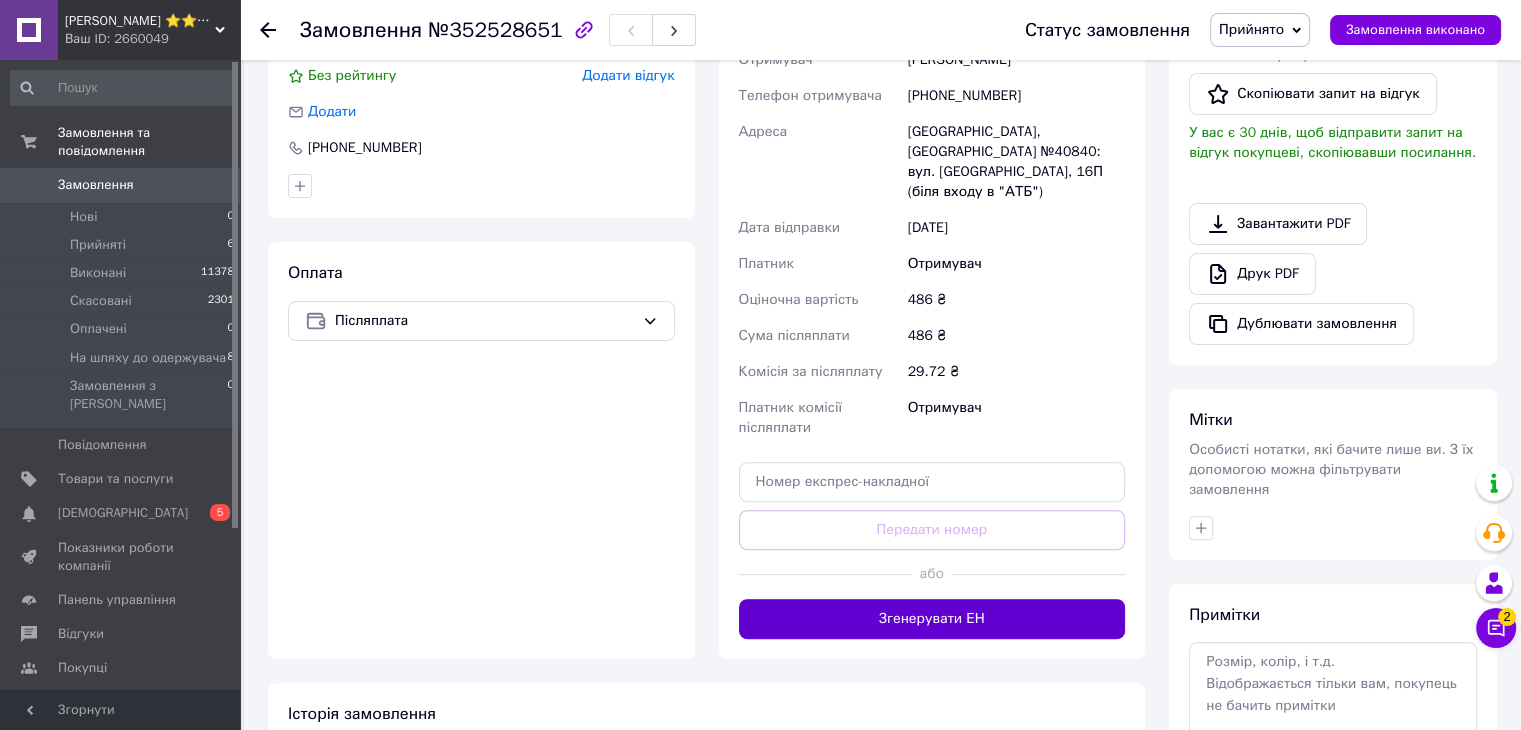 click on "Згенерувати ЕН" at bounding box center (932, 619) 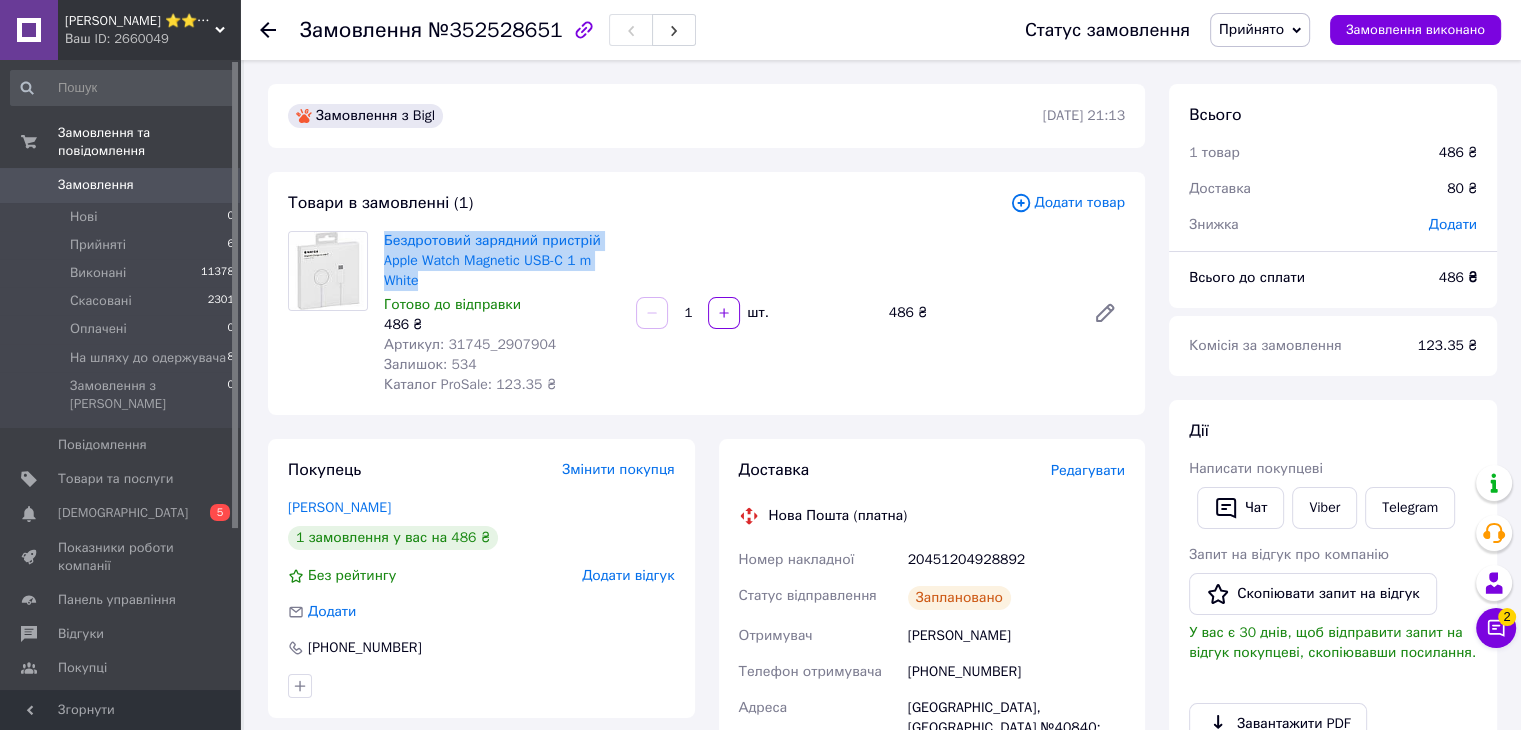 scroll, scrollTop: 100, scrollLeft: 0, axis: vertical 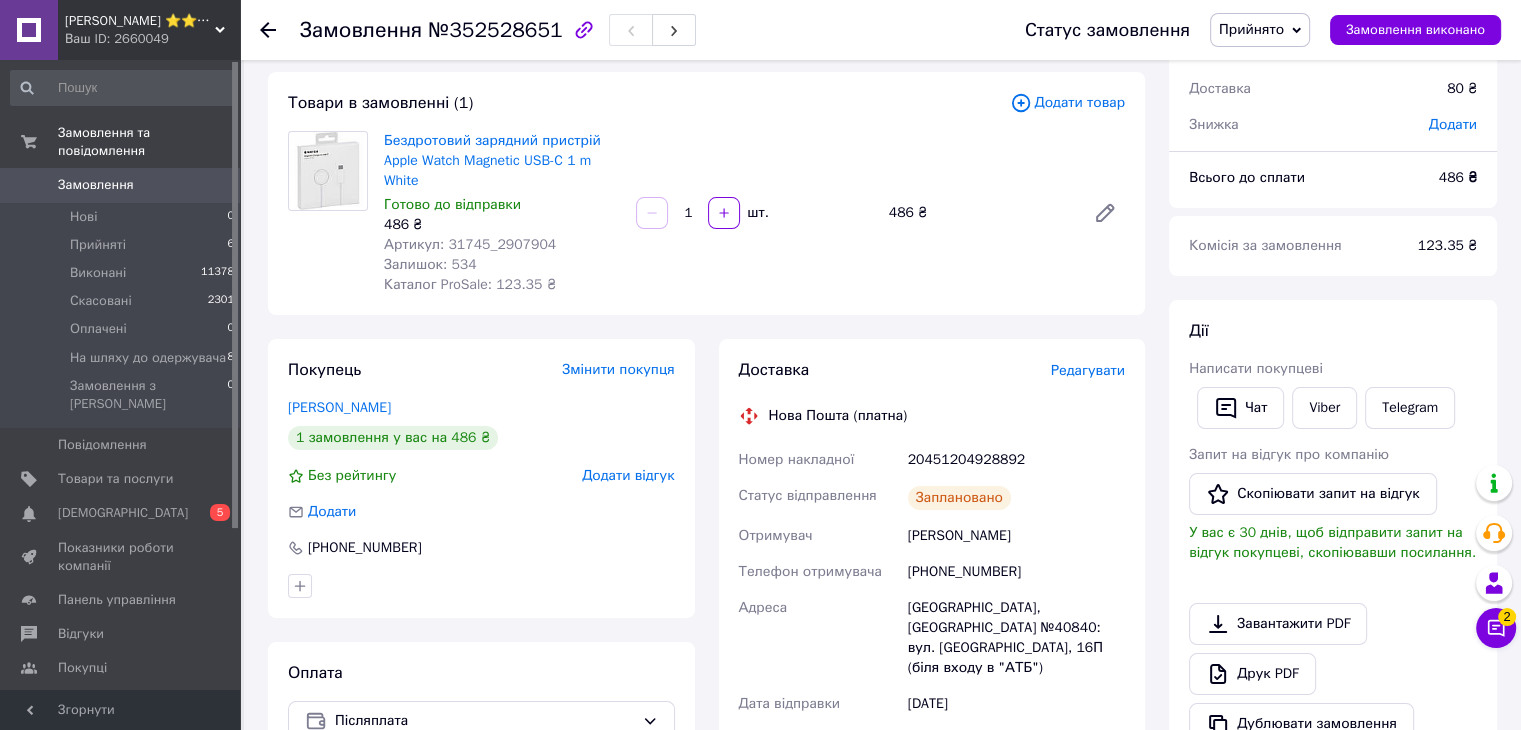 click on "20451204928892" at bounding box center (1016, 460) 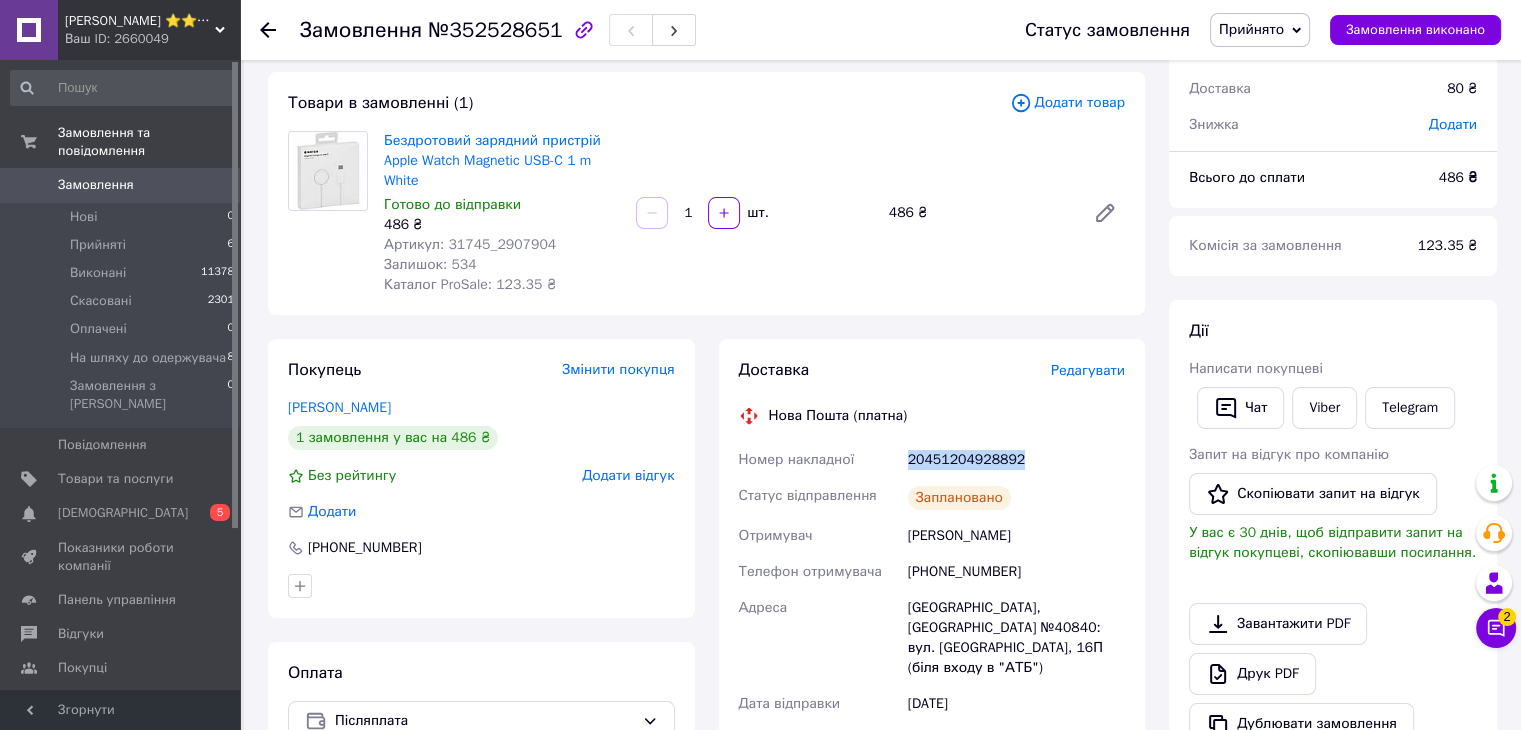 click on "20451204928892" at bounding box center [1016, 460] 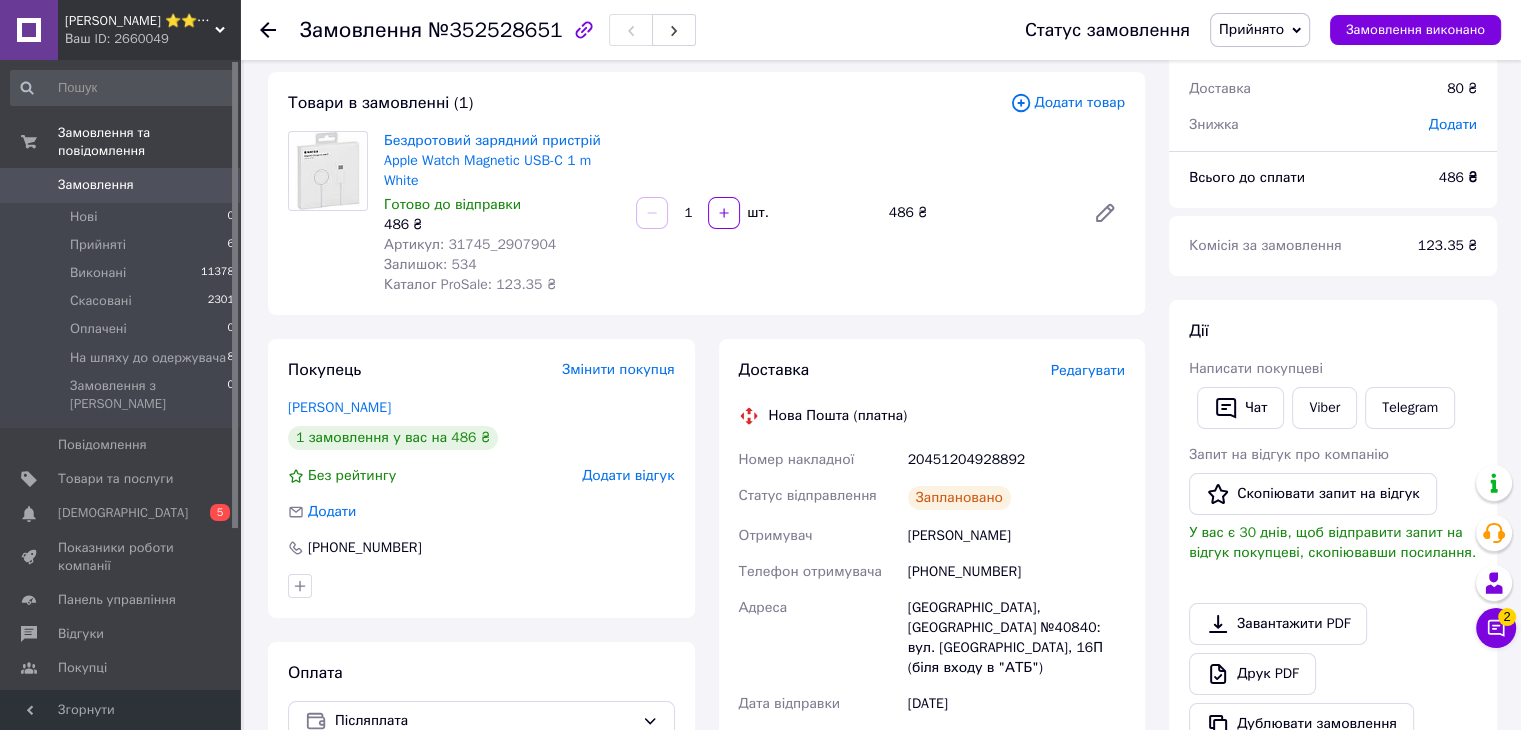click 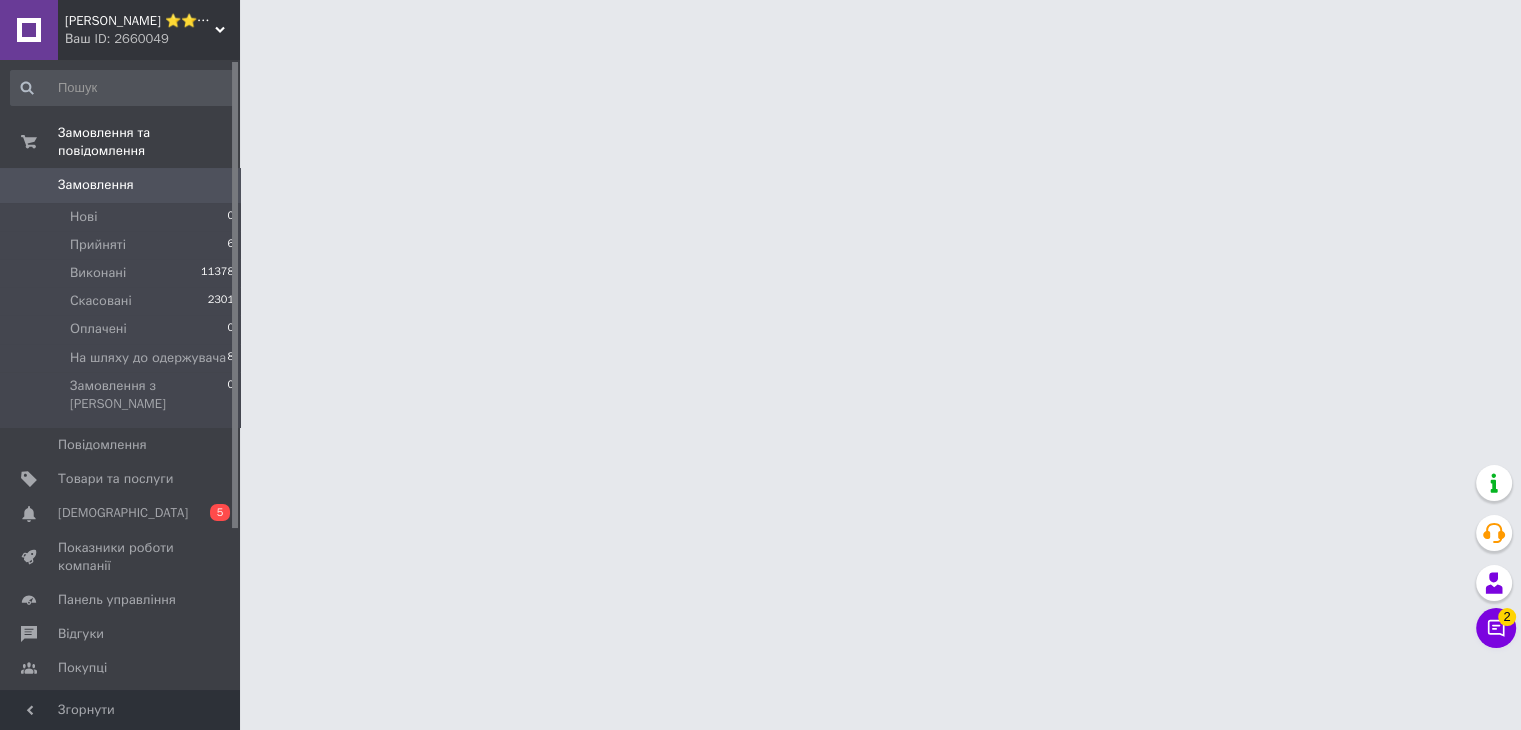 scroll, scrollTop: 0, scrollLeft: 0, axis: both 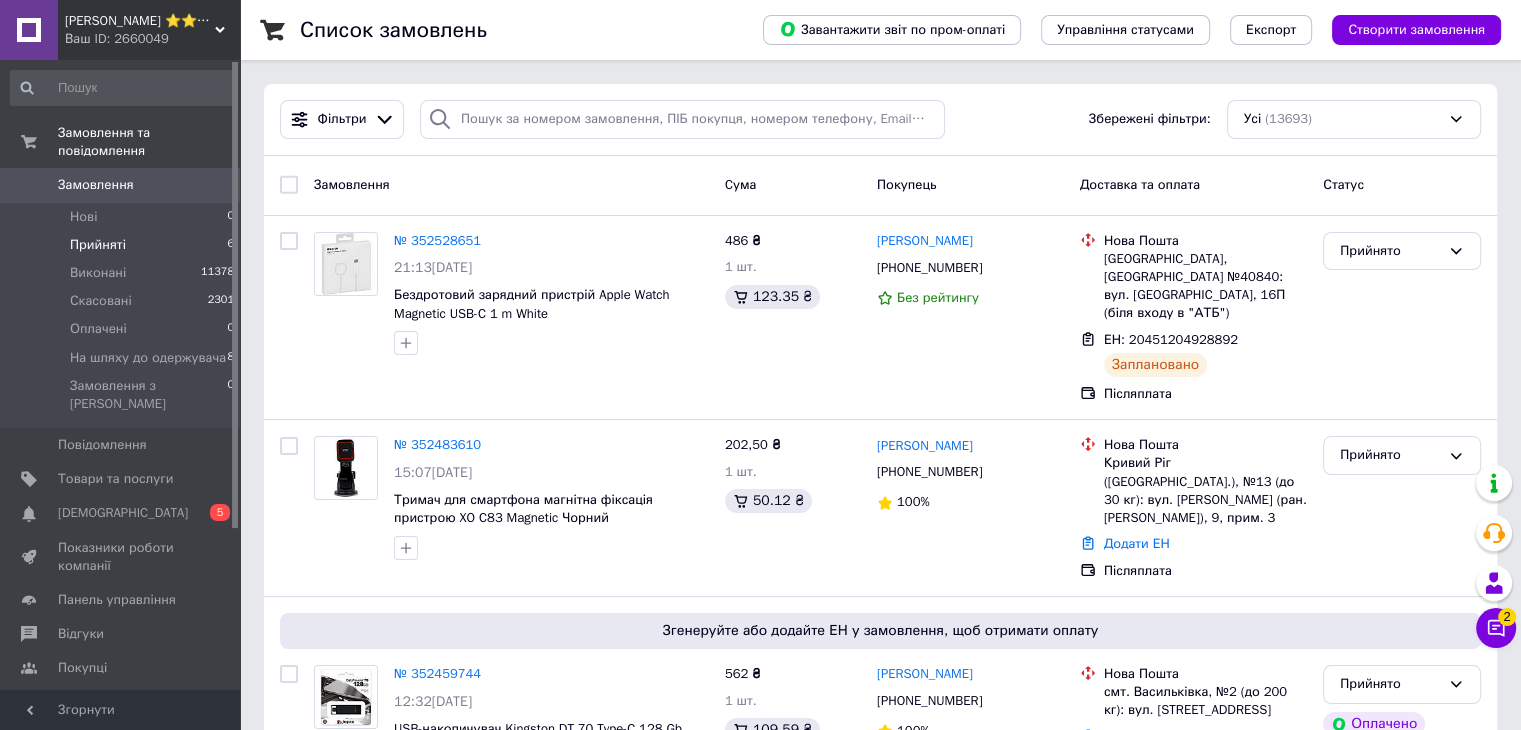 click on "Прийняті" at bounding box center (98, 245) 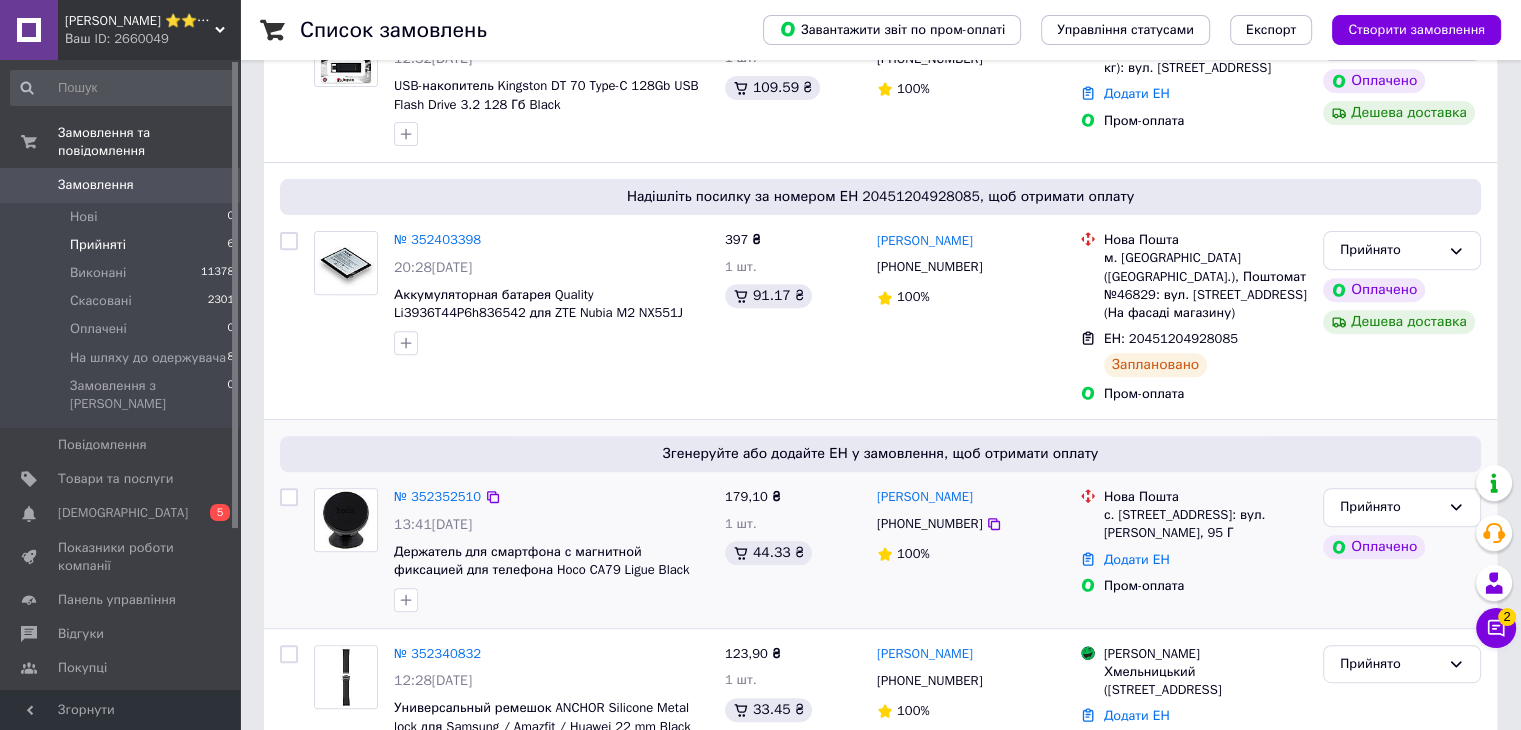 scroll, scrollTop: 772, scrollLeft: 0, axis: vertical 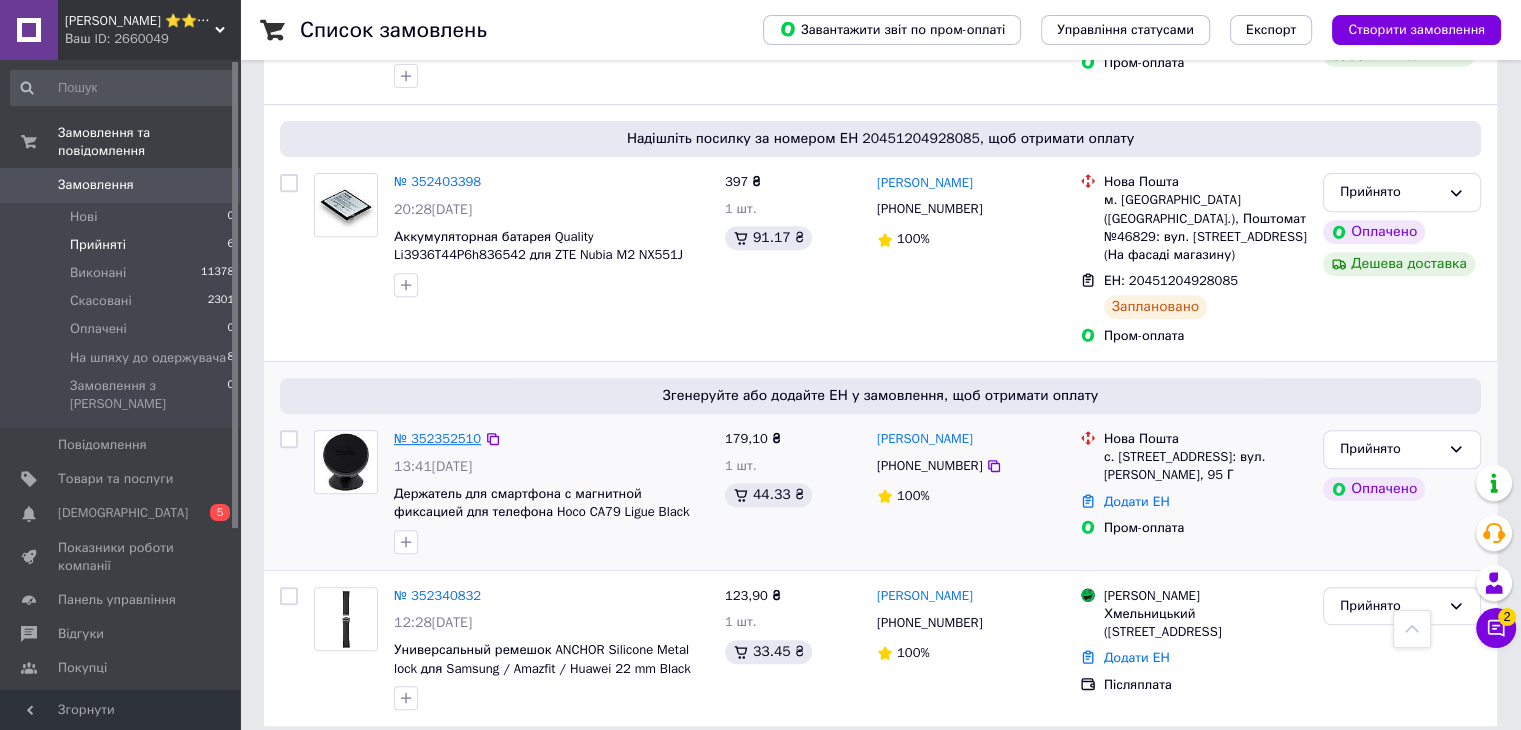 click on "№ 352352510" at bounding box center [437, 438] 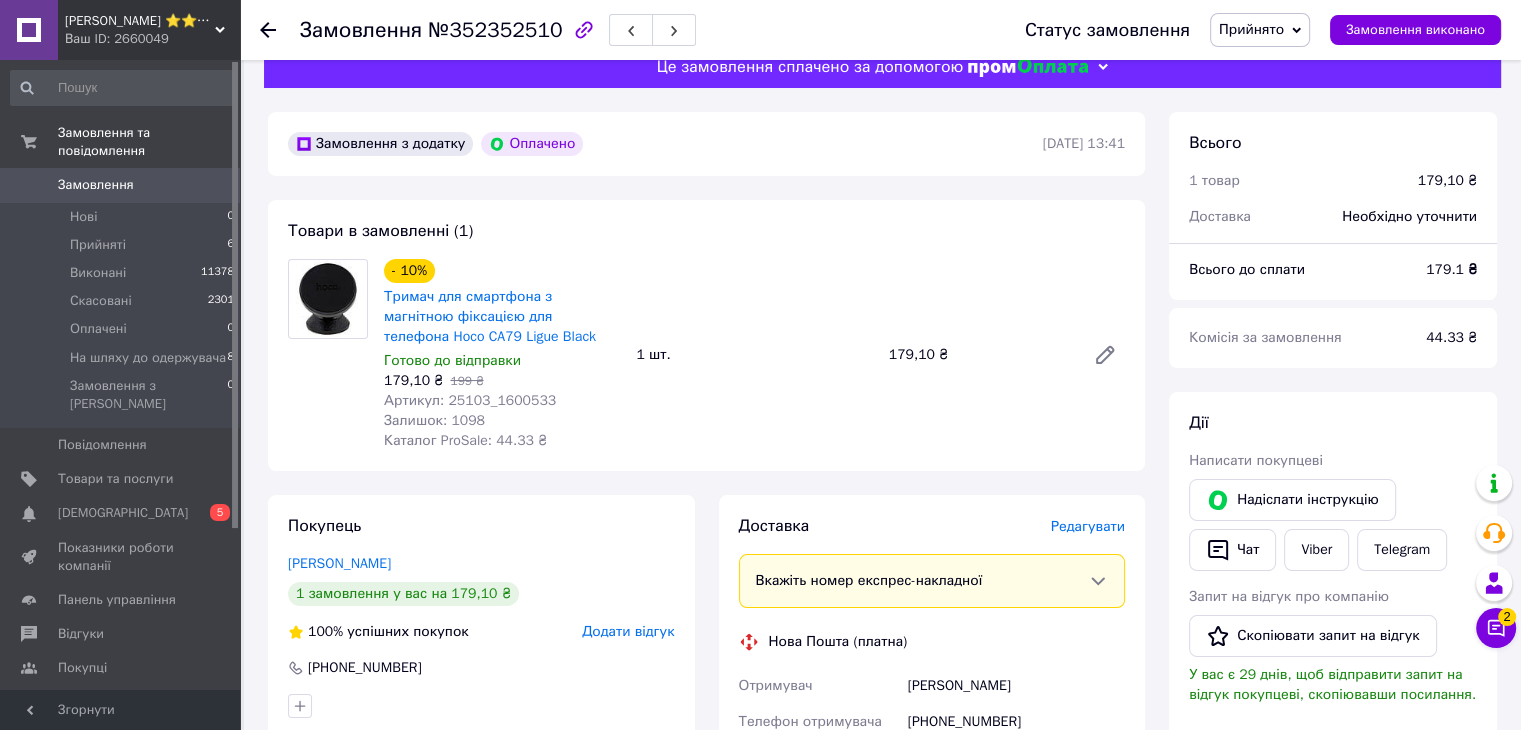 scroll, scrollTop: 0, scrollLeft: 0, axis: both 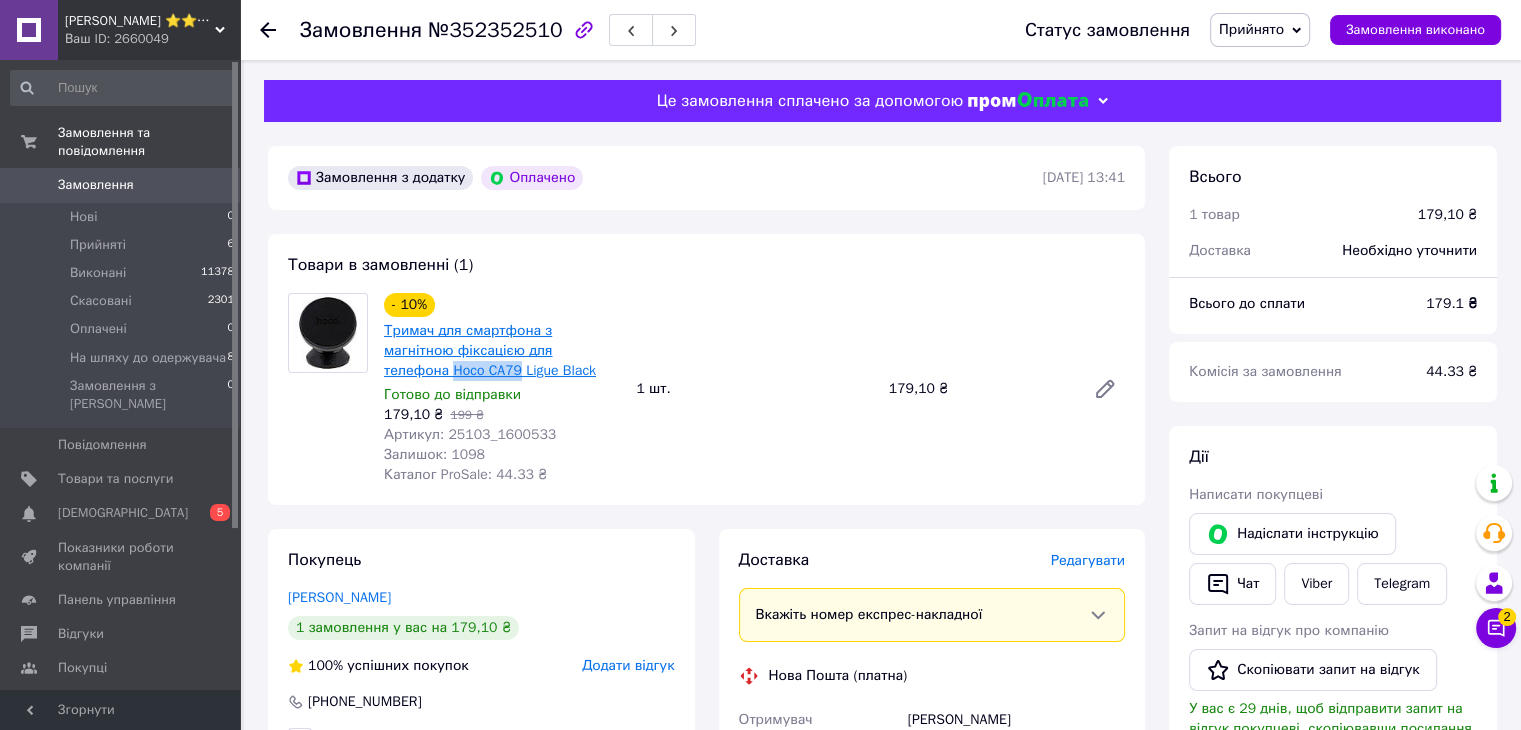 drag, startPoint x: 612, startPoint y: 355, endPoint x: 544, endPoint y: 357, distance: 68.0294 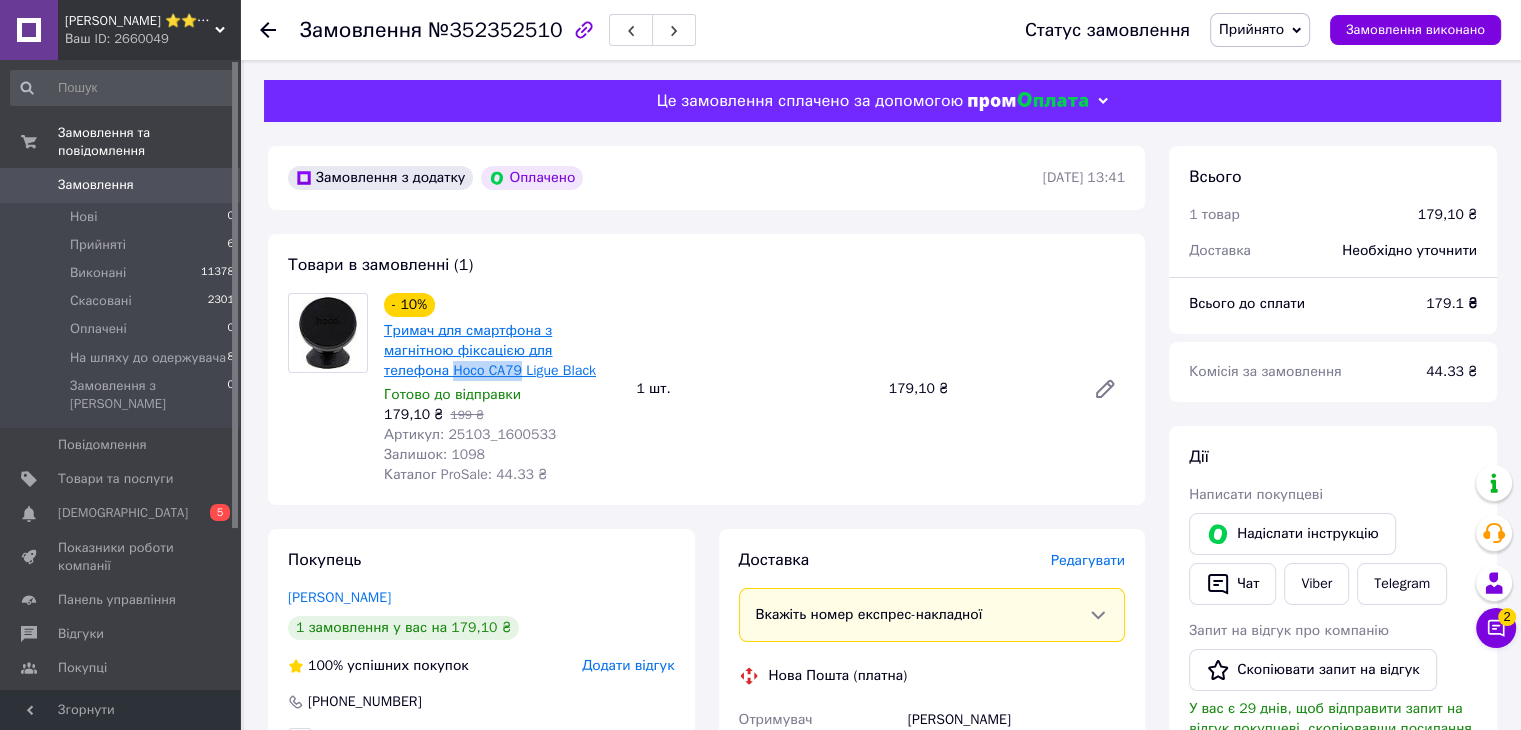 click on "Тримач для смартфона з магнітною фіксацією для телефона Hoco CA79 Ligue Black" at bounding box center [502, 351] 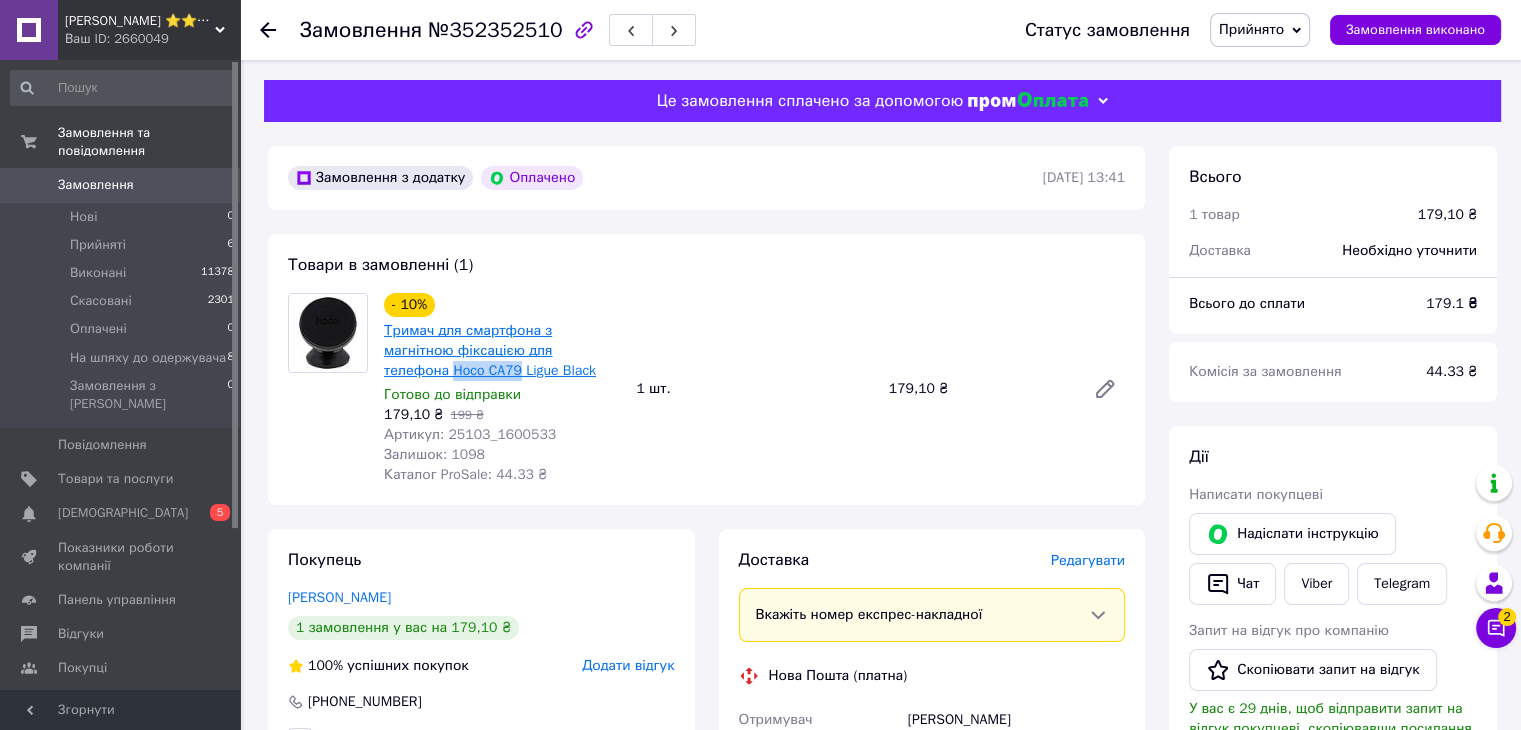 copy on "Hoco CA79" 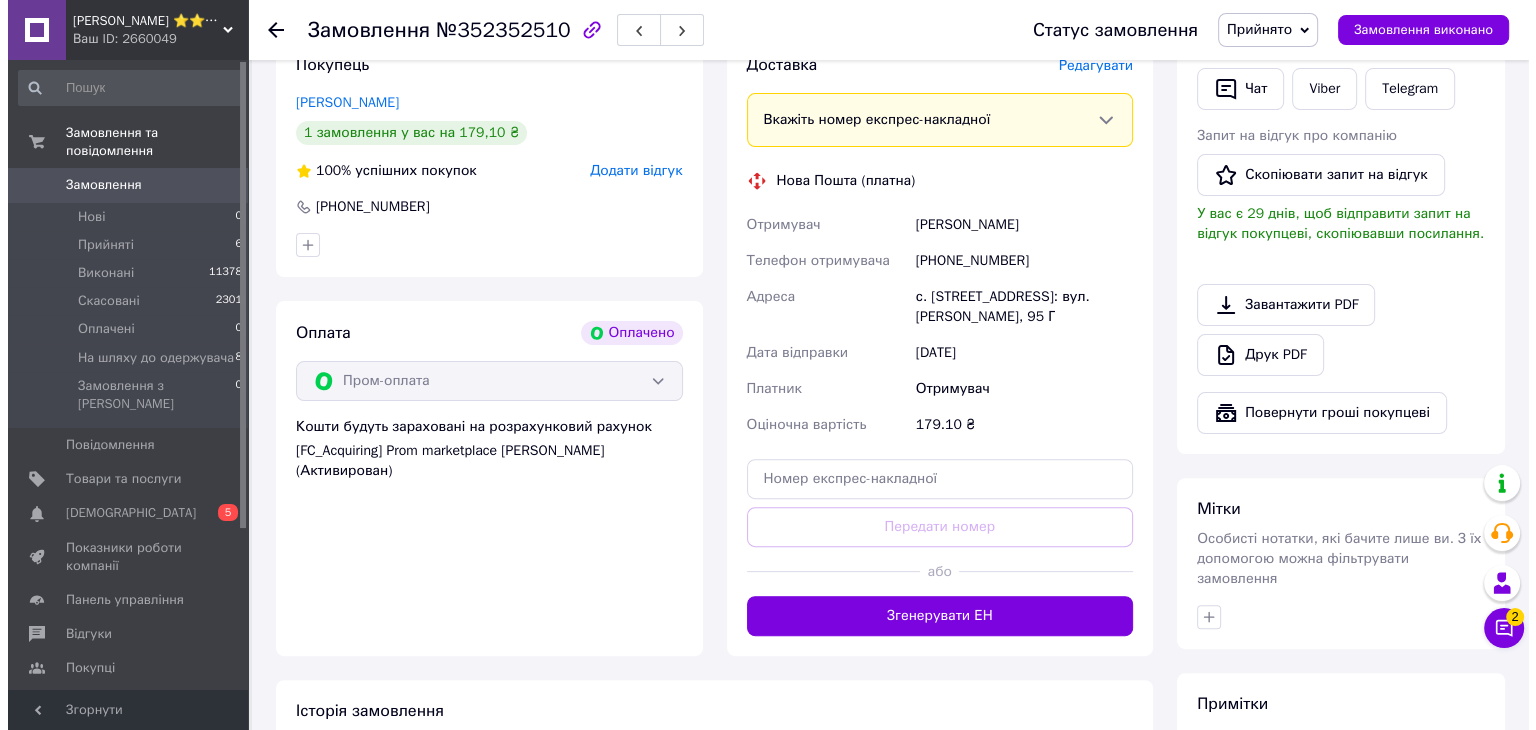 scroll, scrollTop: 600, scrollLeft: 0, axis: vertical 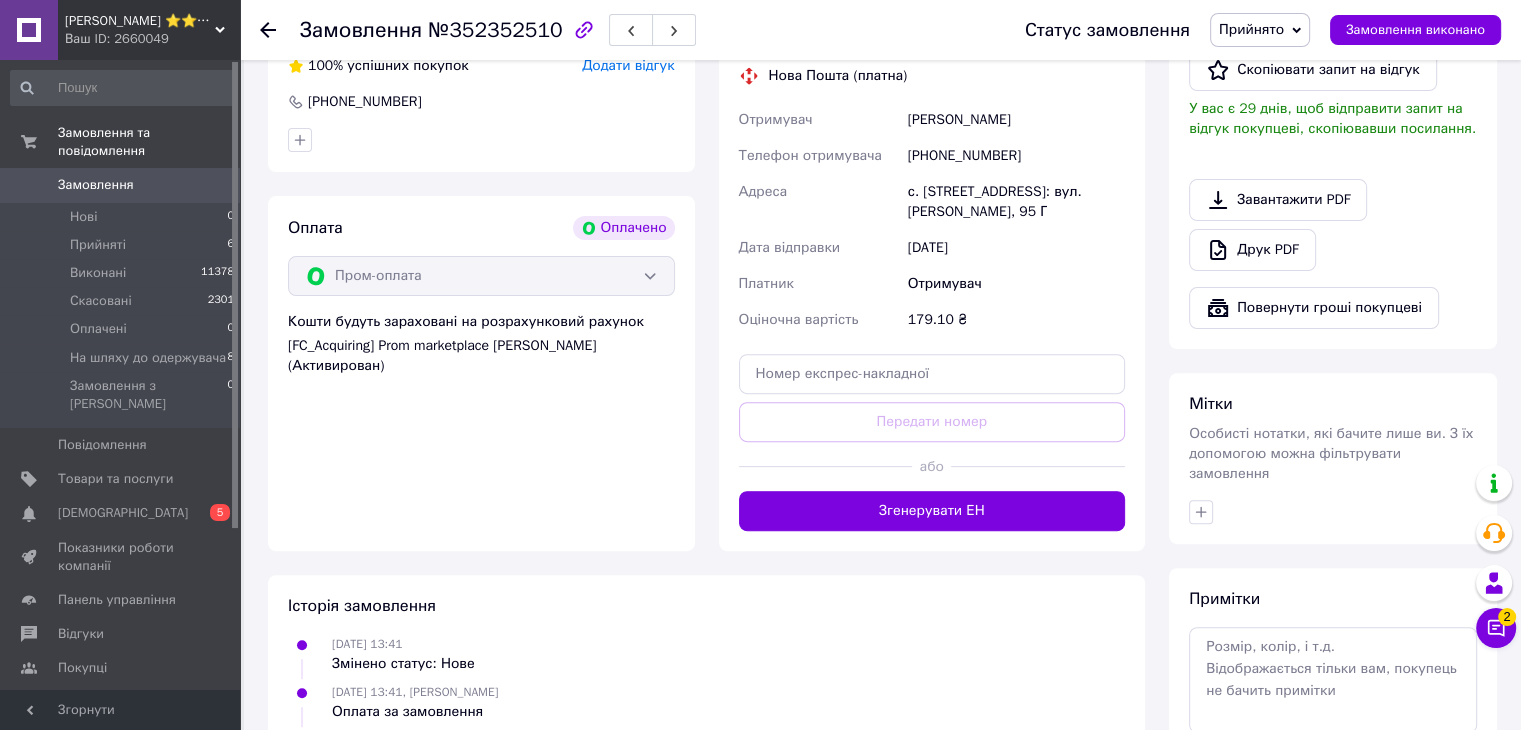 drag, startPoint x: 1012, startPoint y: 517, endPoint x: 1032, endPoint y: 397, distance: 121.65525 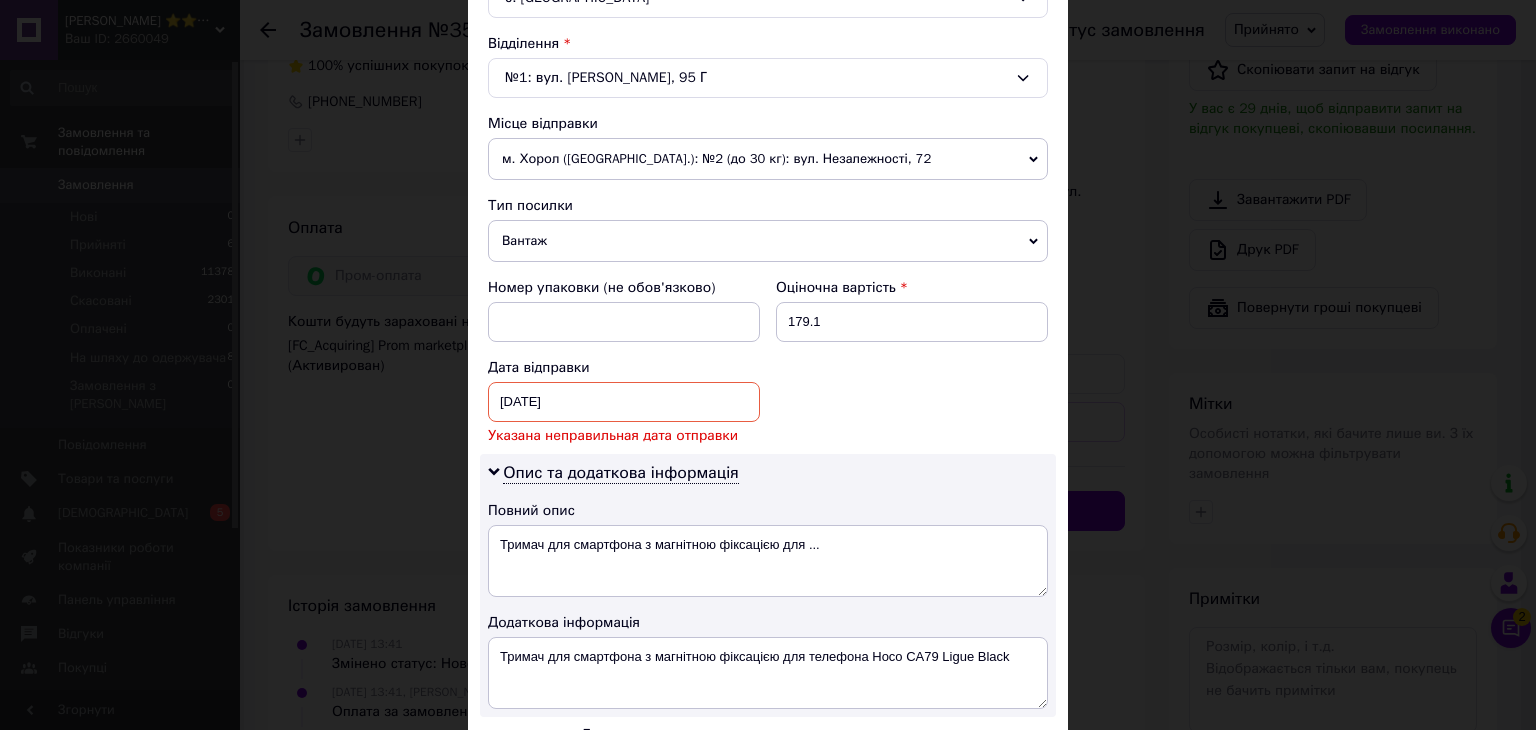 scroll, scrollTop: 840, scrollLeft: 0, axis: vertical 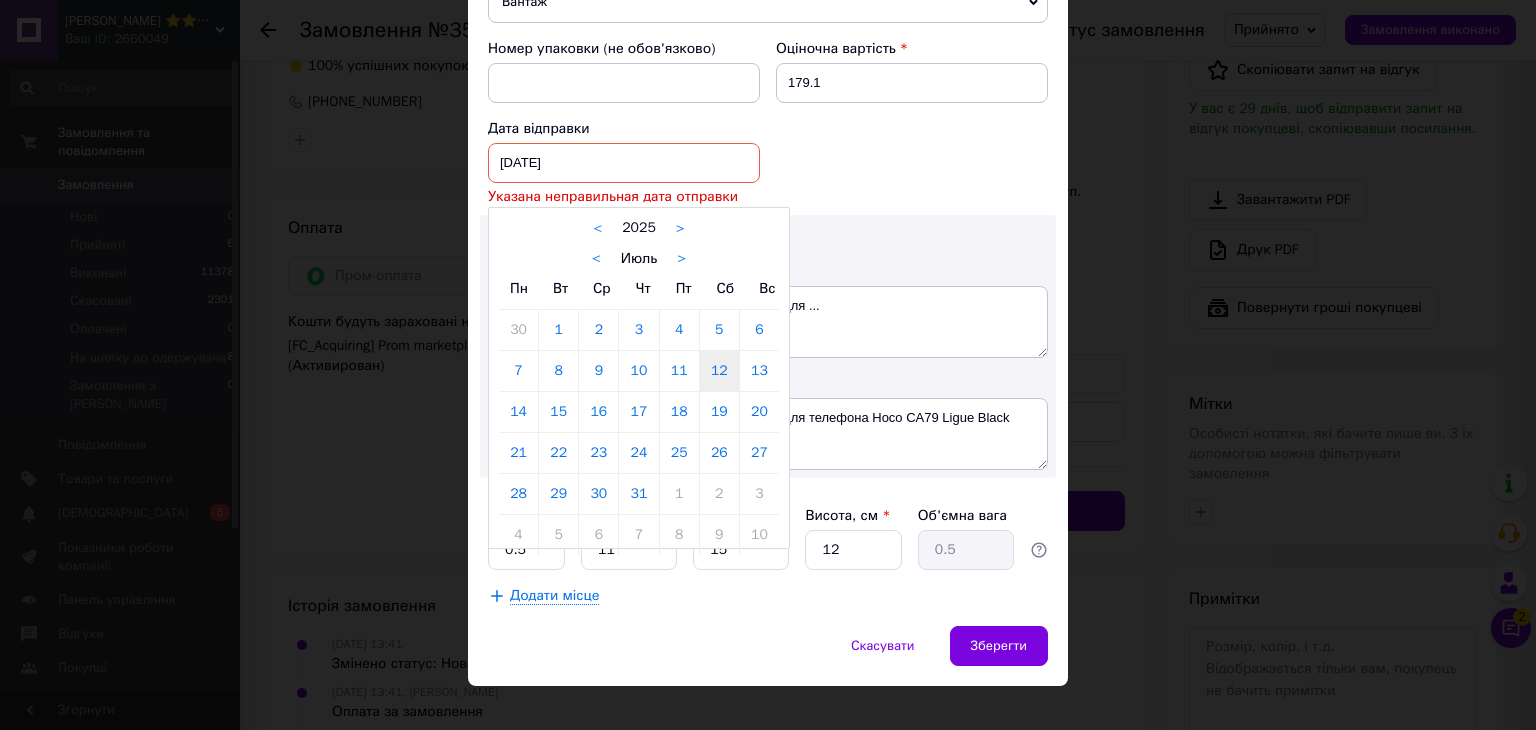 click on "[DATE] < 2025 > < Июль > Пн Вт Ср Чт Пт Сб Вс 30 1 2 3 4 5 6 7 8 9 10 11 12 13 14 15 16 17 18 19 20 21 22 23 24 25 26 27 28 29 30 31 1 2 3 4 5 6 7 8 9 10" at bounding box center [624, 163] 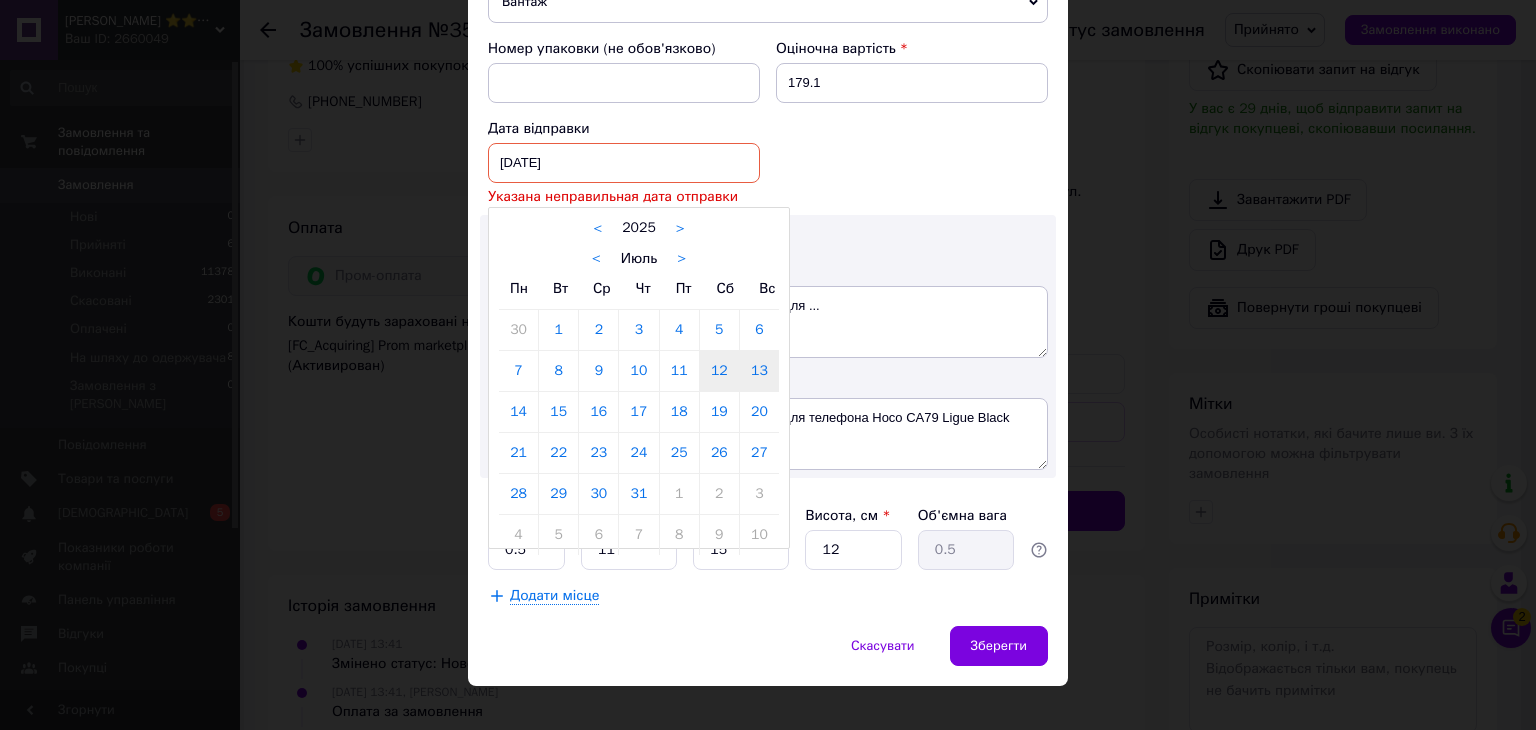 click on "13" at bounding box center (759, 371) 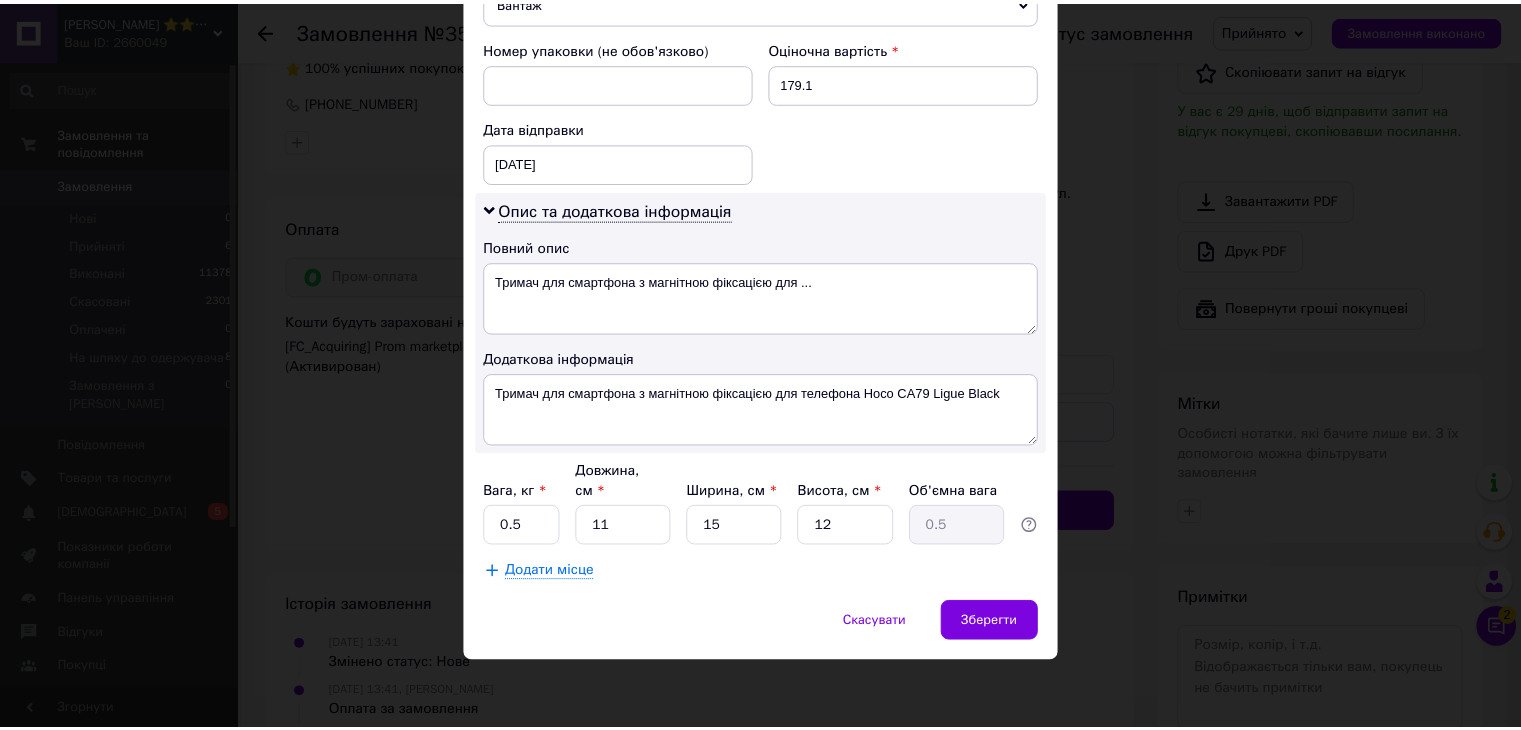 scroll, scrollTop: 816, scrollLeft: 0, axis: vertical 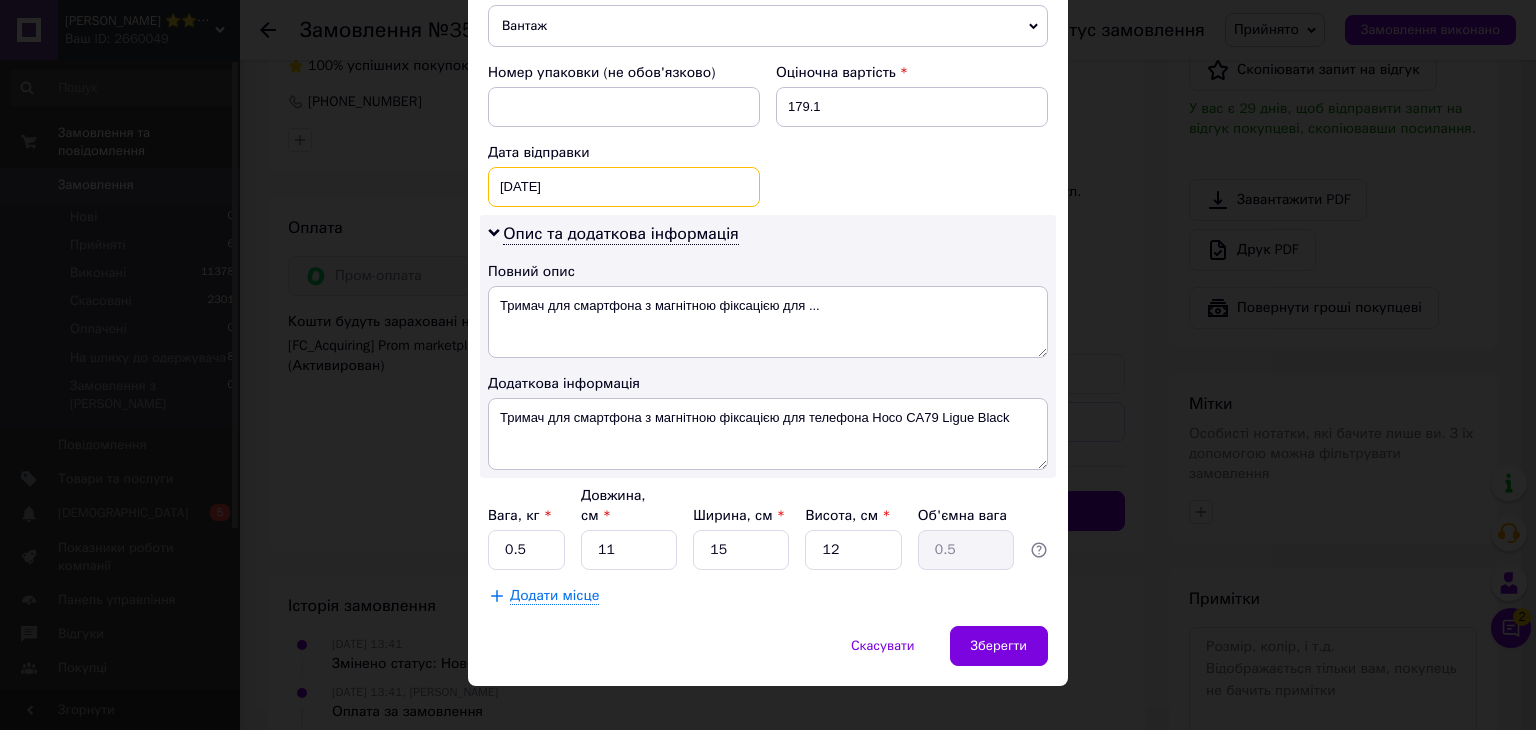 click on "[DATE] < 2025 > < Июль > Пн Вт Ср Чт Пт Сб Вс 30 1 2 3 4 5 6 7 8 9 10 11 12 13 14 15 16 17 18 19 20 21 22 23 24 25 26 27 28 29 30 31 1 2 3 4 5 6 7 8 9 10" at bounding box center [624, 187] 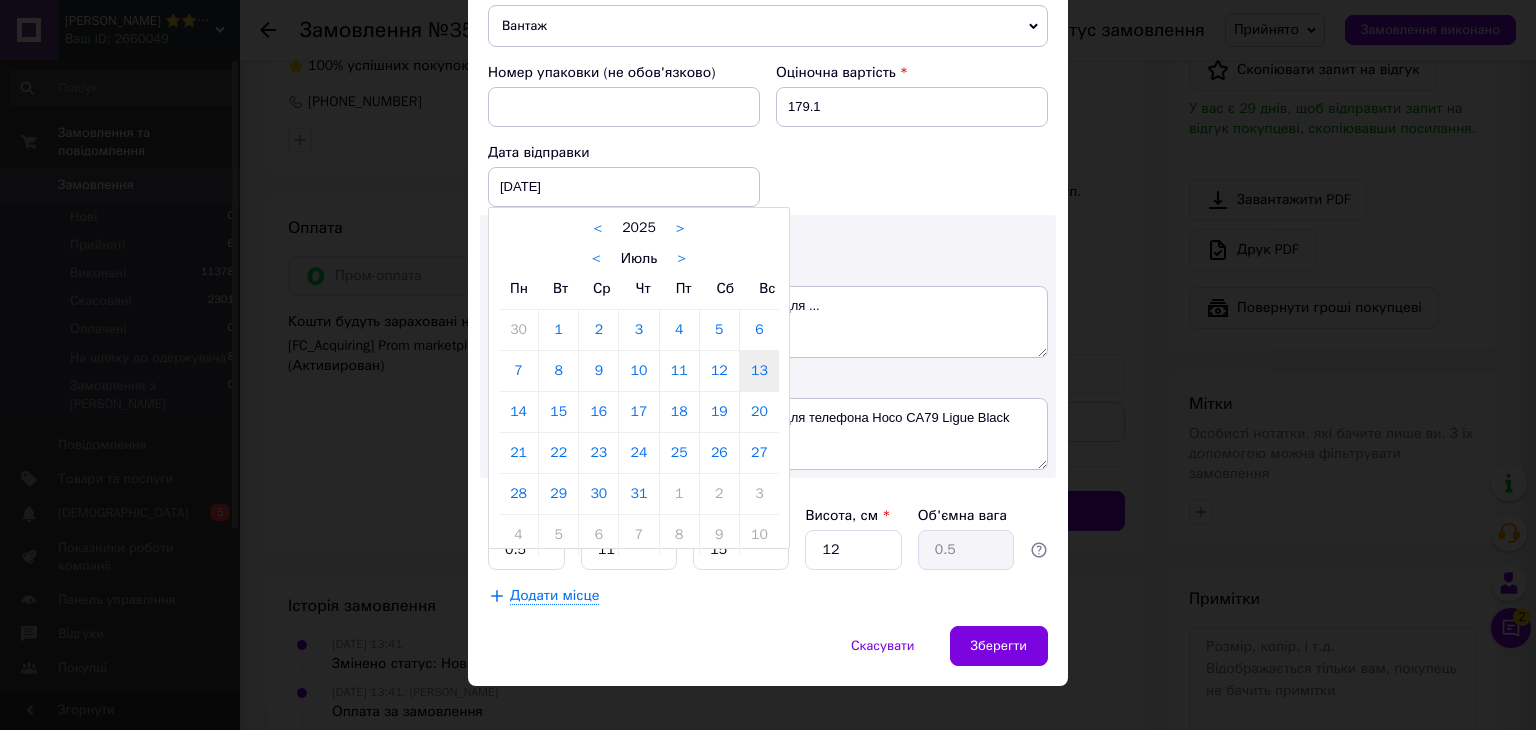 click on "14" at bounding box center (518, 412) 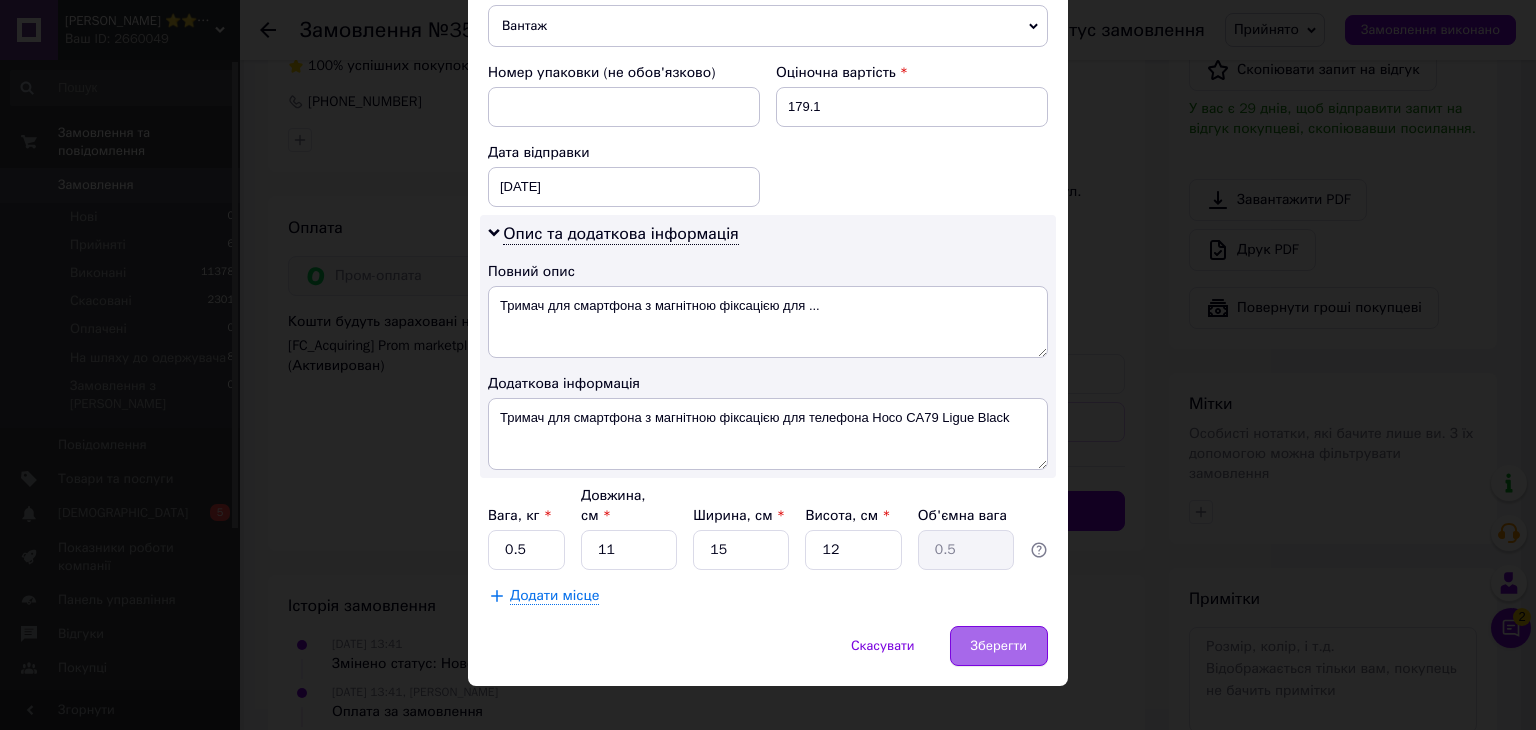 click on "Зберегти" at bounding box center [999, 646] 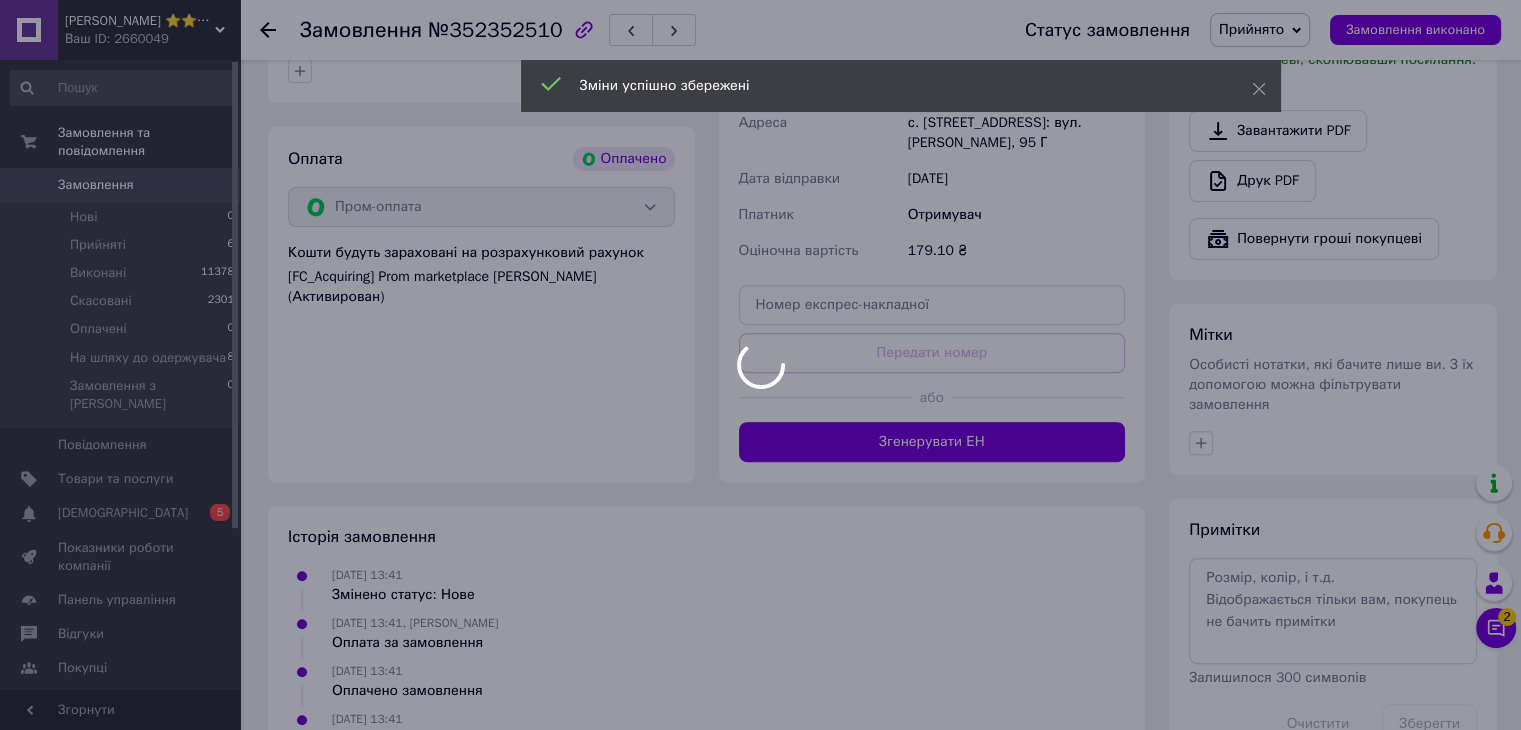 scroll, scrollTop: 700, scrollLeft: 0, axis: vertical 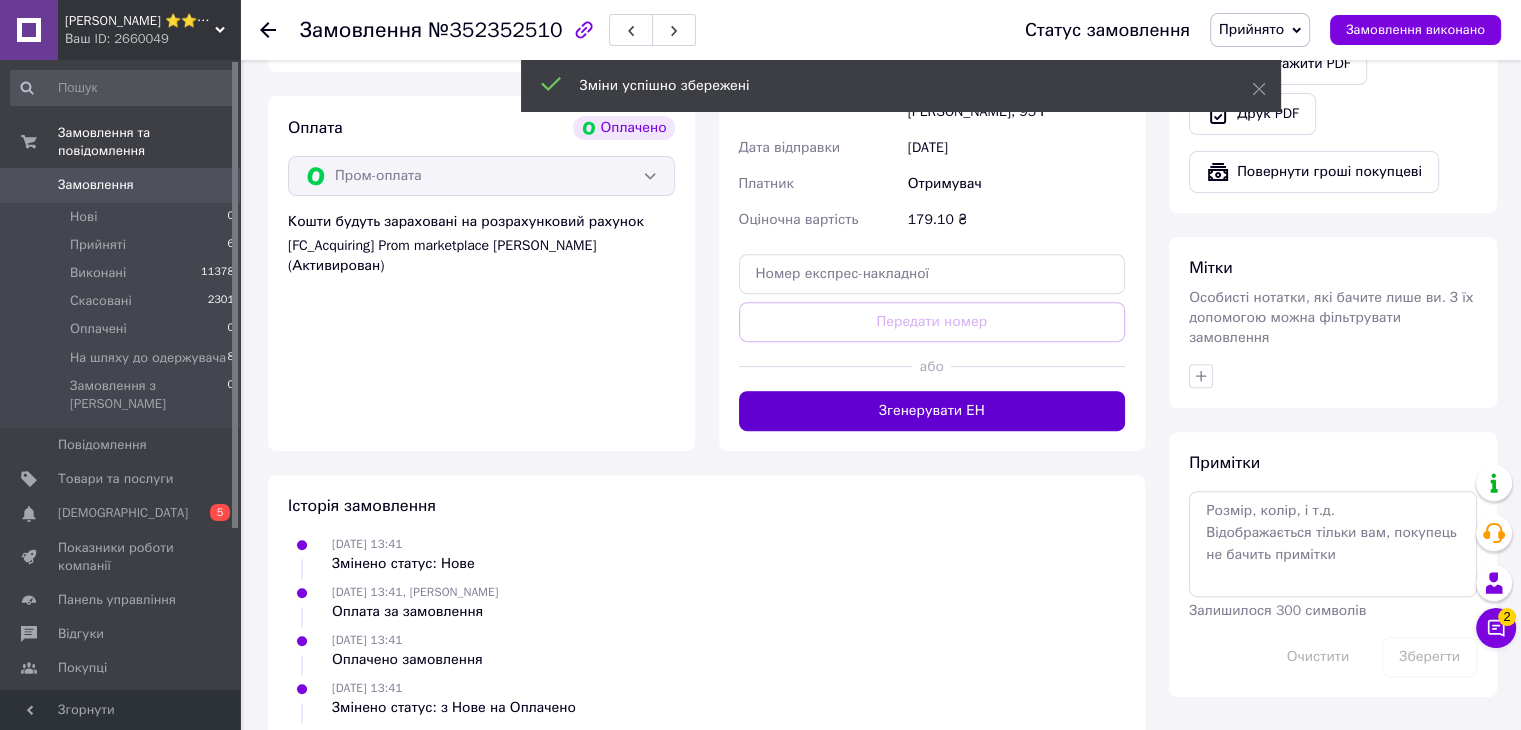 click on "Згенерувати ЕН" at bounding box center (932, 411) 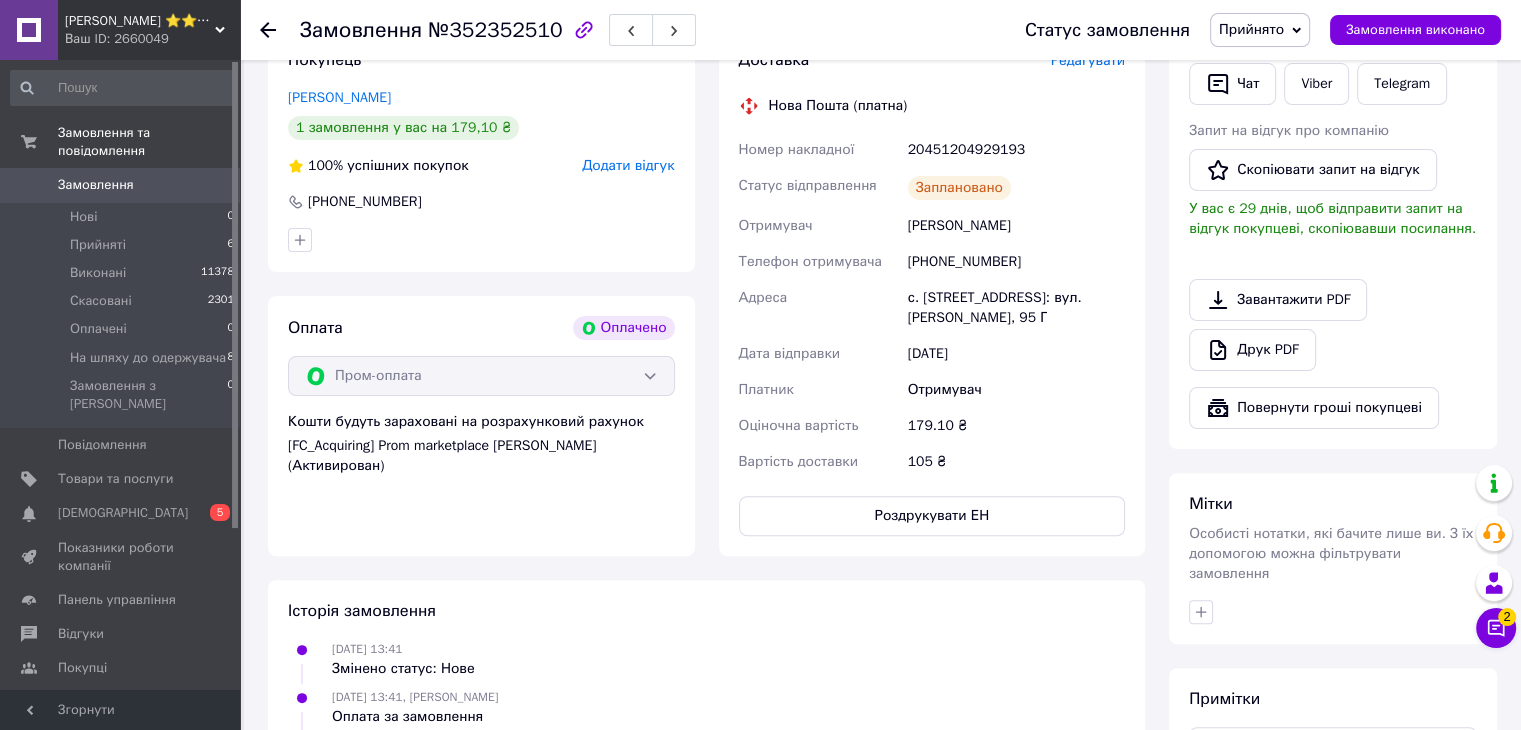 scroll, scrollTop: 300, scrollLeft: 0, axis: vertical 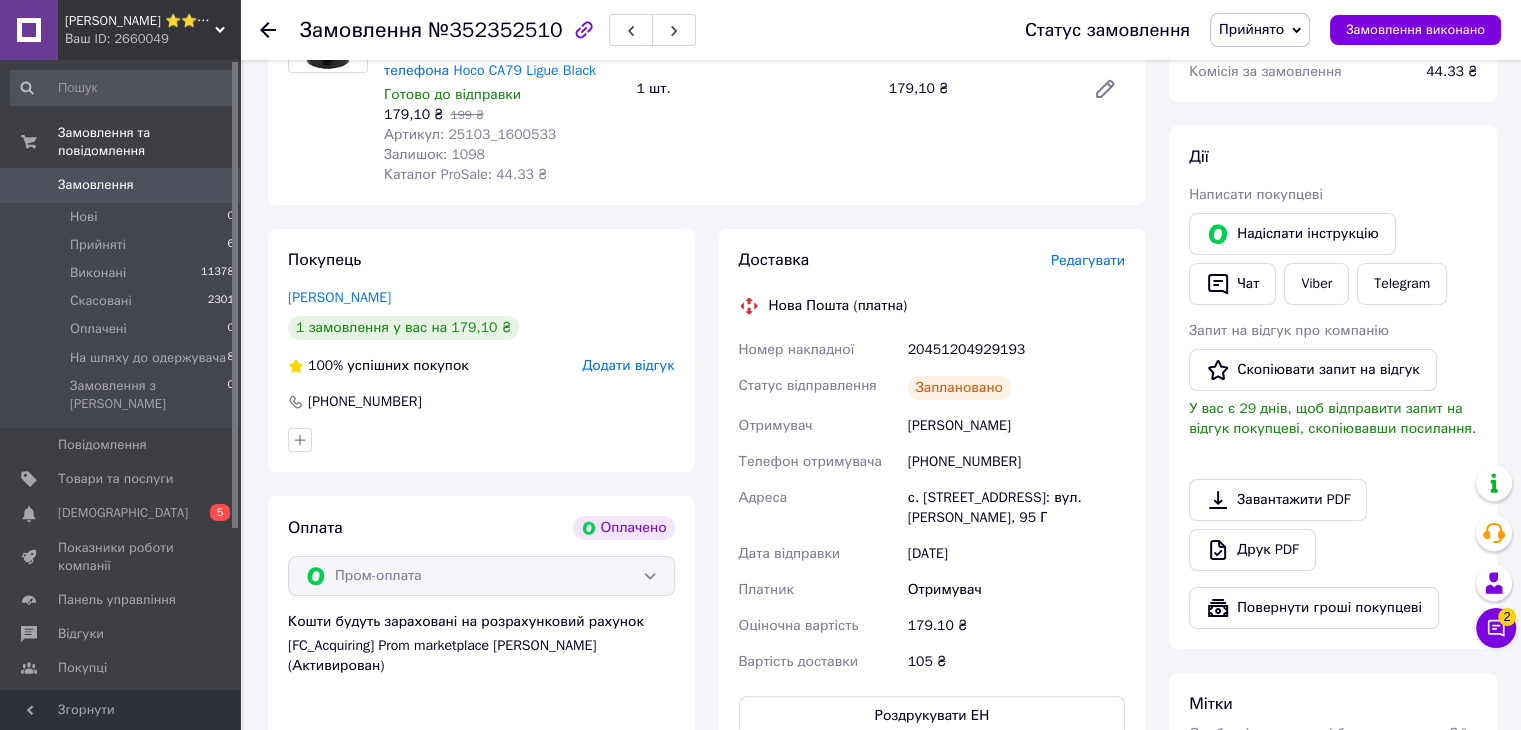 click on "20451204929193" at bounding box center (1016, 350) 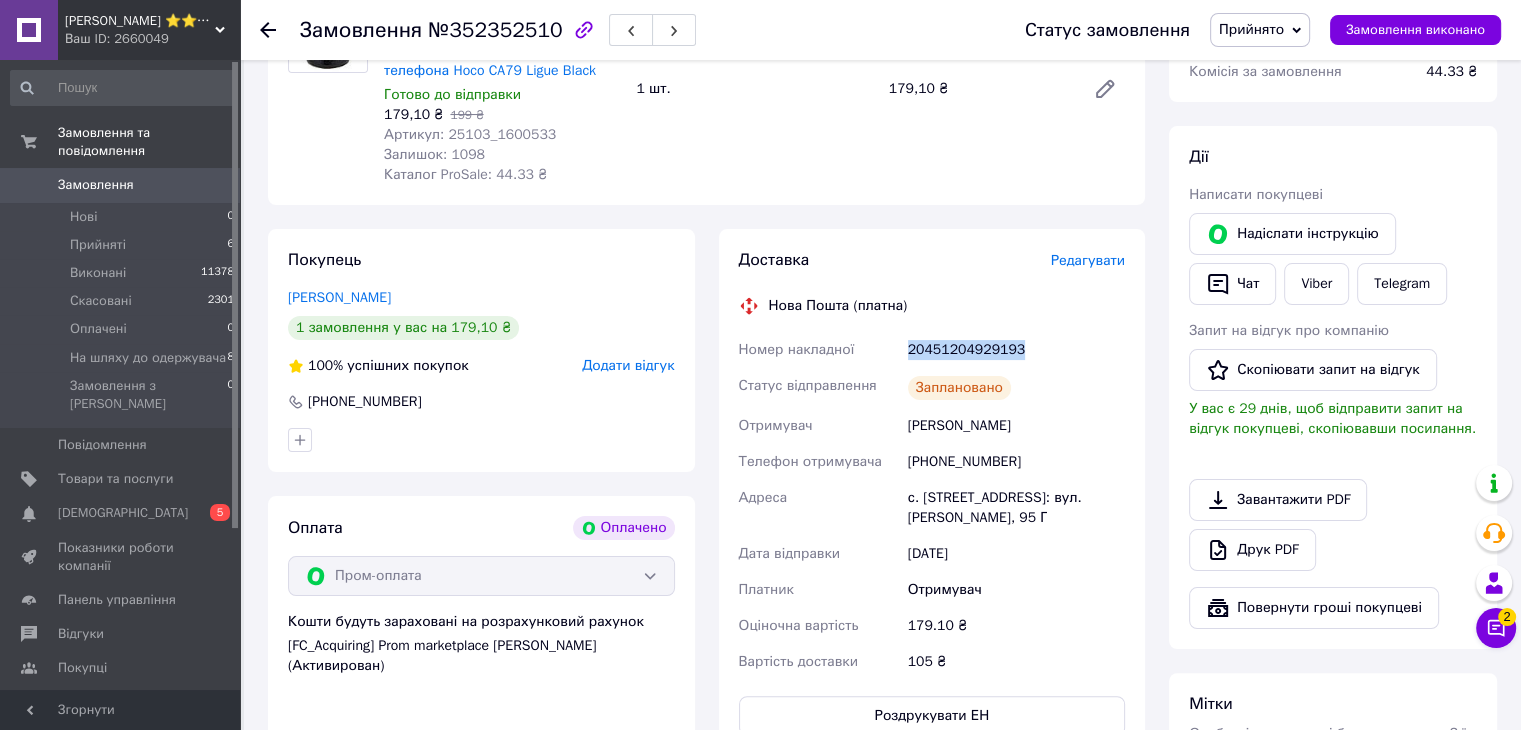 click on "20451204929193" at bounding box center [1016, 350] 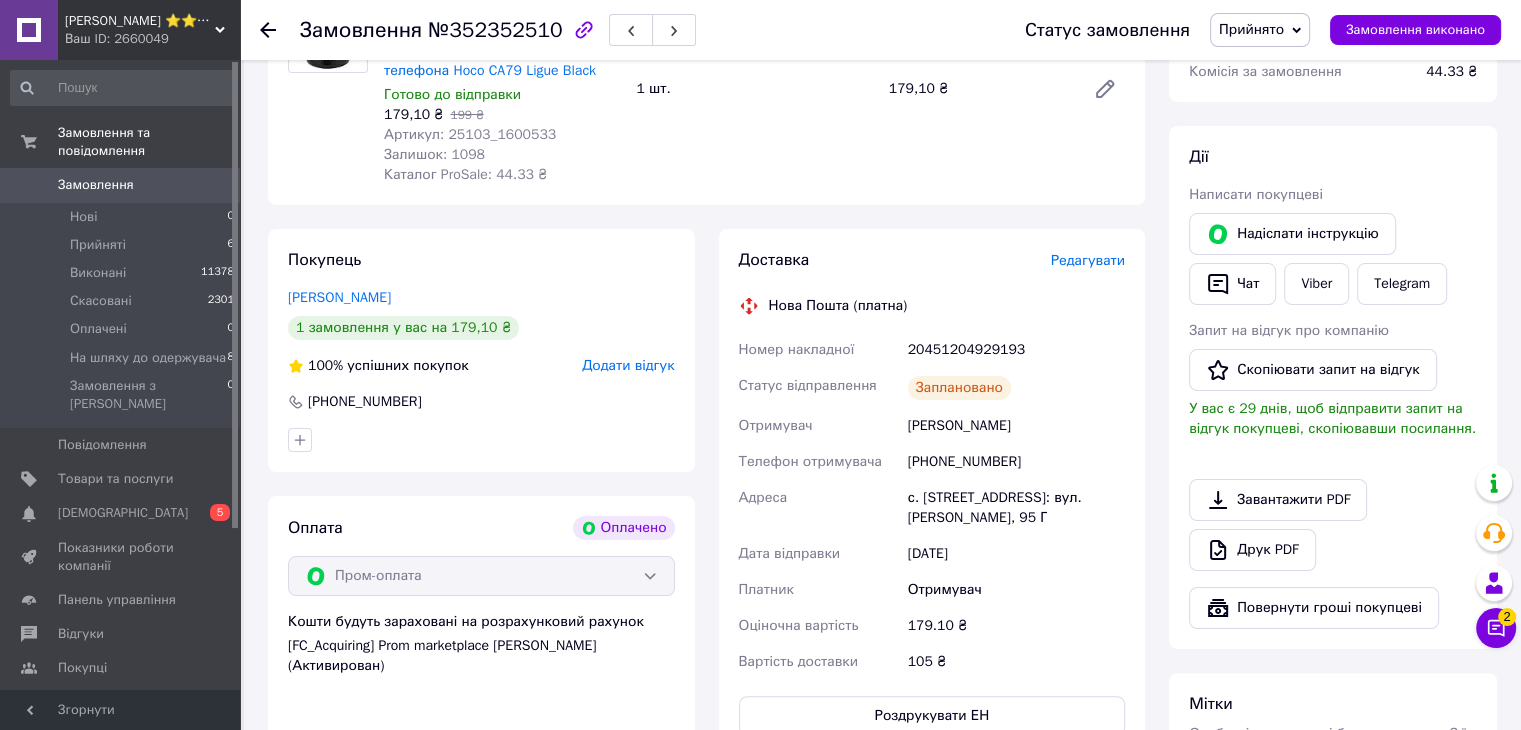 click 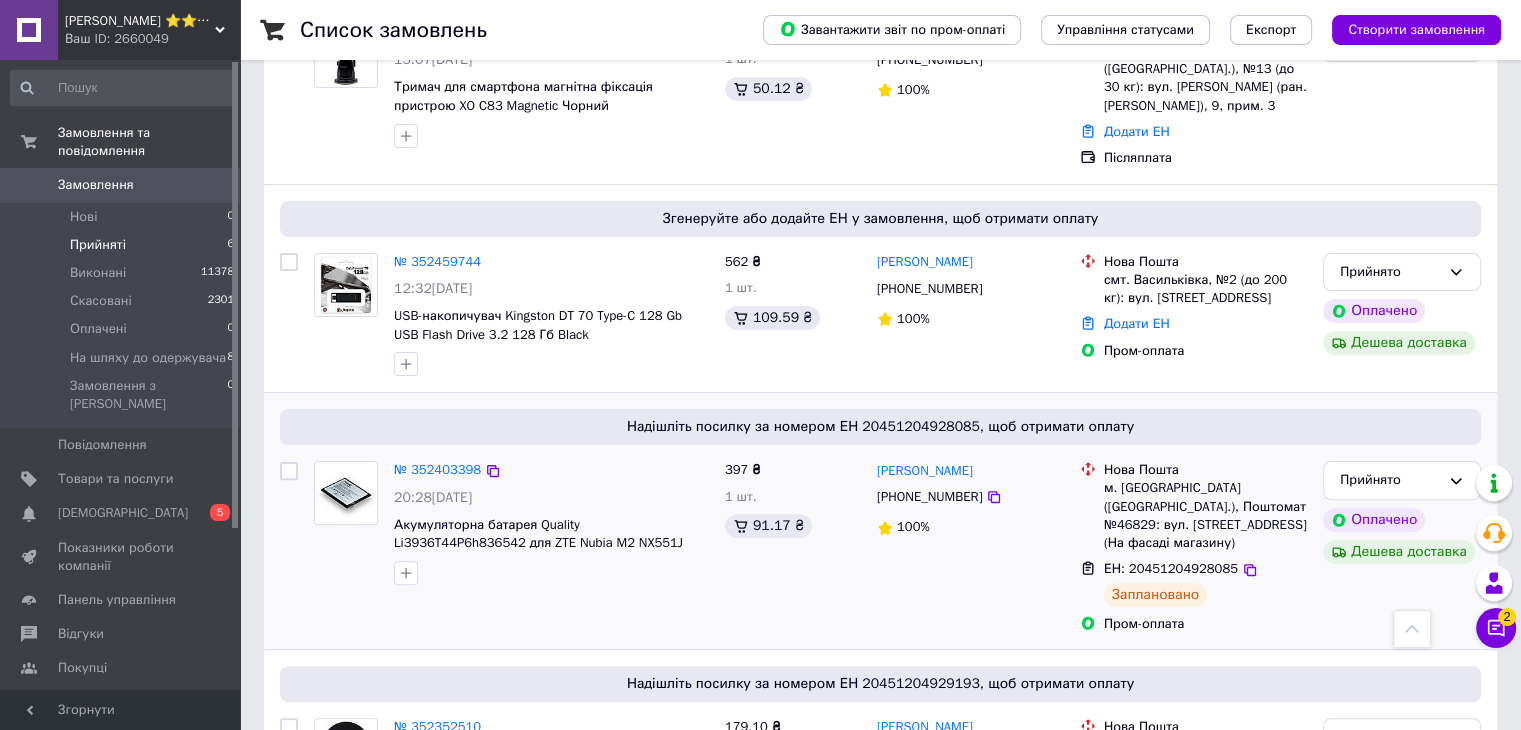 scroll, scrollTop: 384, scrollLeft: 0, axis: vertical 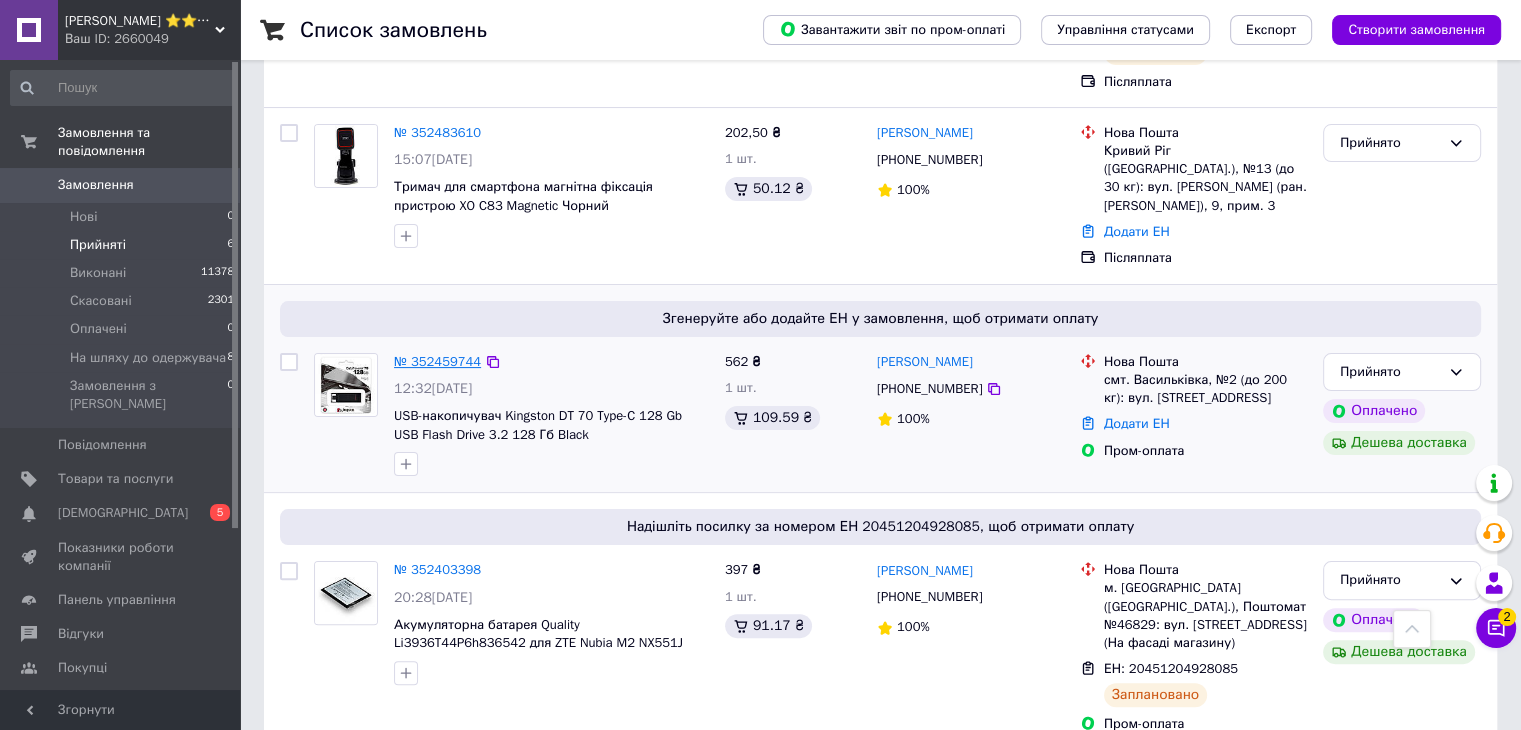 click on "№ 352459744" at bounding box center (437, 361) 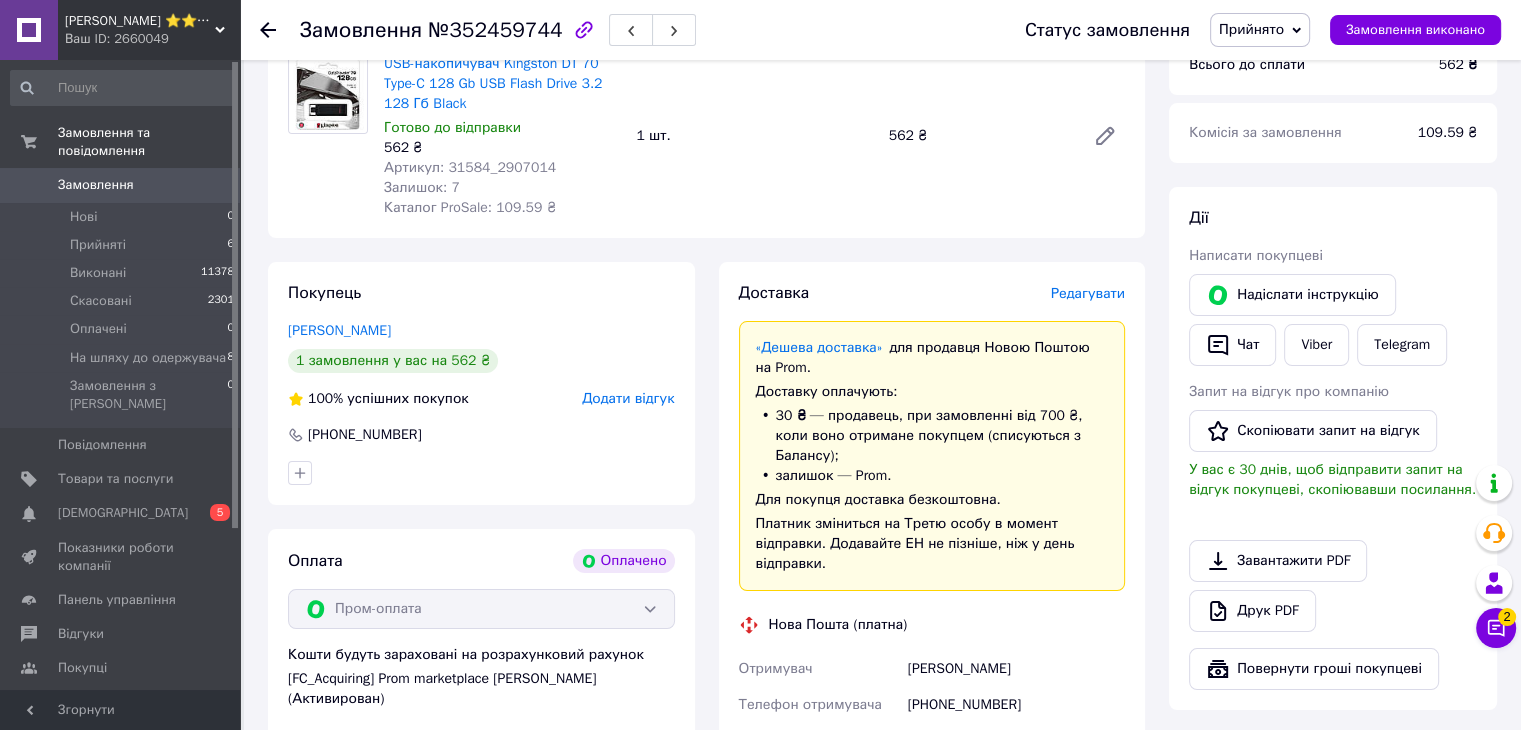 scroll, scrollTop: 0, scrollLeft: 0, axis: both 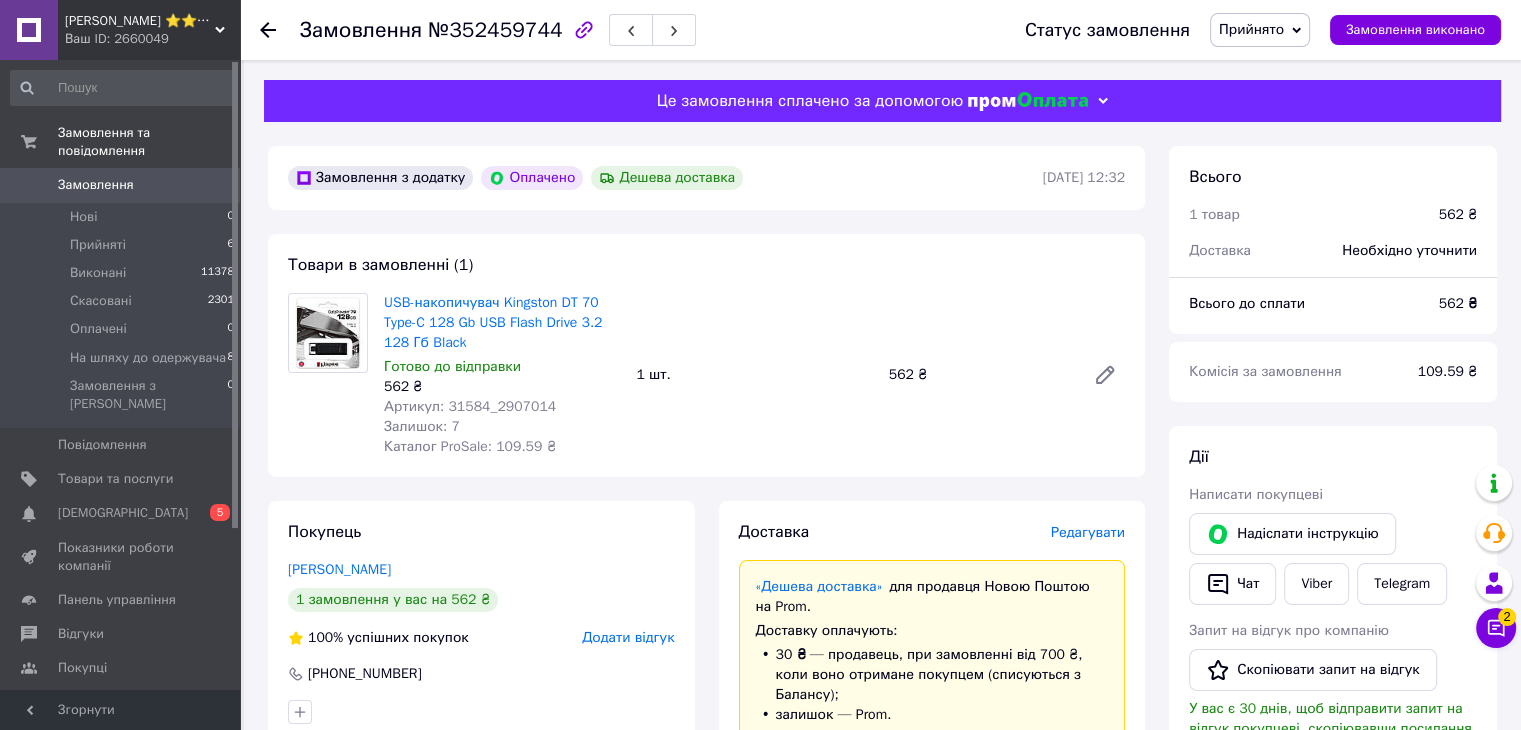 click on "Артикул: 31584_2907014" at bounding box center (470, 406) 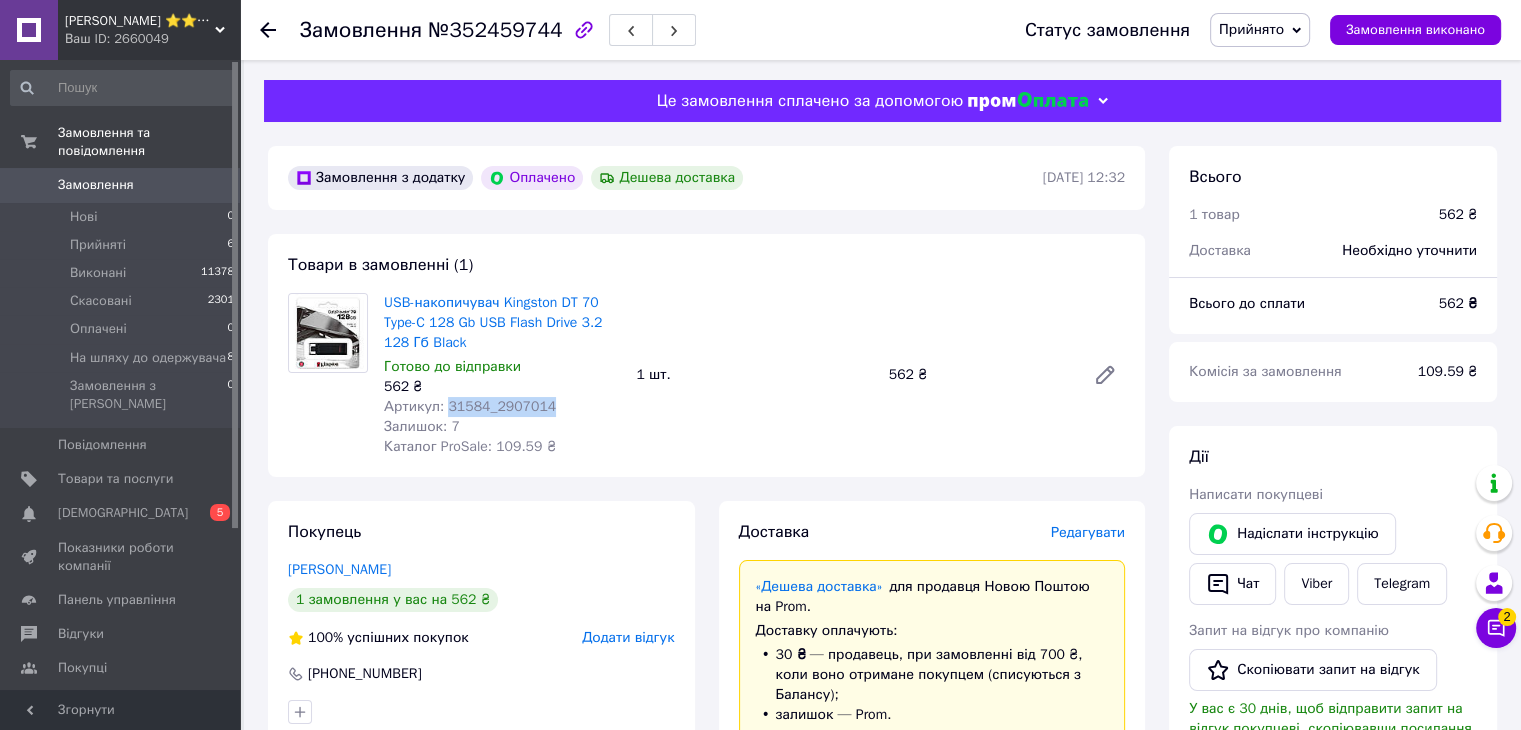click on "Артикул: 31584_2907014" at bounding box center [470, 406] 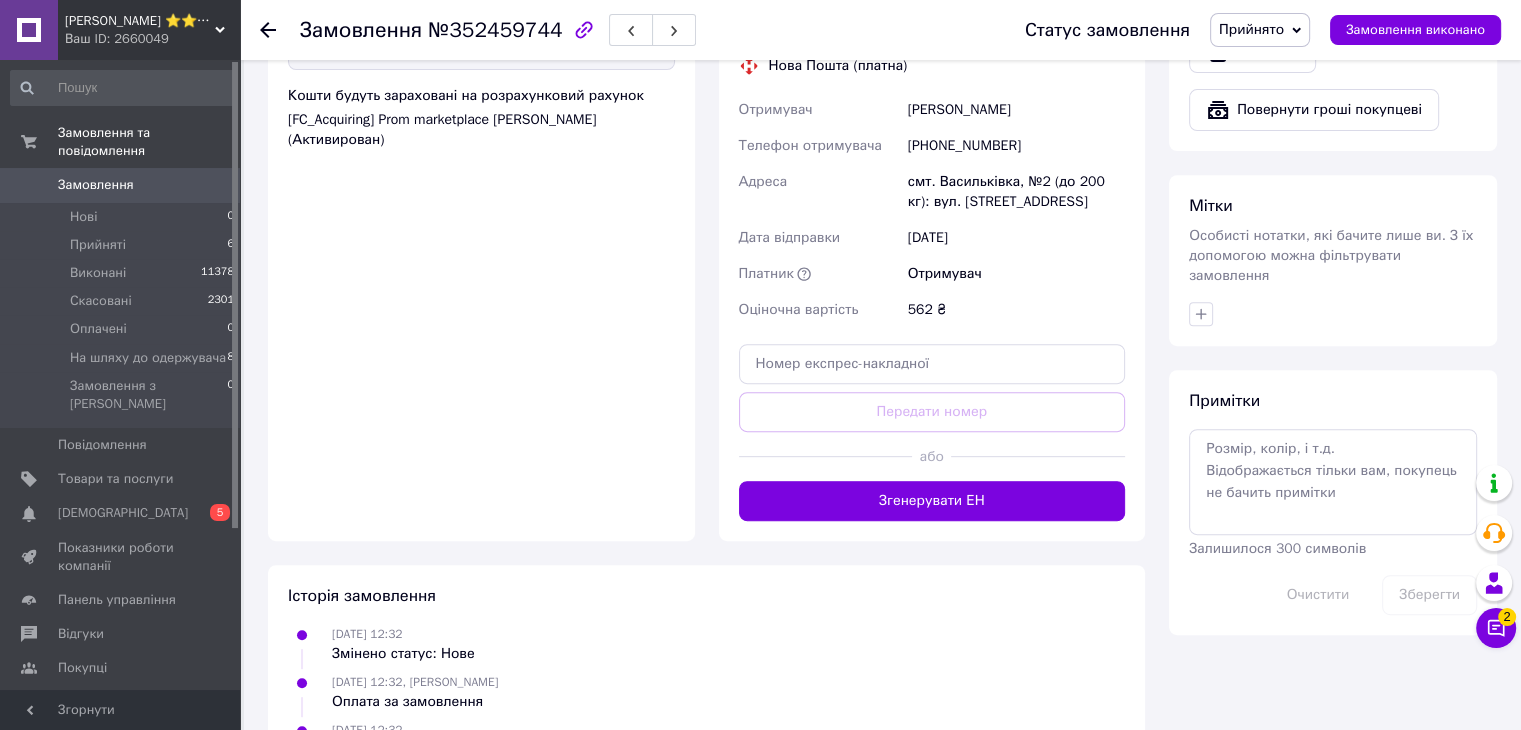 scroll, scrollTop: 800, scrollLeft: 0, axis: vertical 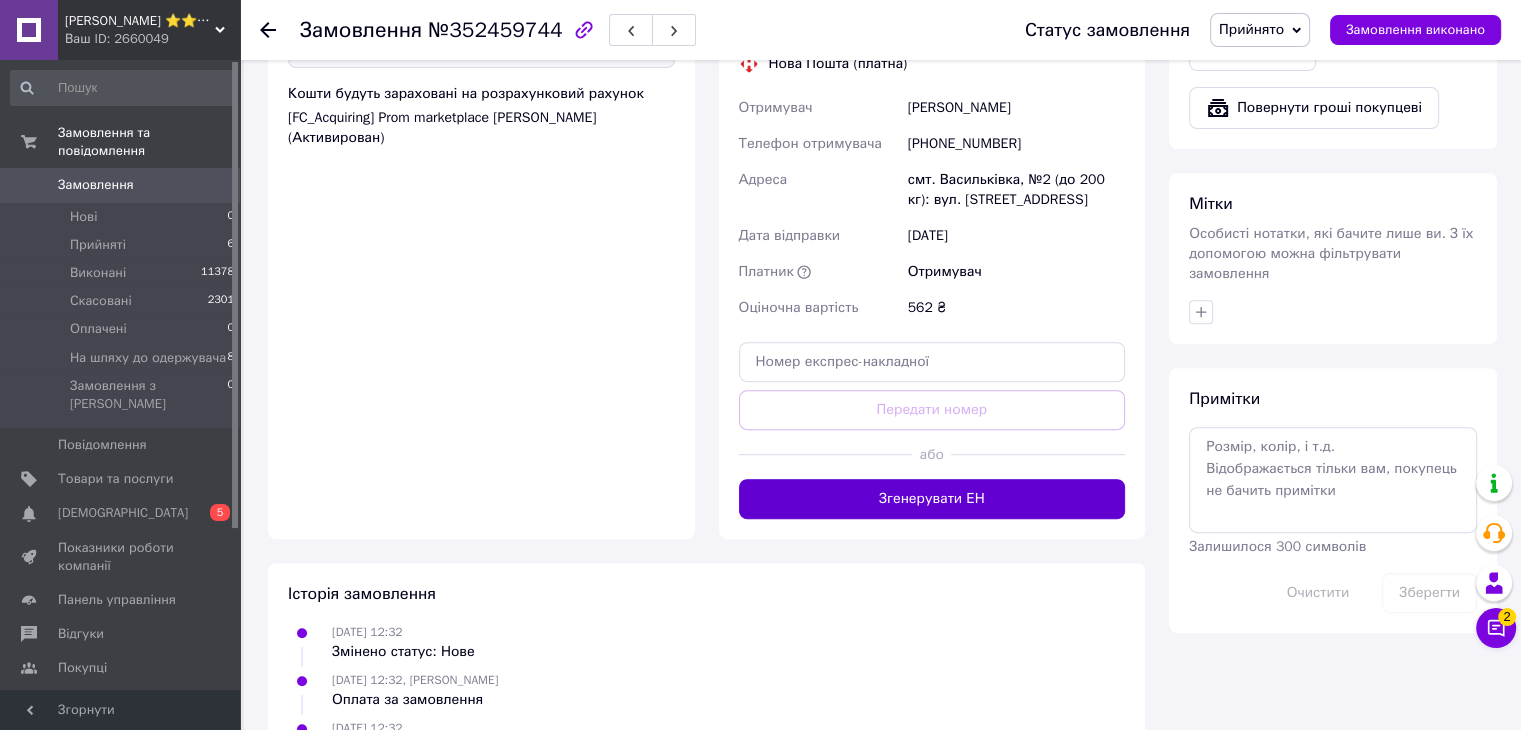 click on "Згенерувати ЕН" at bounding box center (932, 499) 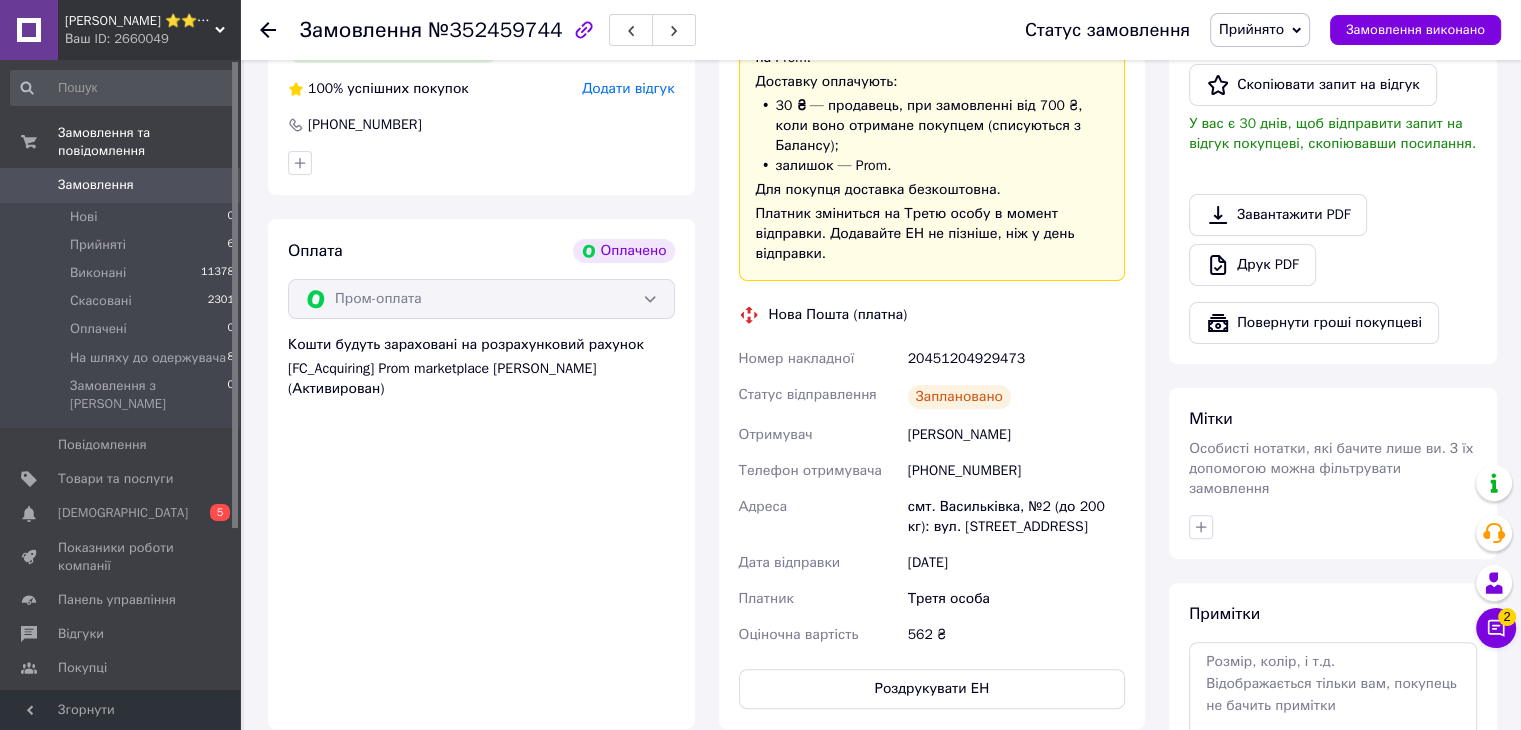 scroll, scrollTop: 500, scrollLeft: 0, axis: vertical 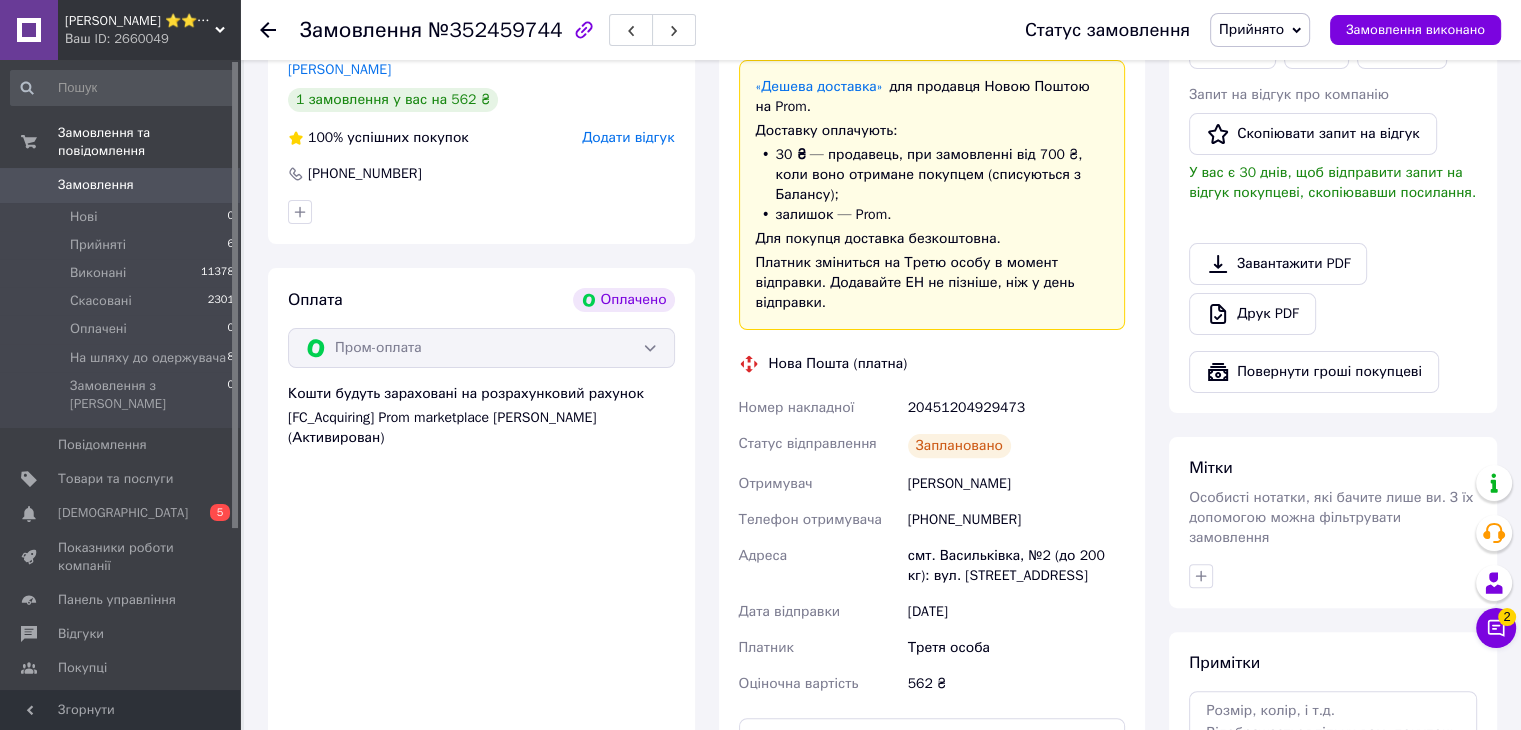 click on "20451204929473" at bounding box center [1016, 408] 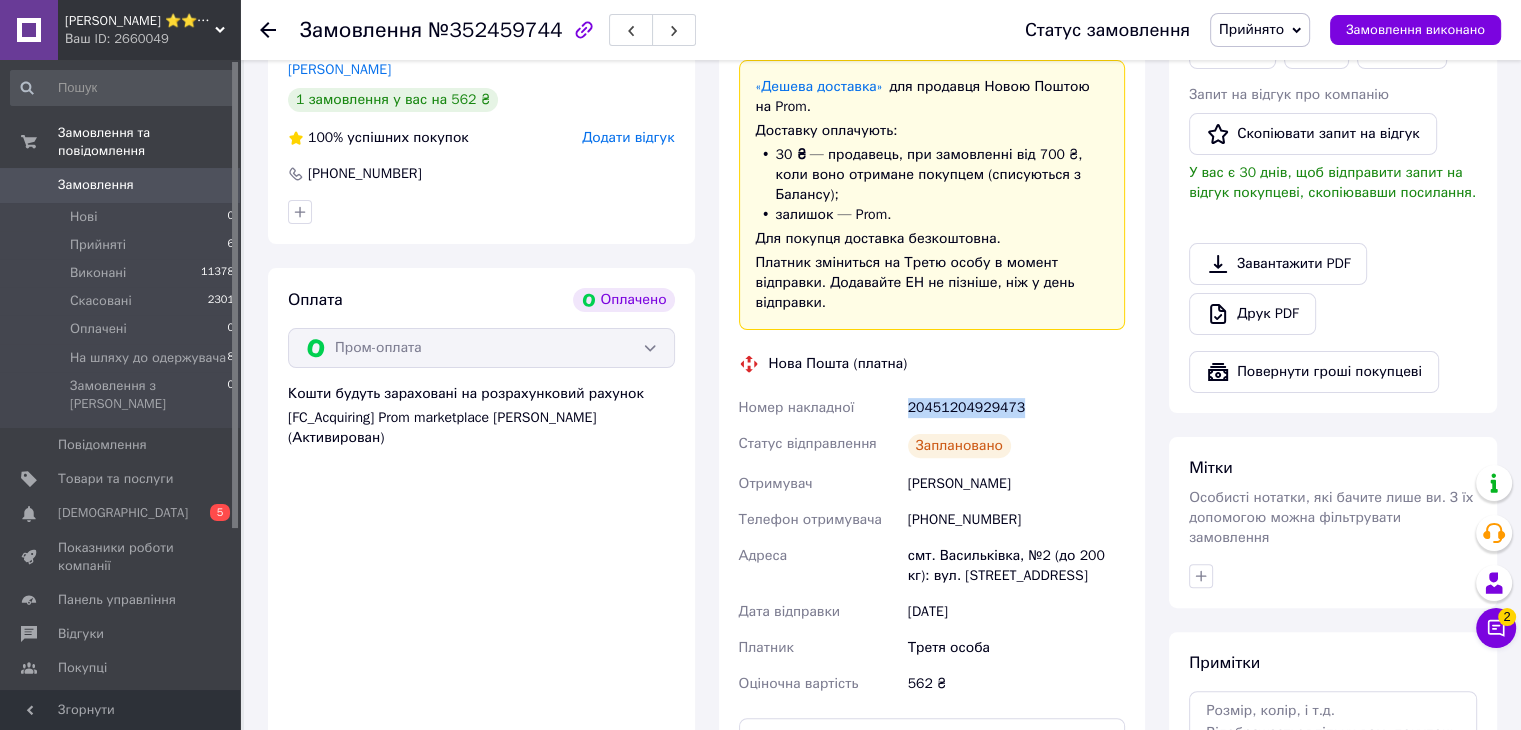 click on "20451204929473" at bounding box center (1016, 408) 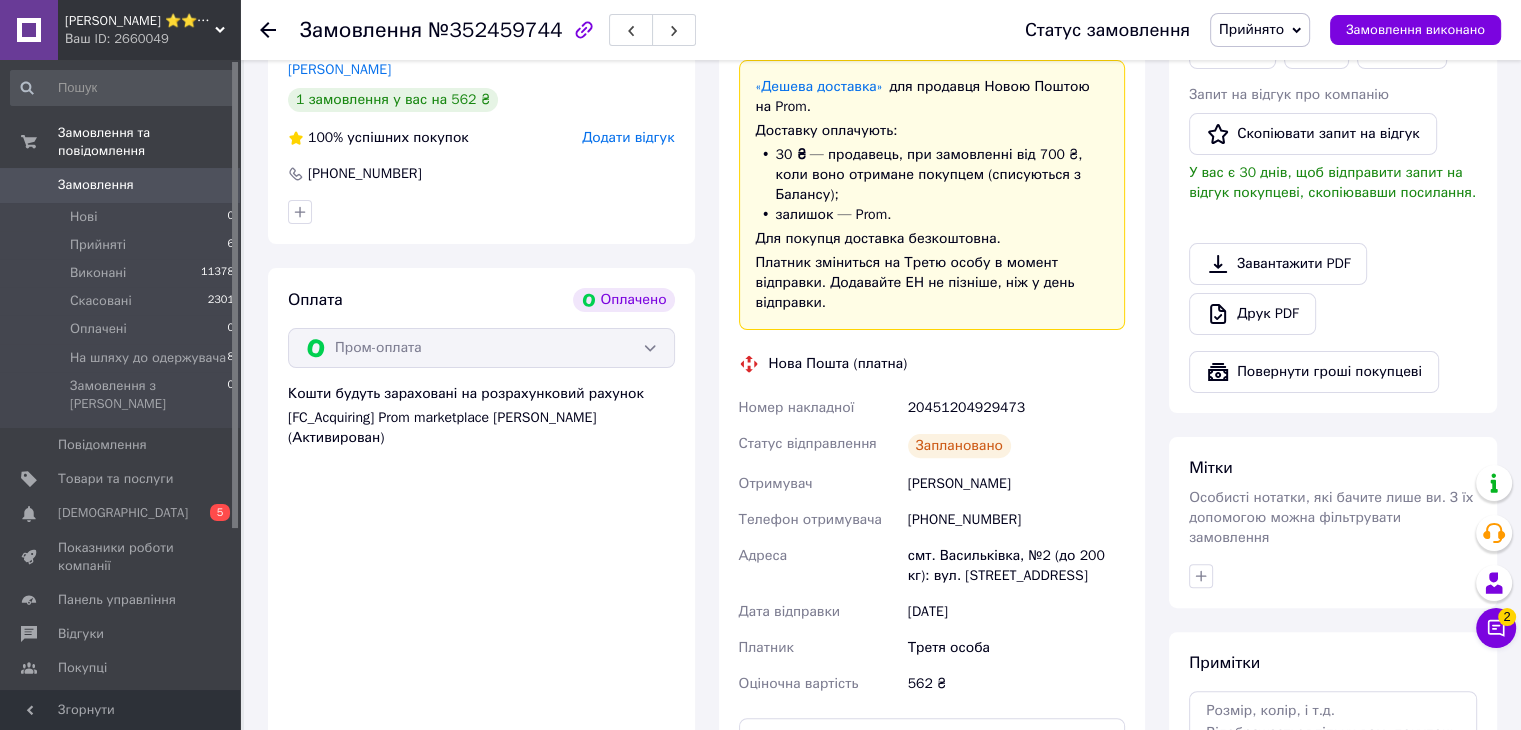 click 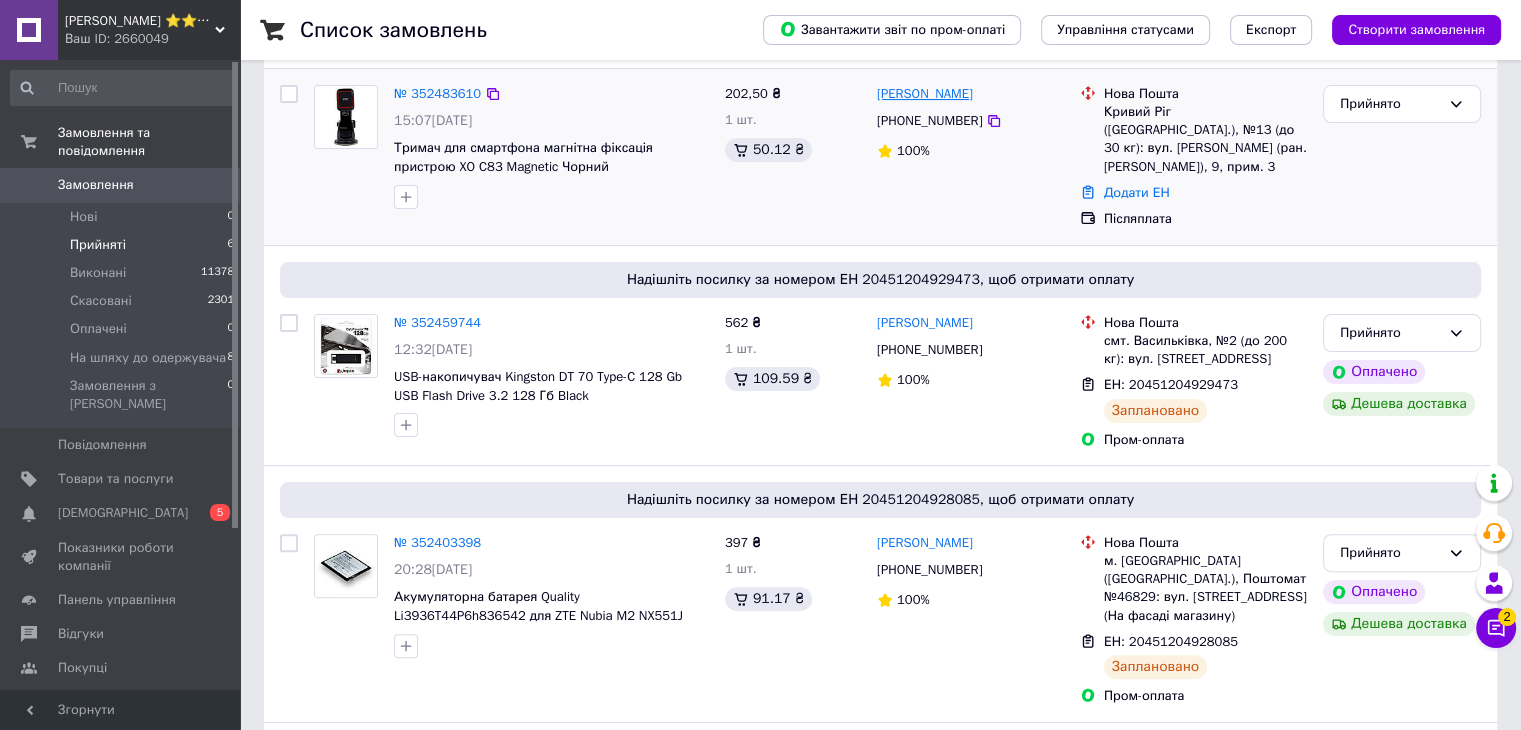 scroll, scrollTop: 200, scrollLeft: 0, axis: vertical 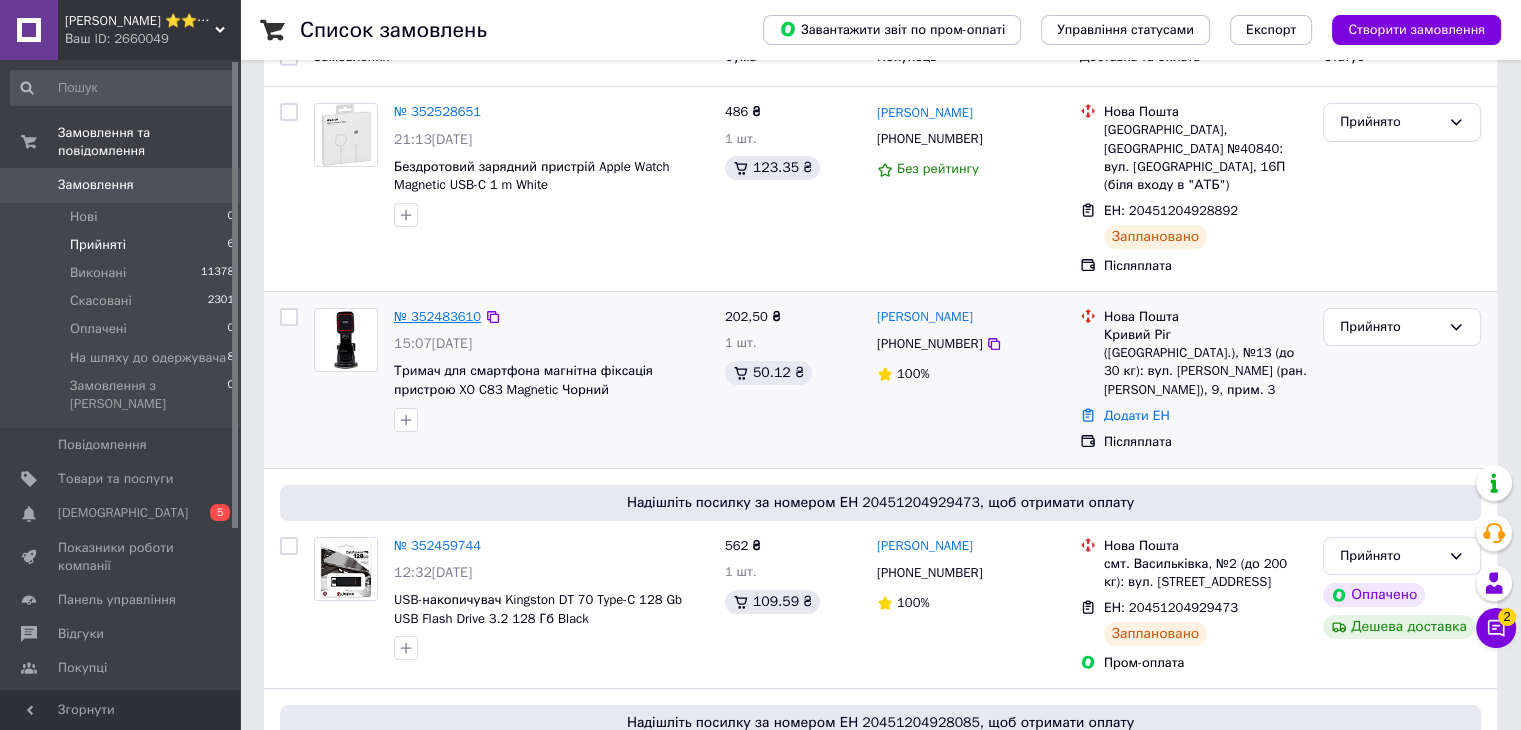 click on "№ 352483610" at bounding box center [437, 316] 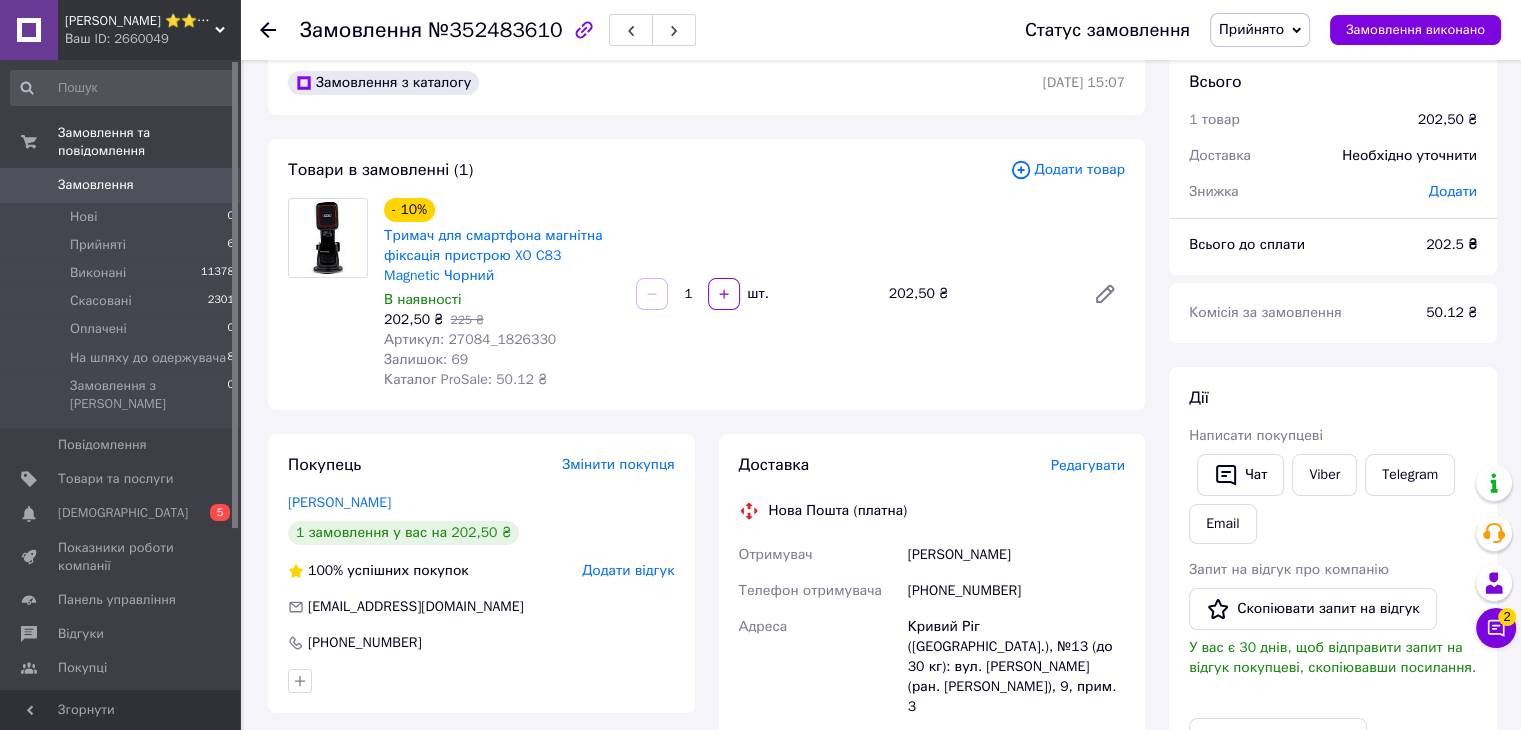 scroll, scrollTop: 0, scrollLeft: 0, axis: both 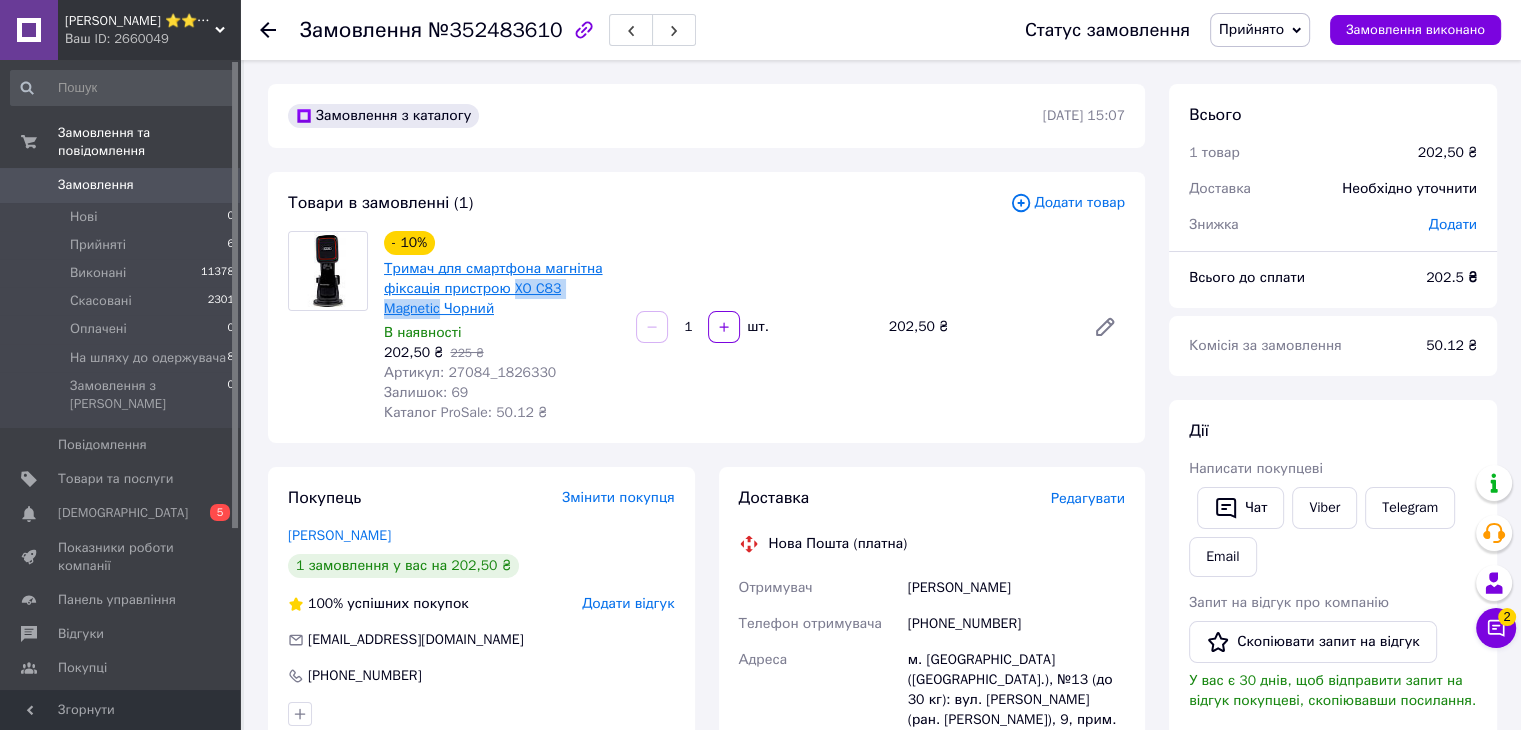 drag, startPoint x: 604, startPoint y: 292, endPoint x: 509, endPoint y: 293, distance: 95.005264 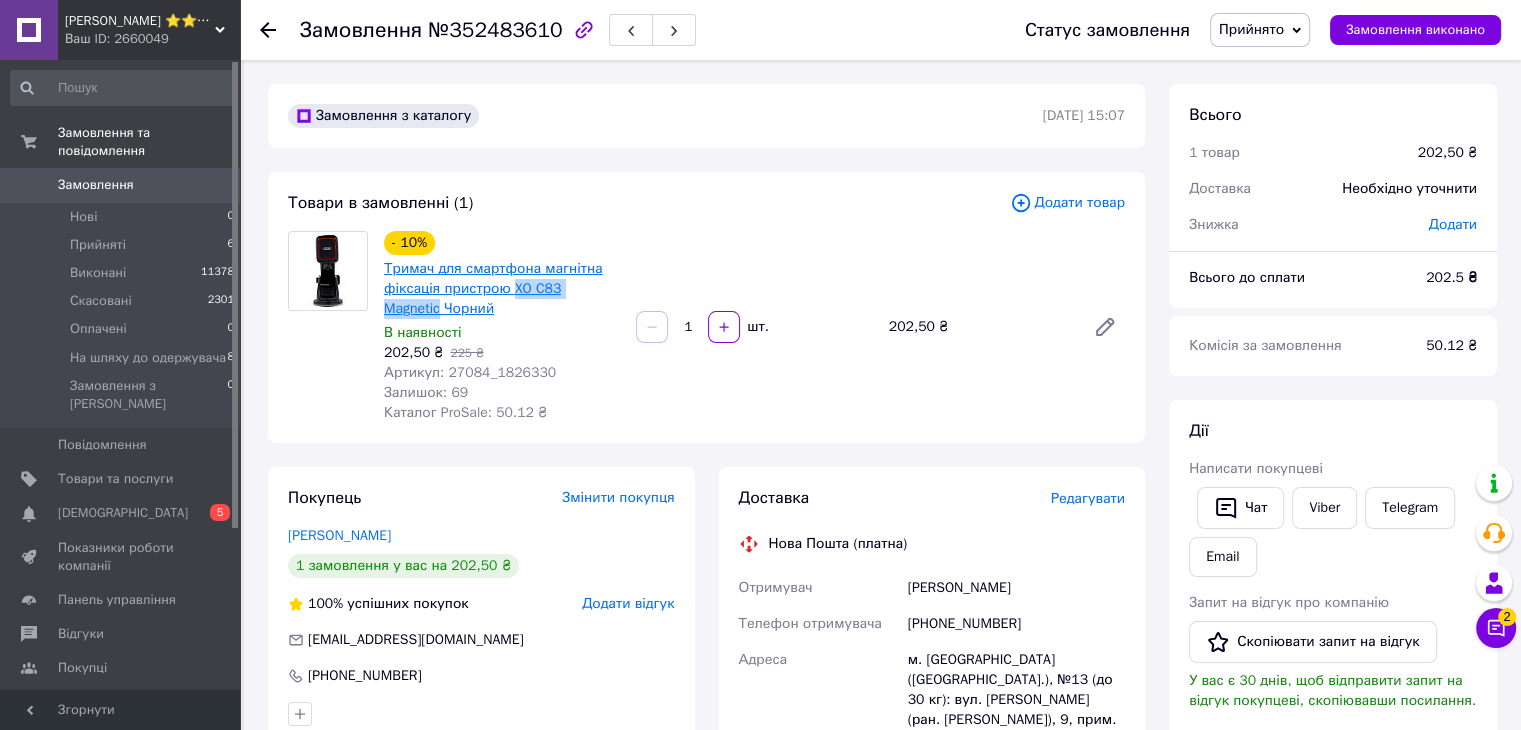 click on "- 10% Тримач для смартфона магнітна фіксація пристрою XO C83 Magnetic Чорний В наявності 202,50 ₴   225 ₴ Артикул: 27084_1826330 Залишок: 69 Каталог ProSale: 50.12 ₴" at bounding box center (502, 327) 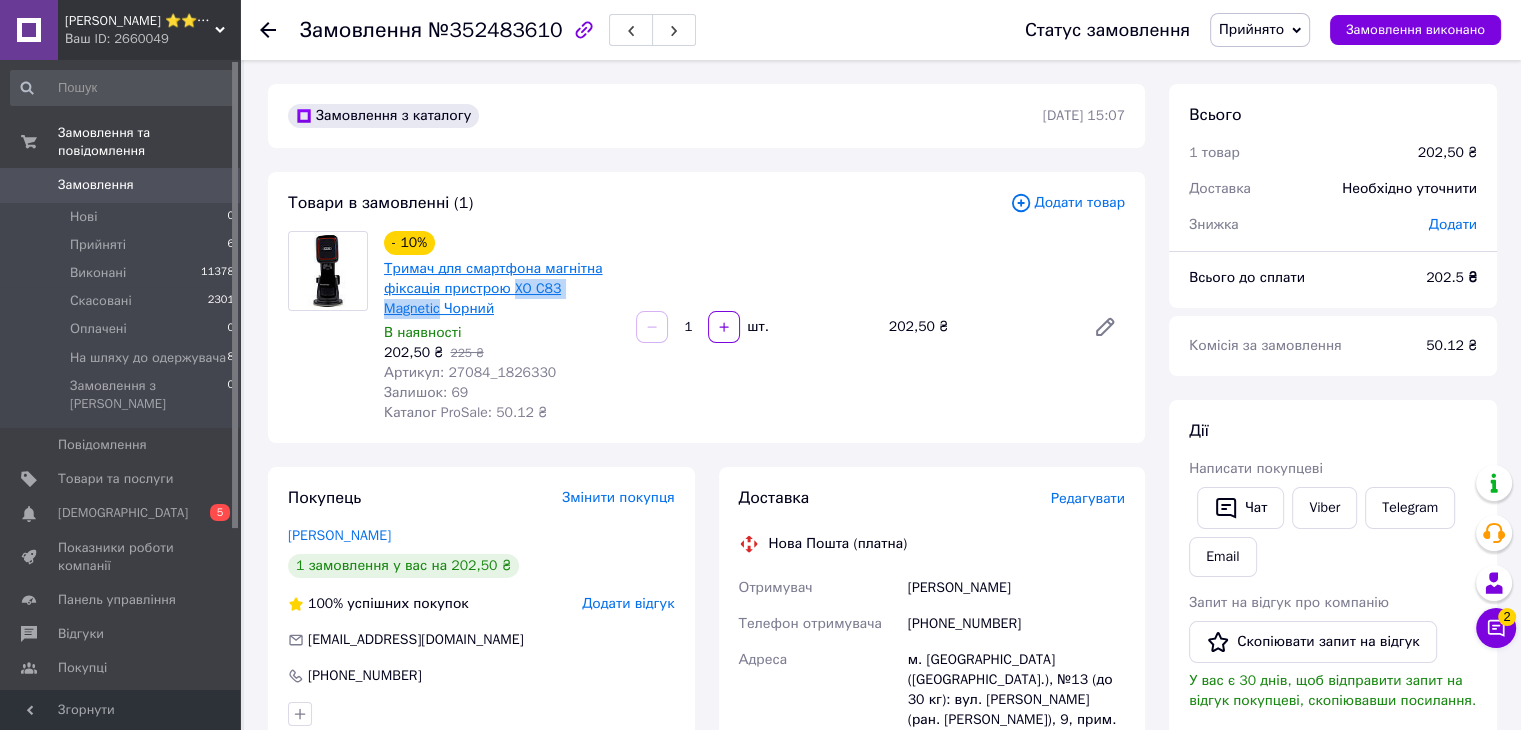 copy on "XO C83 Magnetic" 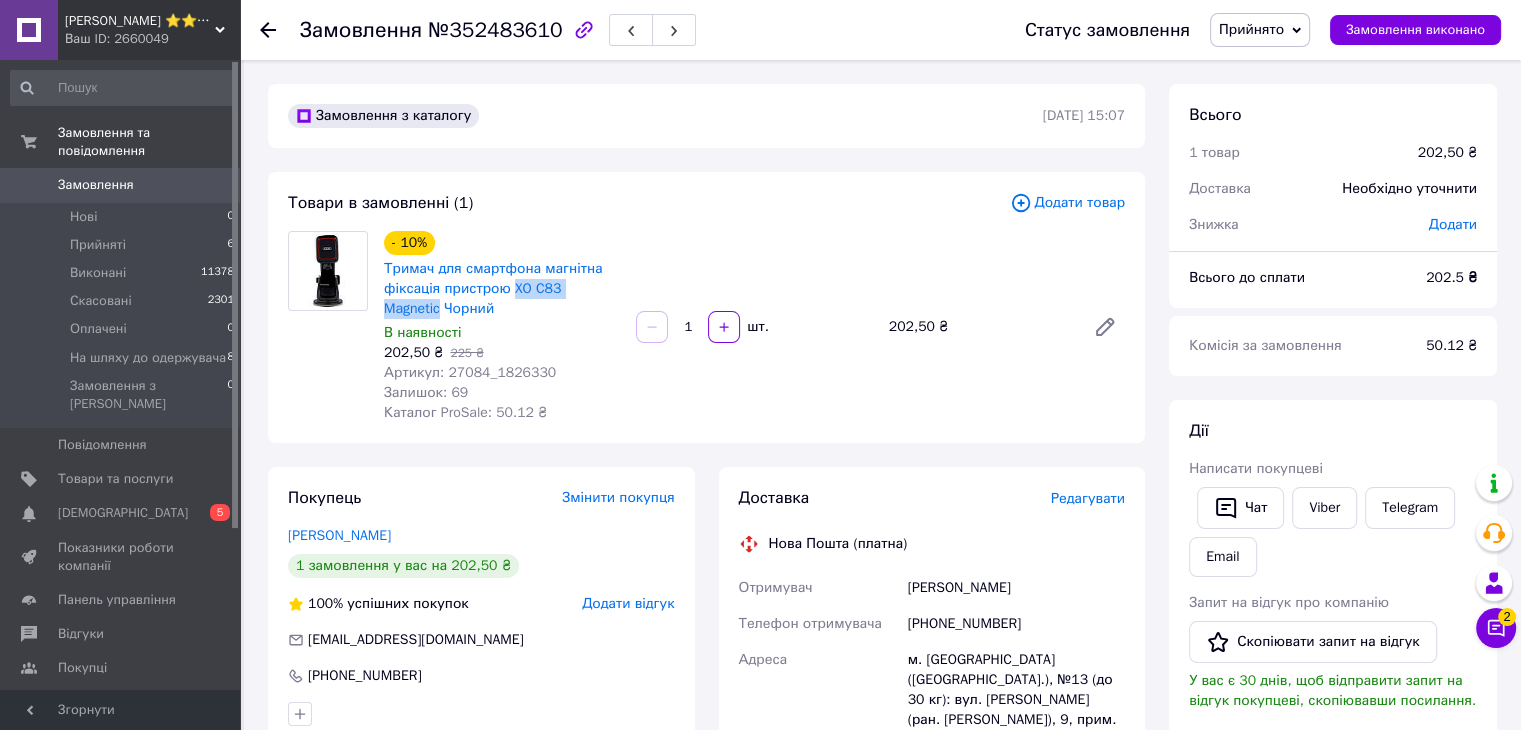 click on "Артикул: 27084_1826330" at bounding box center (470, 372) 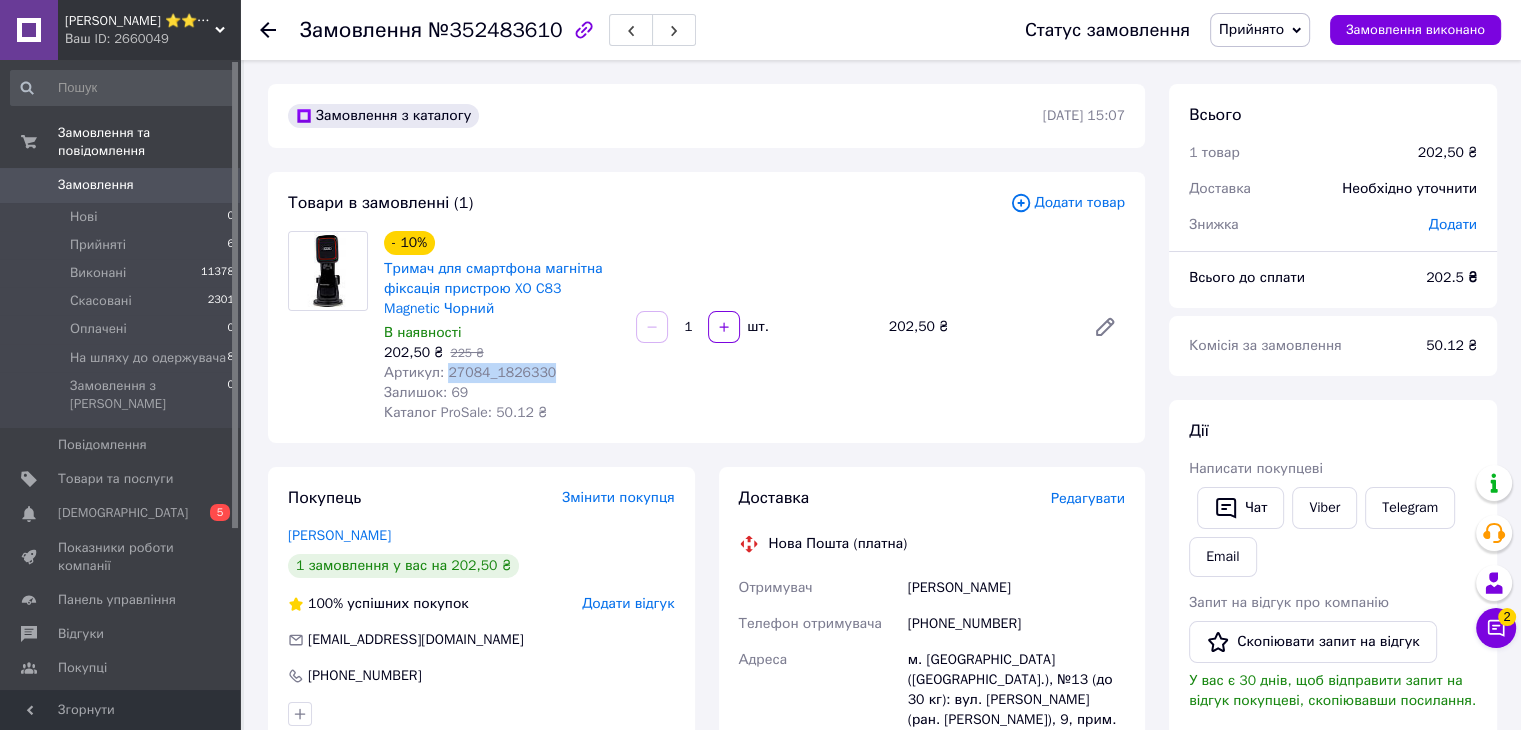 click on "Артикул: 27084_1826330" at bounding box center (470, 372) 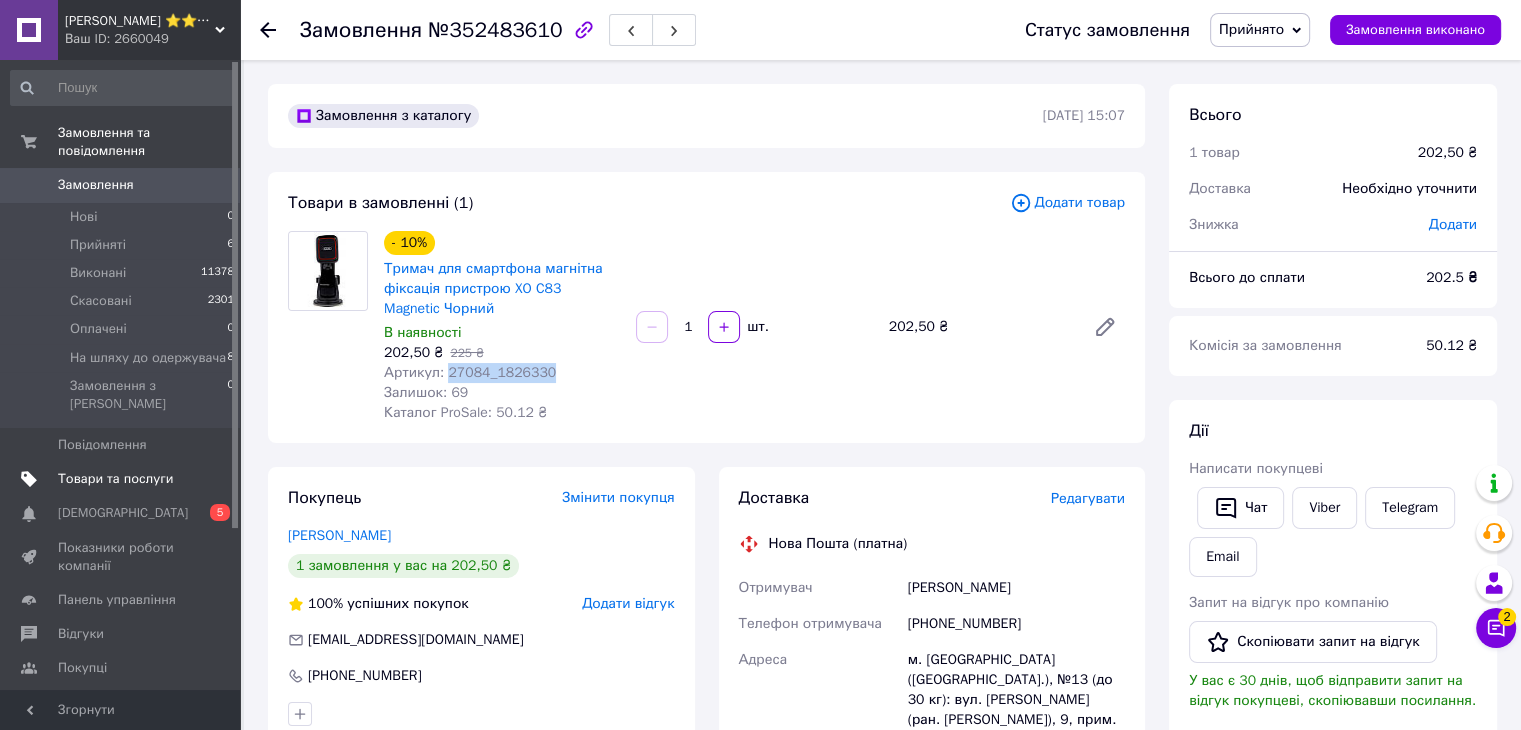 click on "Товари та послуги" at bounding box center (115, 479) 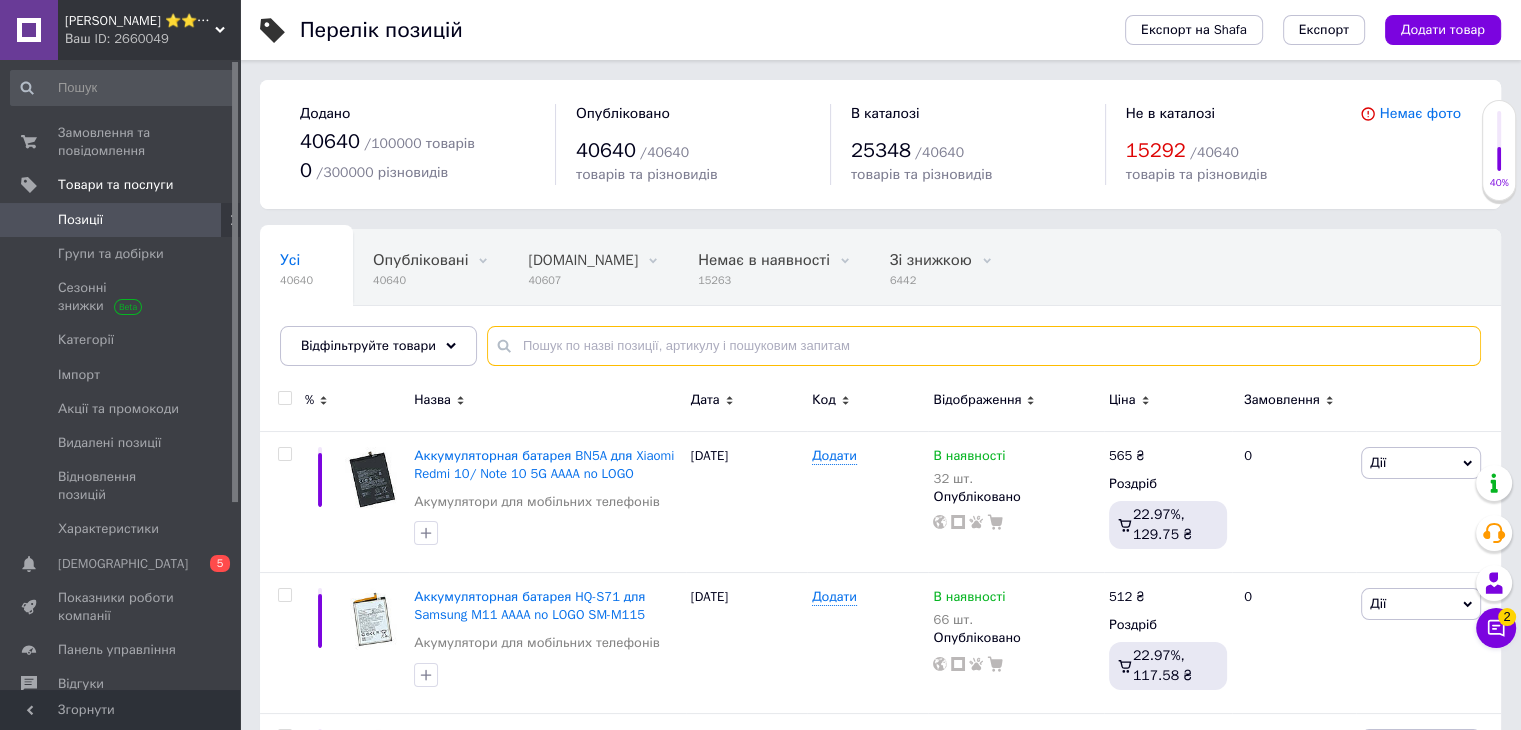 paste on "27084_1826330" 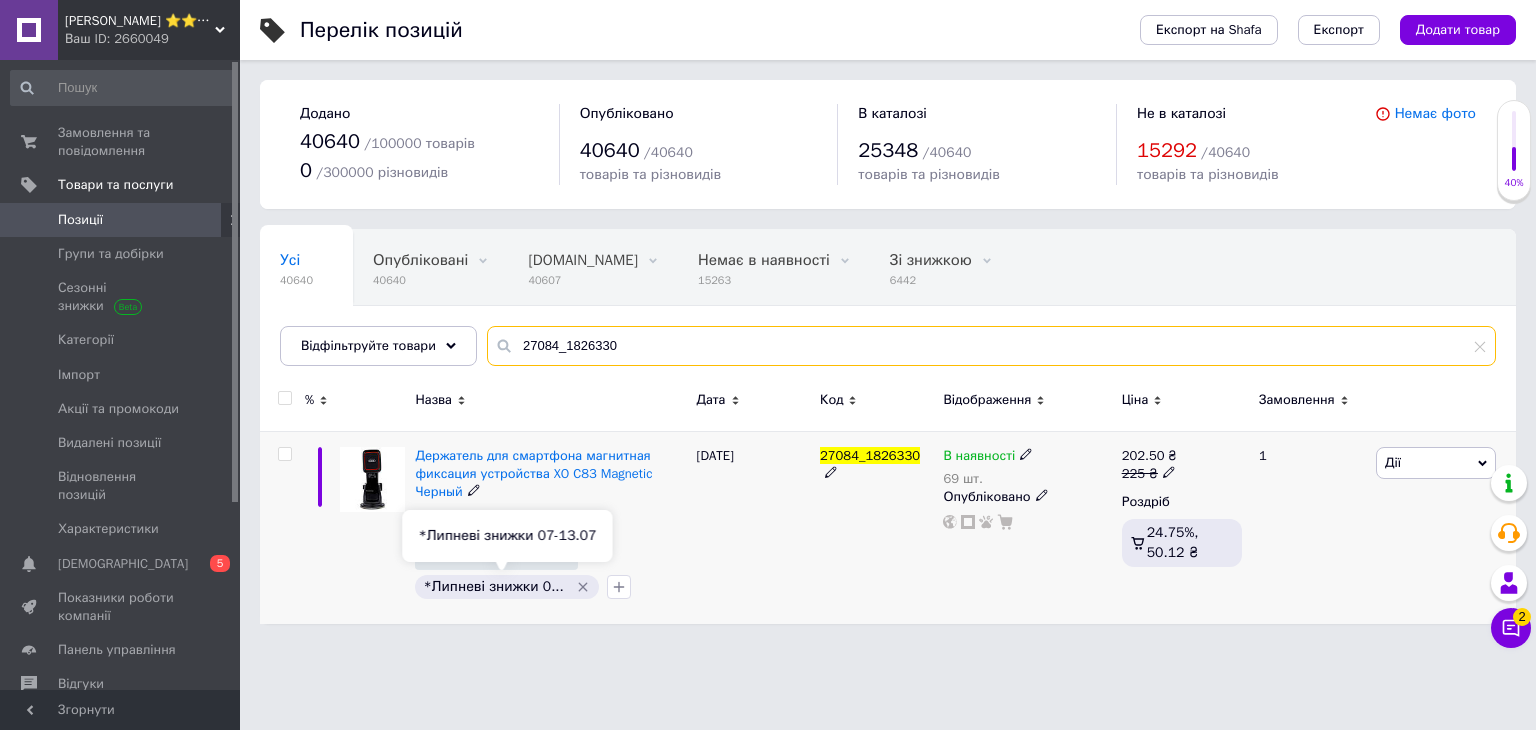 type on "27084_1826330" 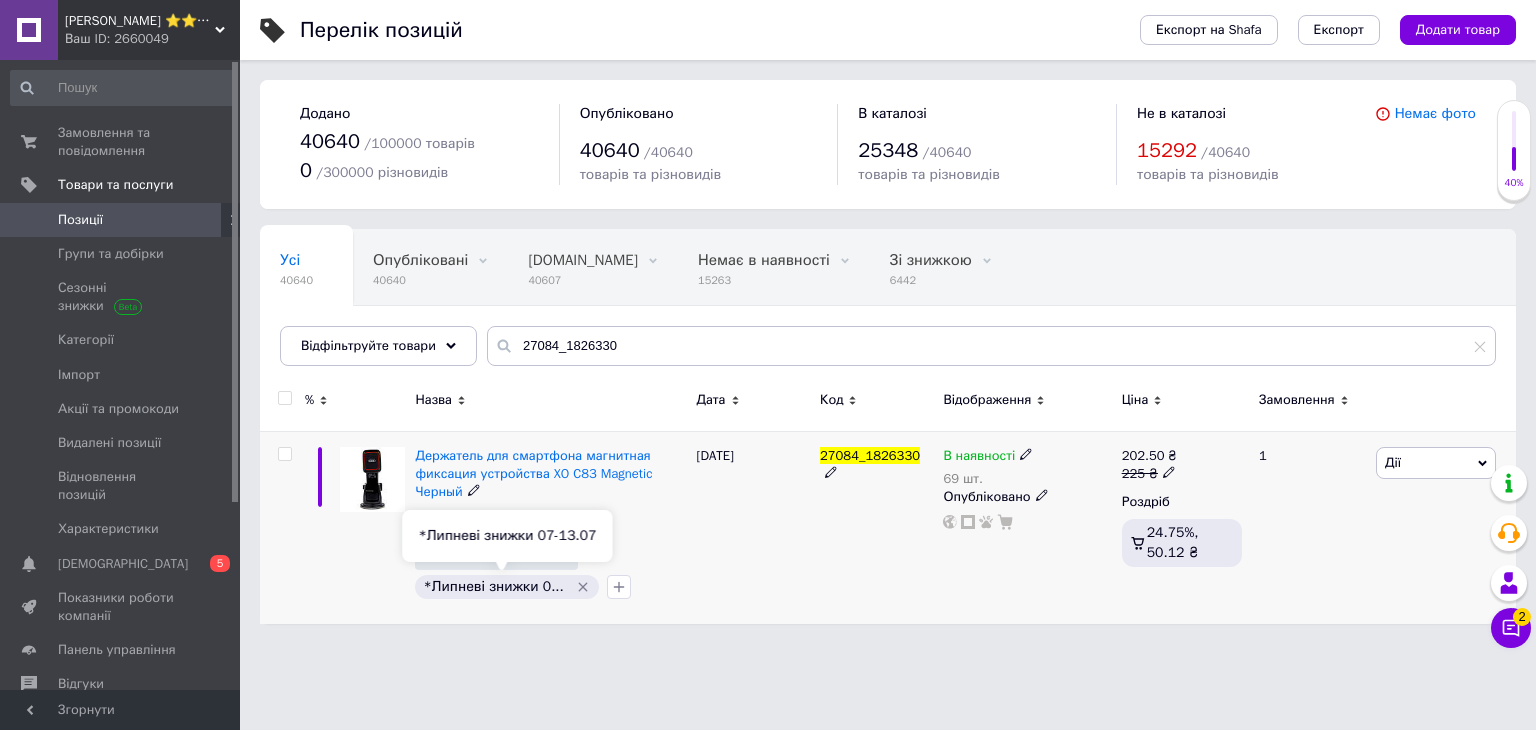 click 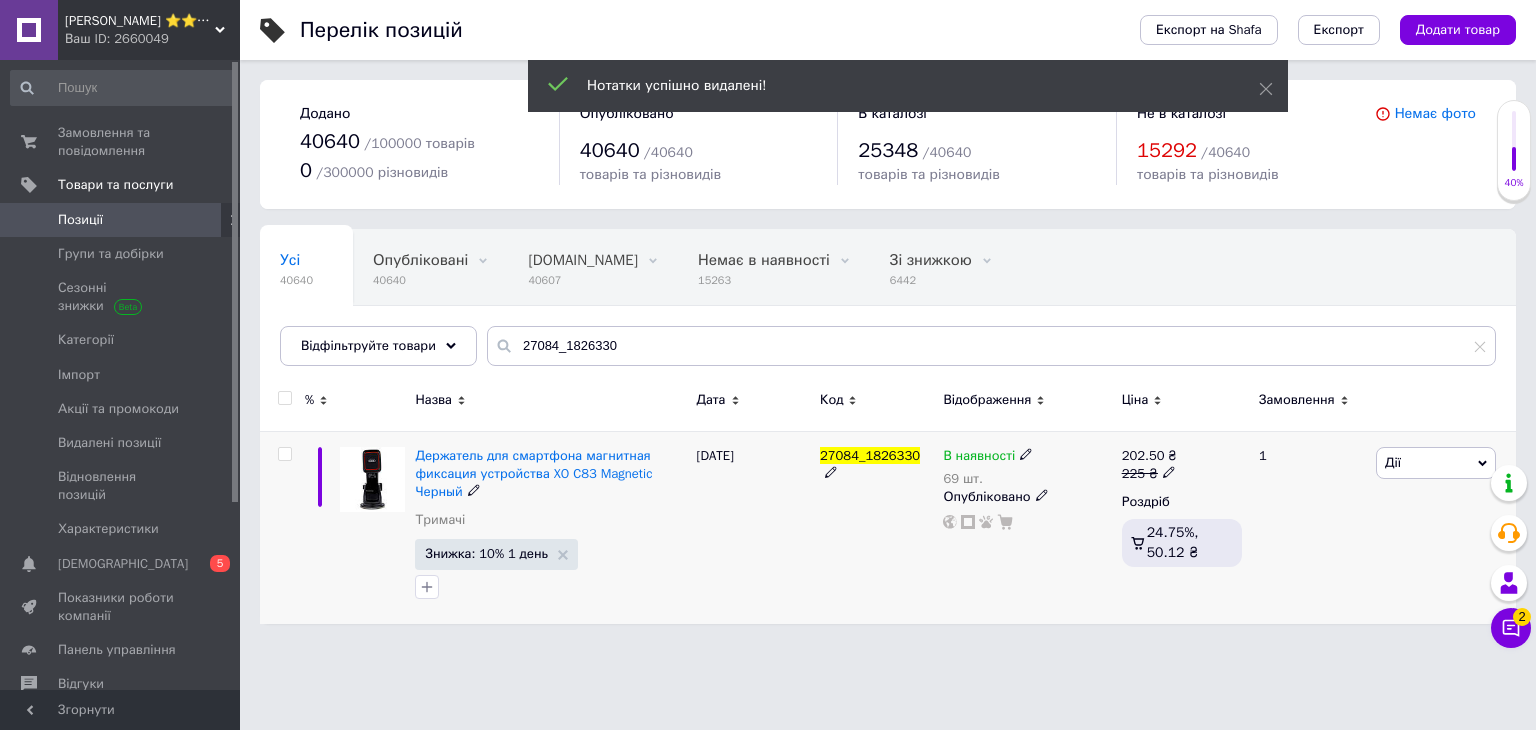 drag, startPoint x: 555, startPoint y: 553, endPoint x: 583, endPoint y: 553, distance: 28 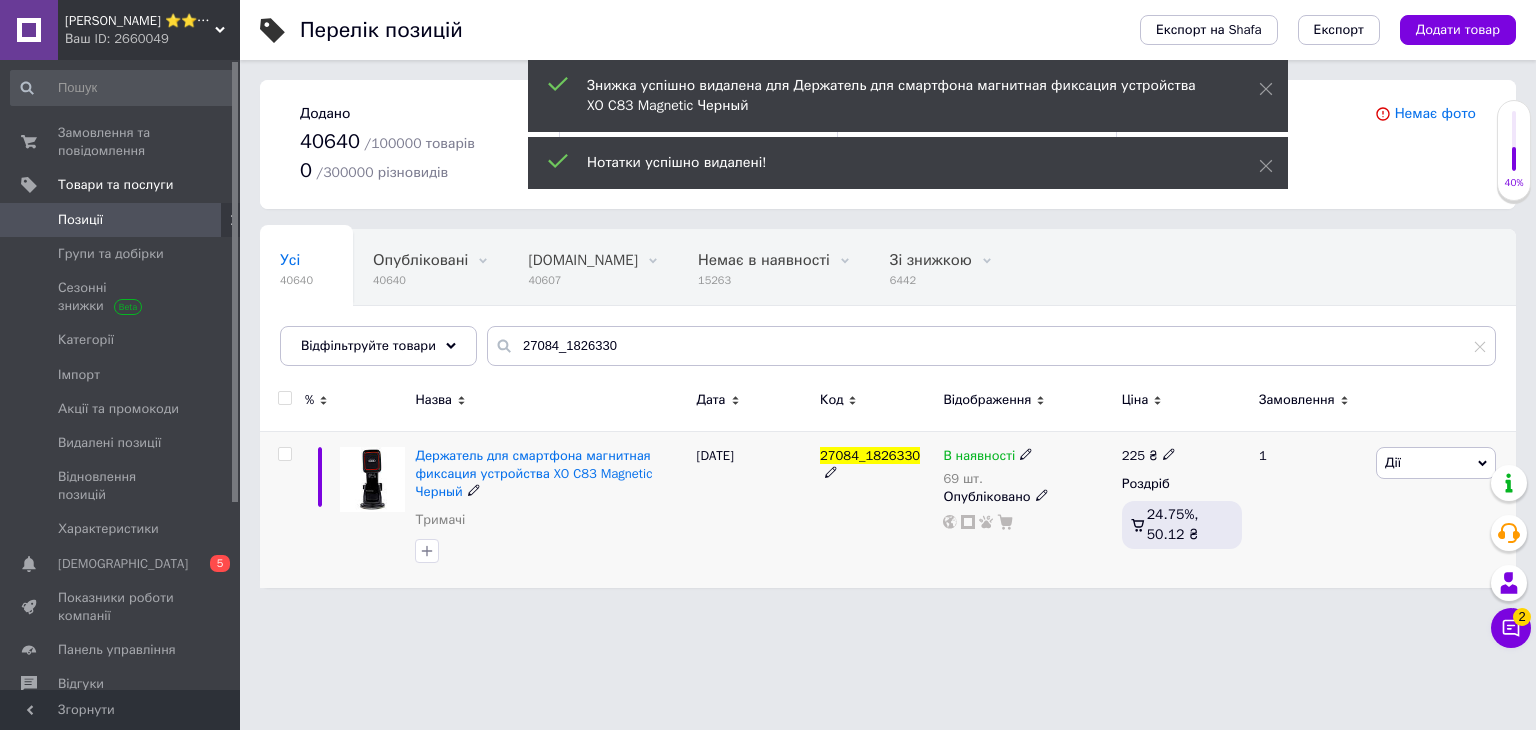 click 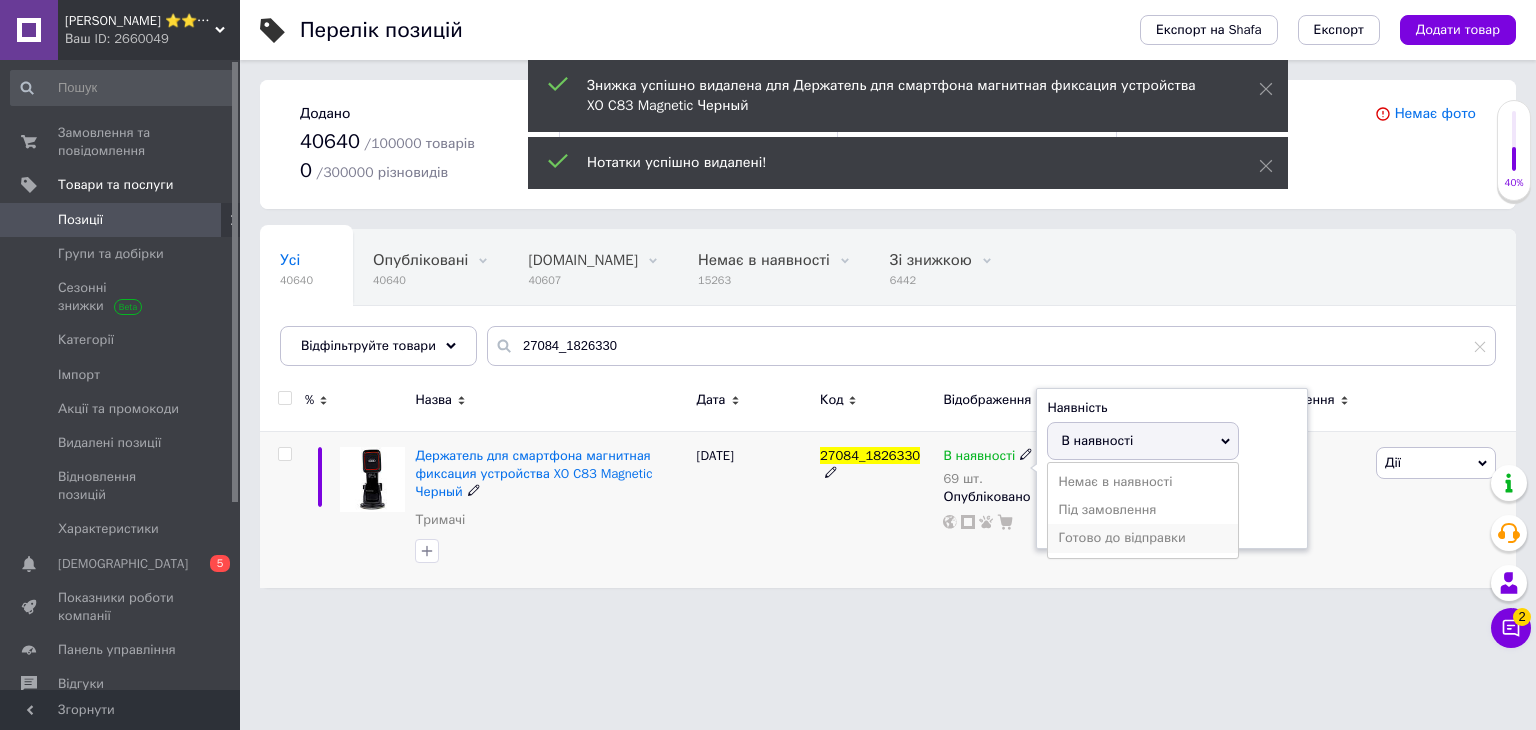 click on "Готово до відправки" at bounding box center (1143, 538) 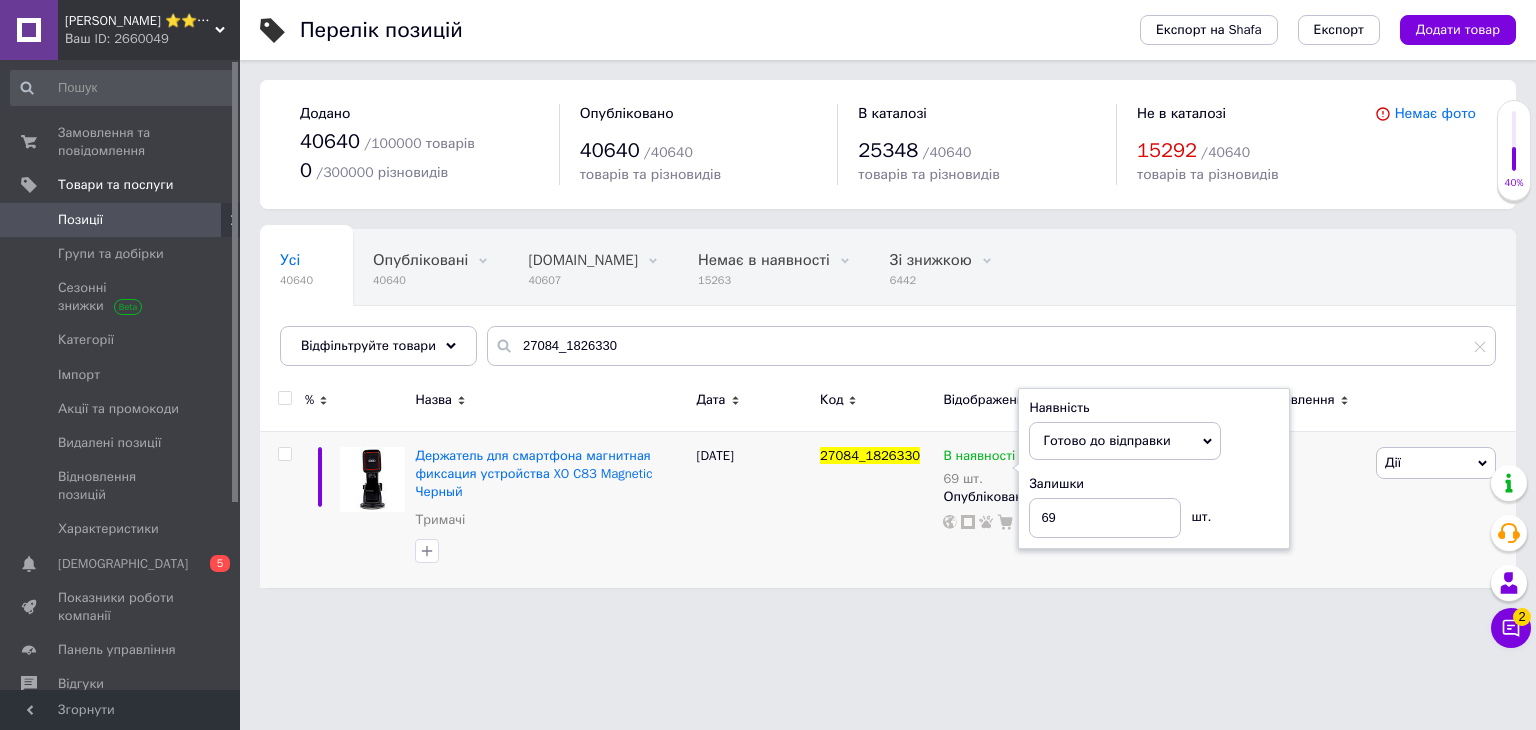 click on "Перелік позицій Експорт на Shafa Експорт Додати товар Додано 40640   / 100000   товарів 0   / 300000   різновидів Опубліковано 40640   / 40640 товарів та різновидів В каталозі 25348   / 40640 товарів та різновидів Не в каталозі 15292   / 40640 товарів та різновидів Немає фото Усі 40640 Опубліковані 40640 Видалити Редагувати [DOMAIN_NAME] 40607 Видалити Редагувати Немає в наявності 15263 Видалити Редагувати Зі знижкою 6442 Видалити Редагувати Вітрина 0 Видалити Редагувати Ok Відфільтровано...  Зберегти Нічого не знайдено Можливо, помилка у слові  або немає відповідностей за вашим запитом. Усі 40640 Опубліковані 40640" at bounding box center [888, 304] 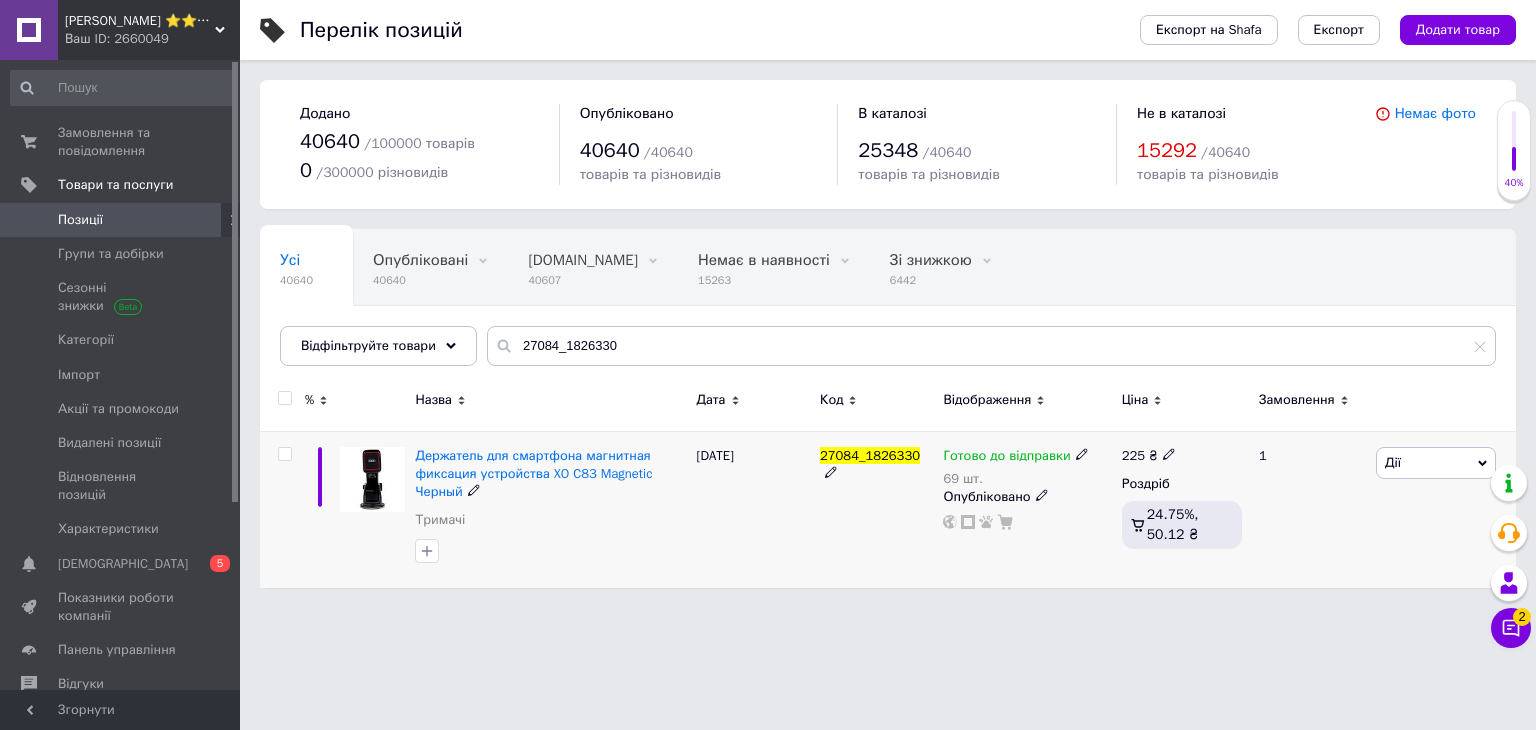 click 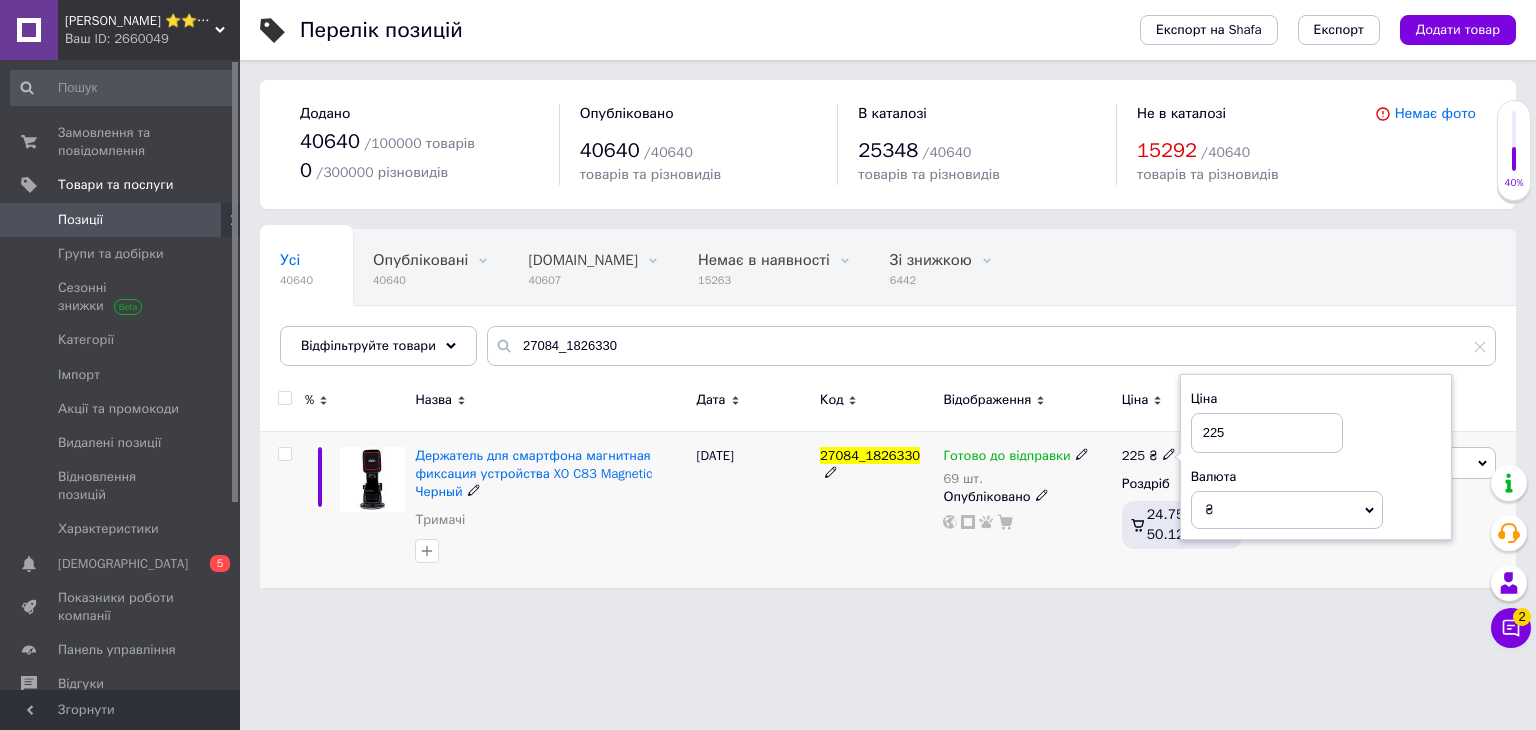 click on "225" at bounding box center [1267, 433] 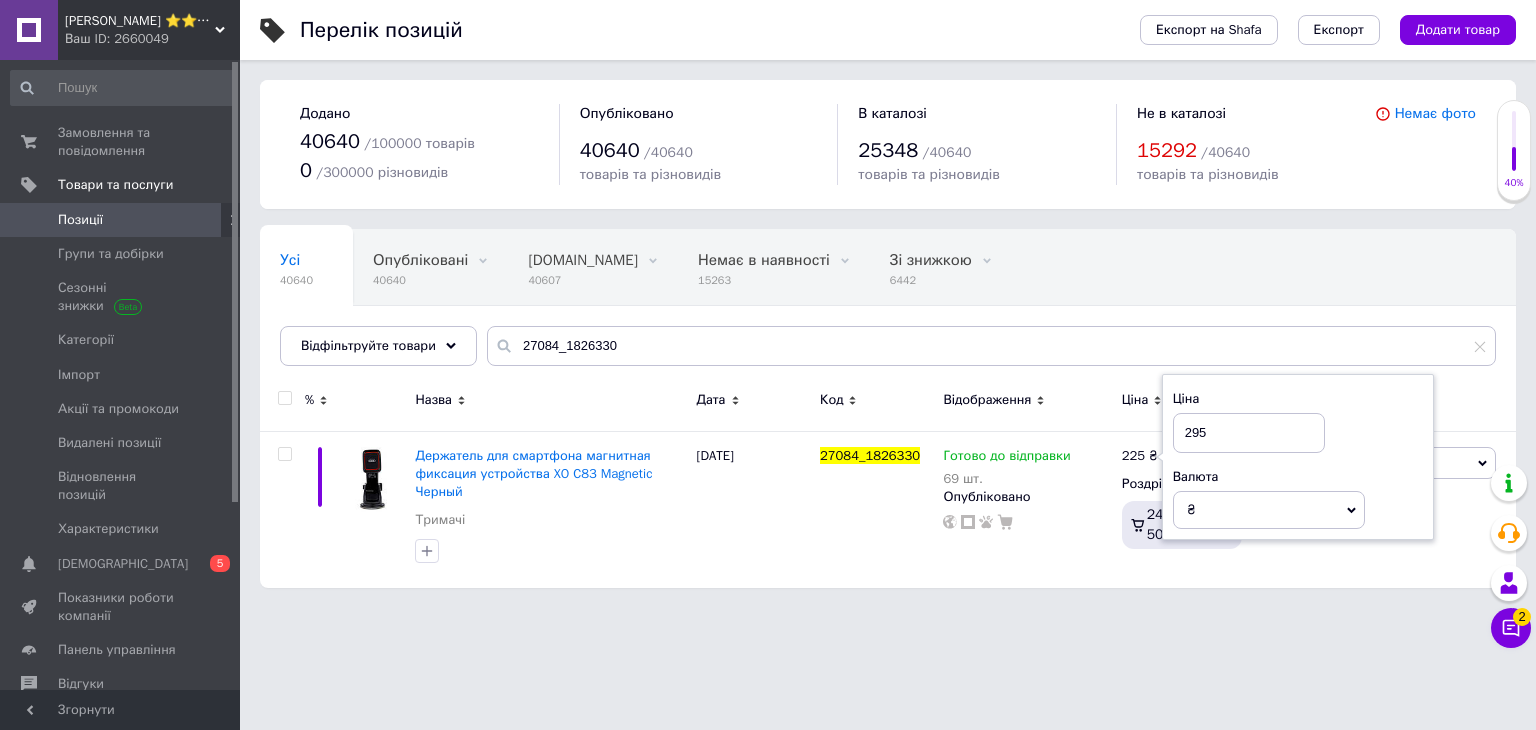 type on "295" 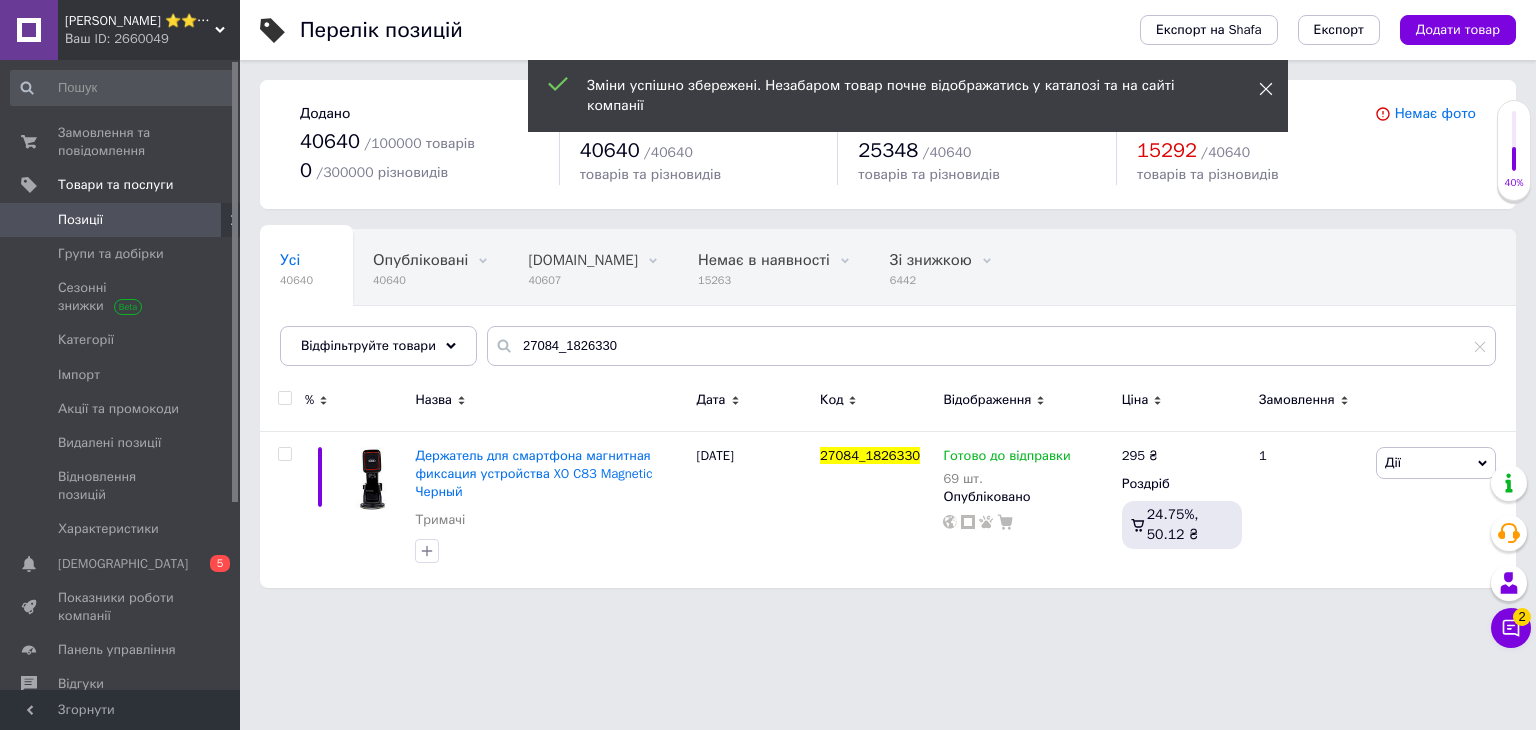 click 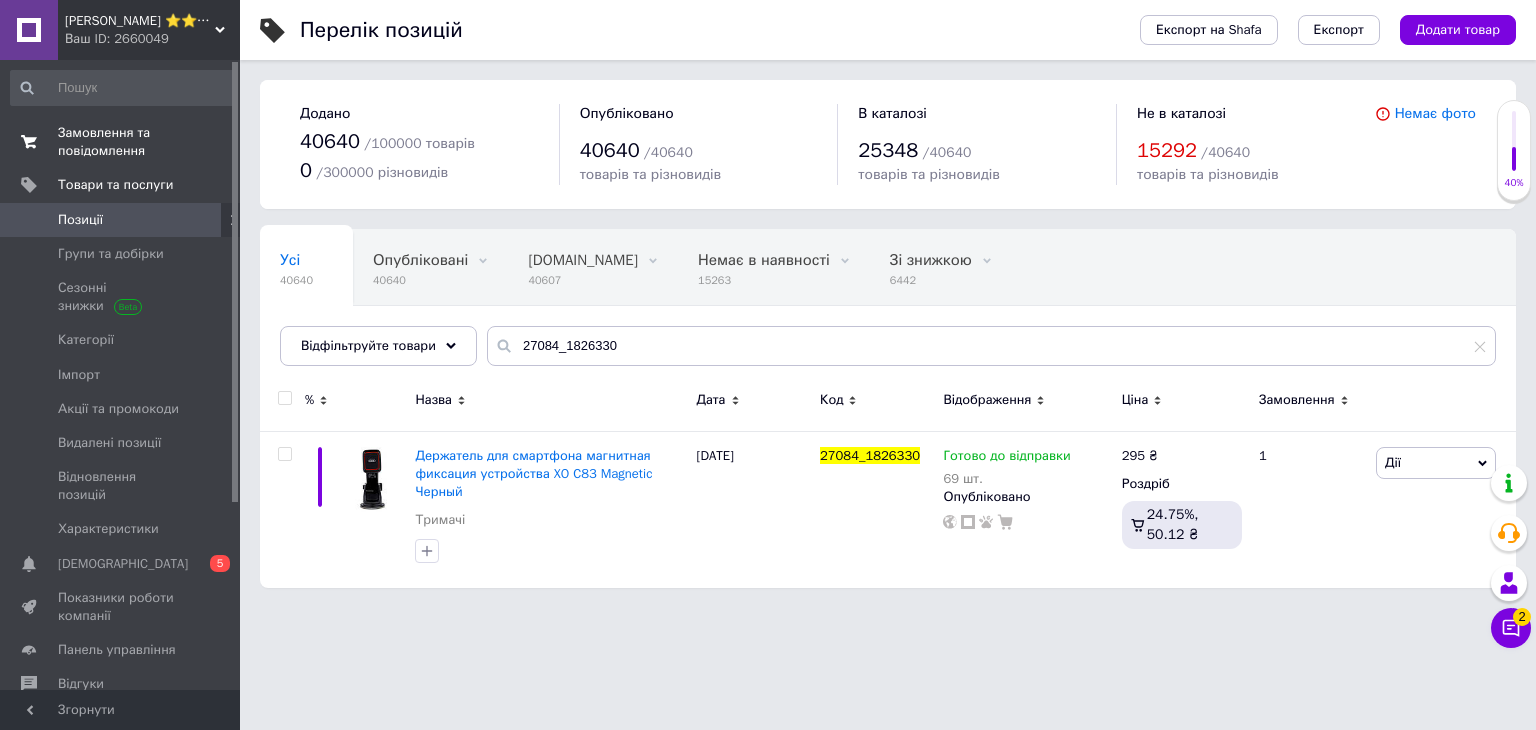 click on "Замовлення та повідомлення" at bounding box center [121, 142] 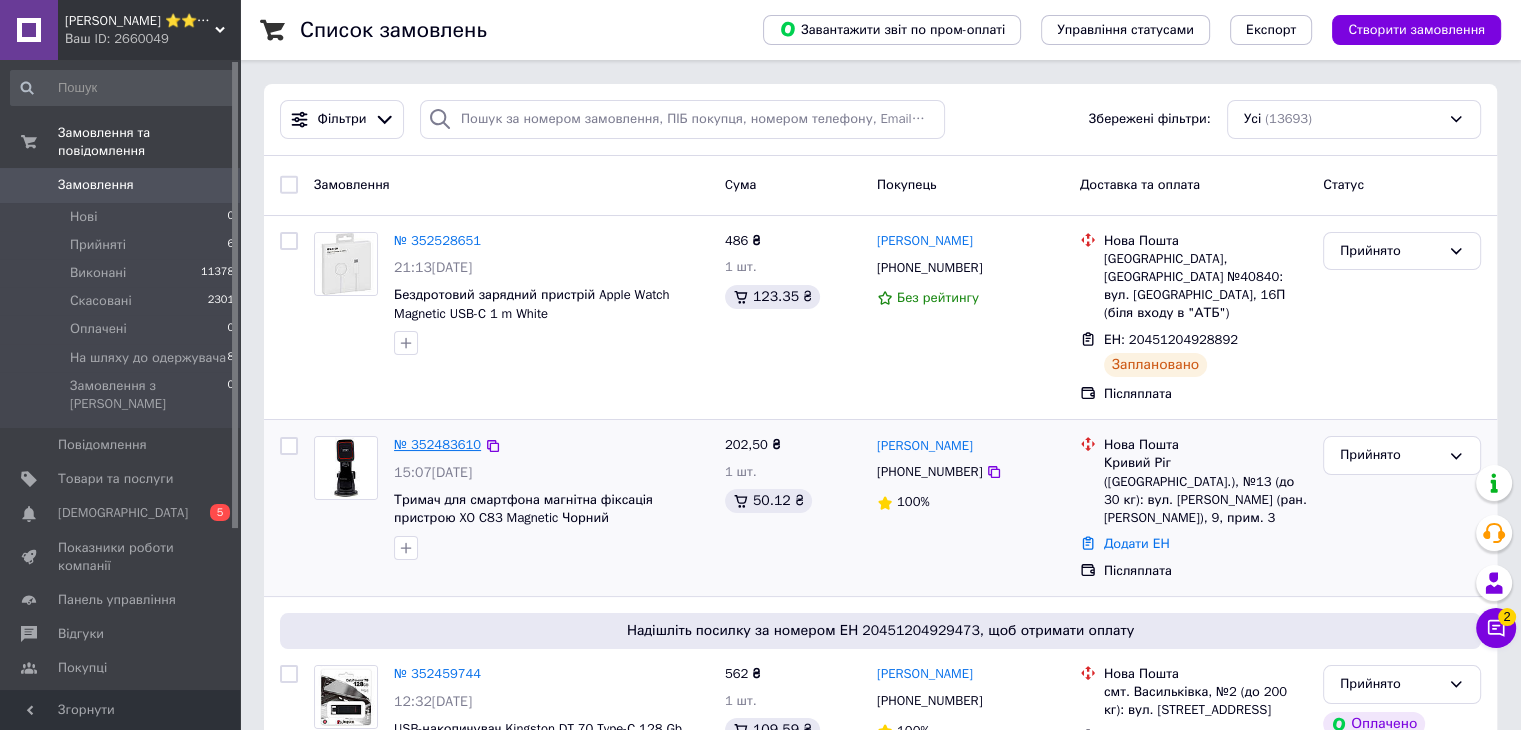 click on "№ 352483610" at bounding box center (437, 444) 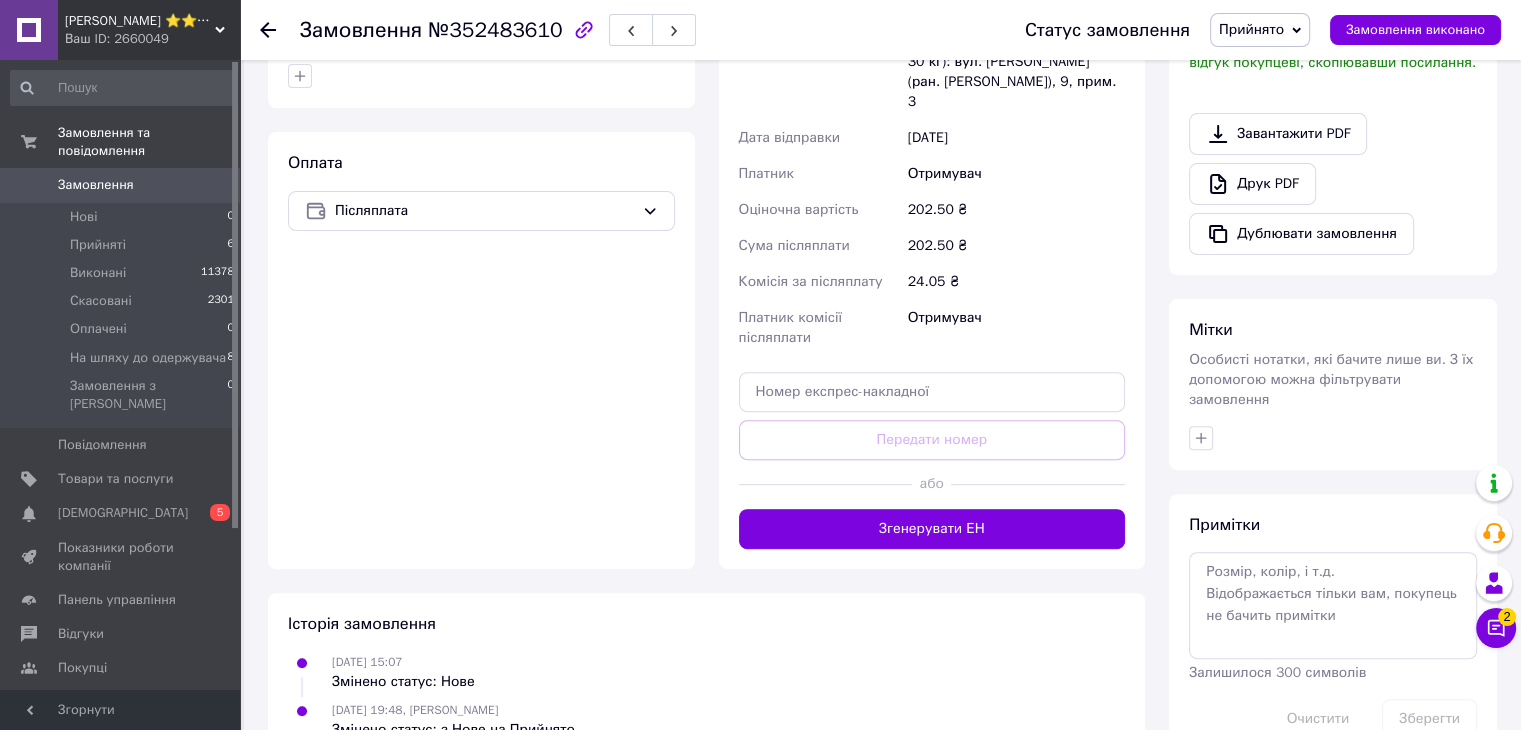 scroll, scrollTop: 672, scrollLeft: 0, axis: vertical 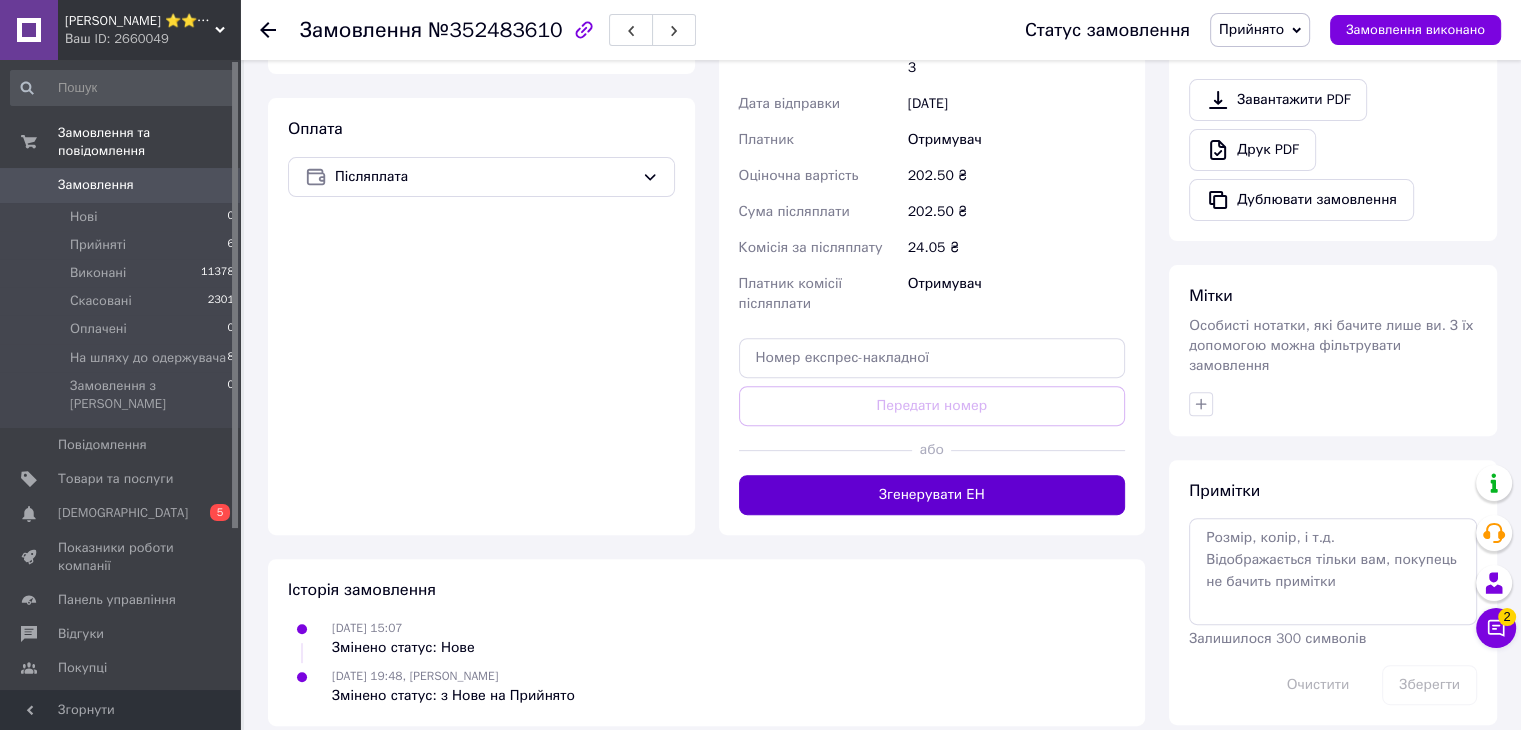 click on "Згенерувати ЕН" at bounding box center [932, 495] 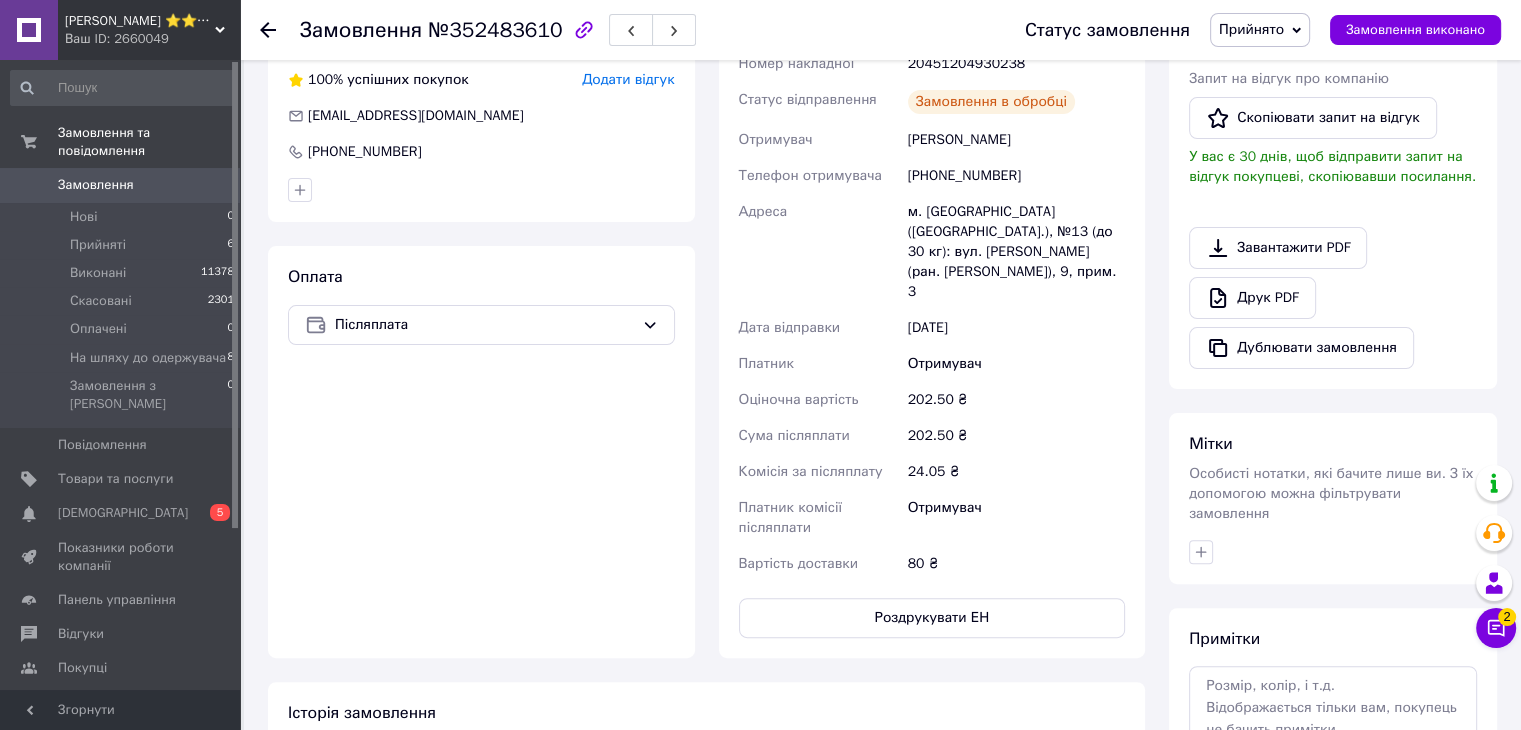 scroll, scrollTop: 372, scrollLeft: 0, axis: vertical 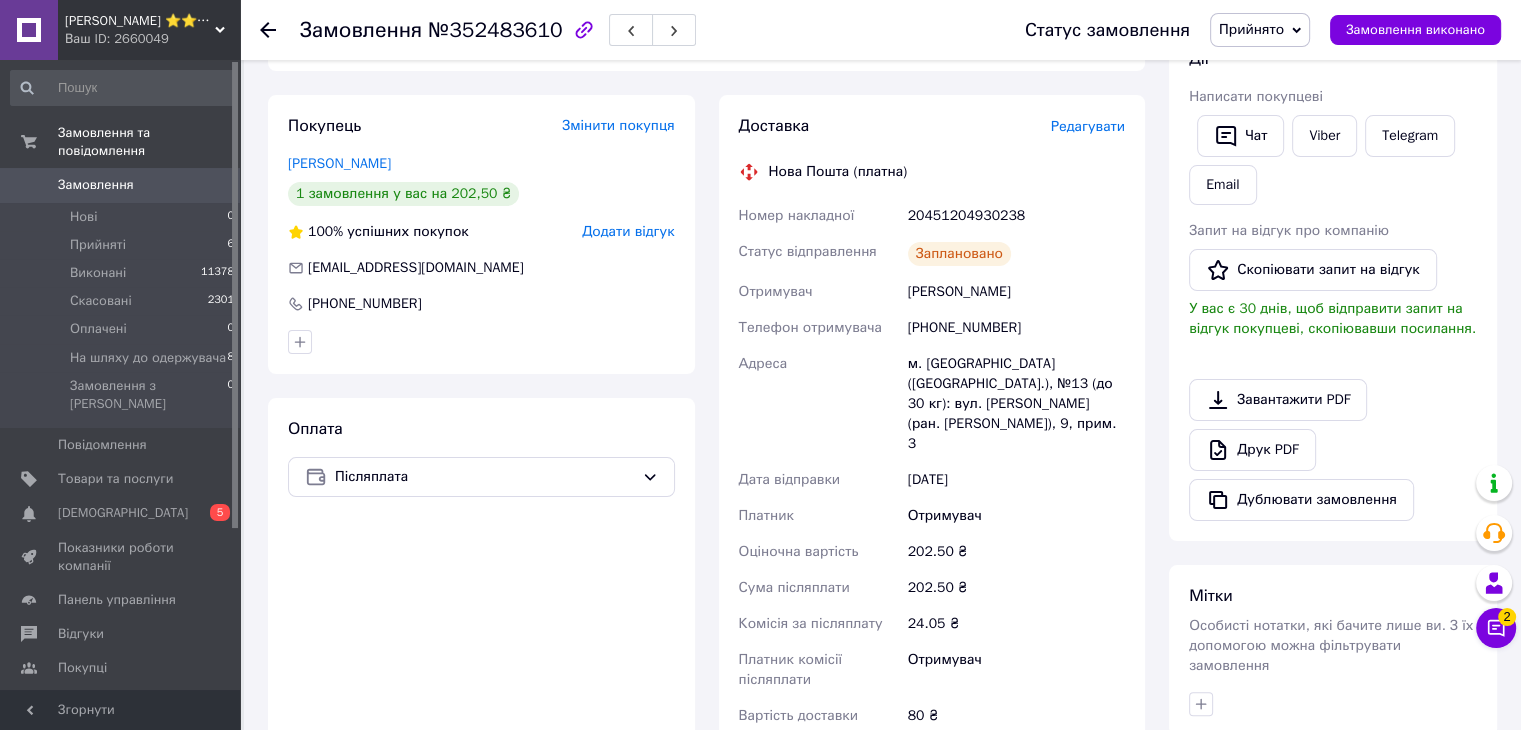 click on "20451204930238" at bounding box center (1016, 216) 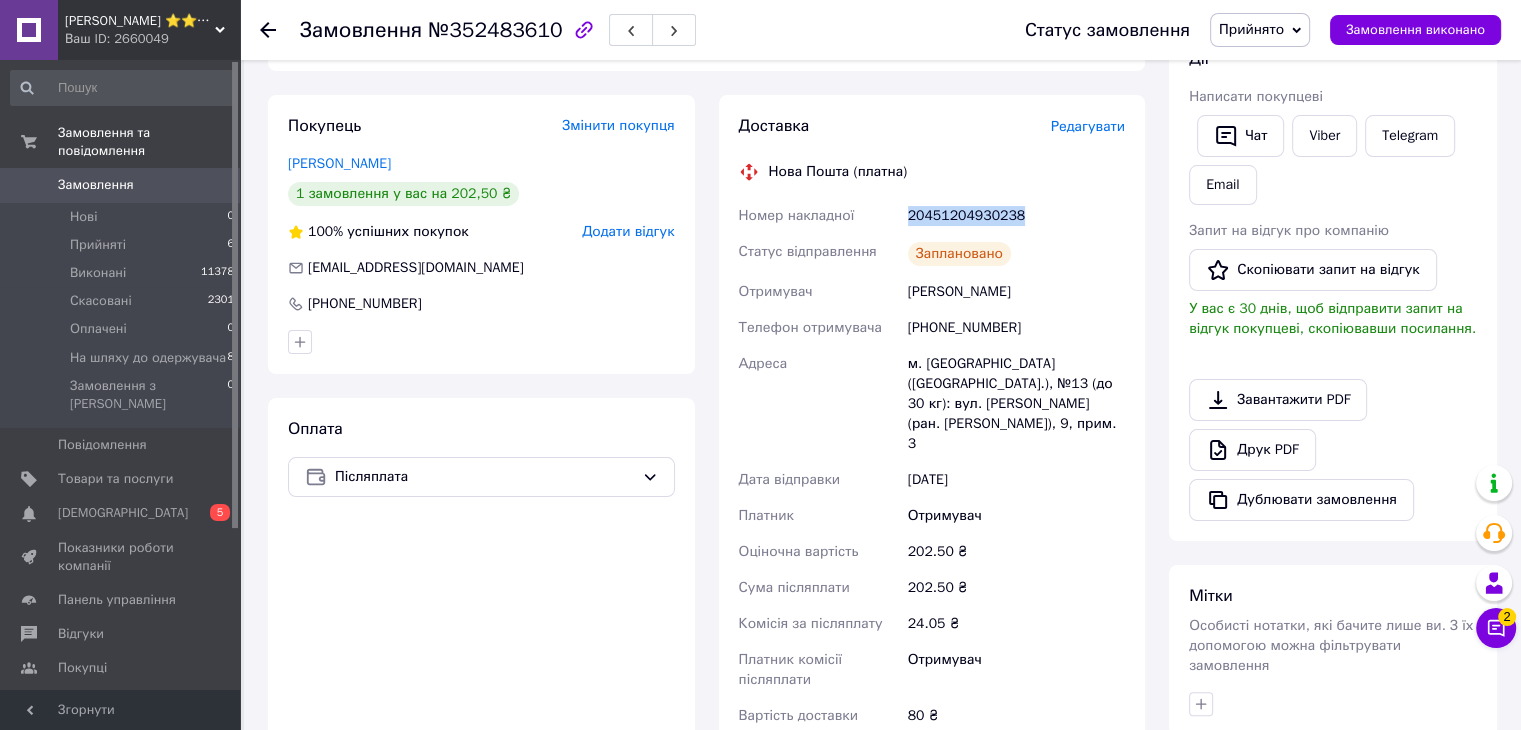 click on "20451204930238" at bounding box center (1016, 216) 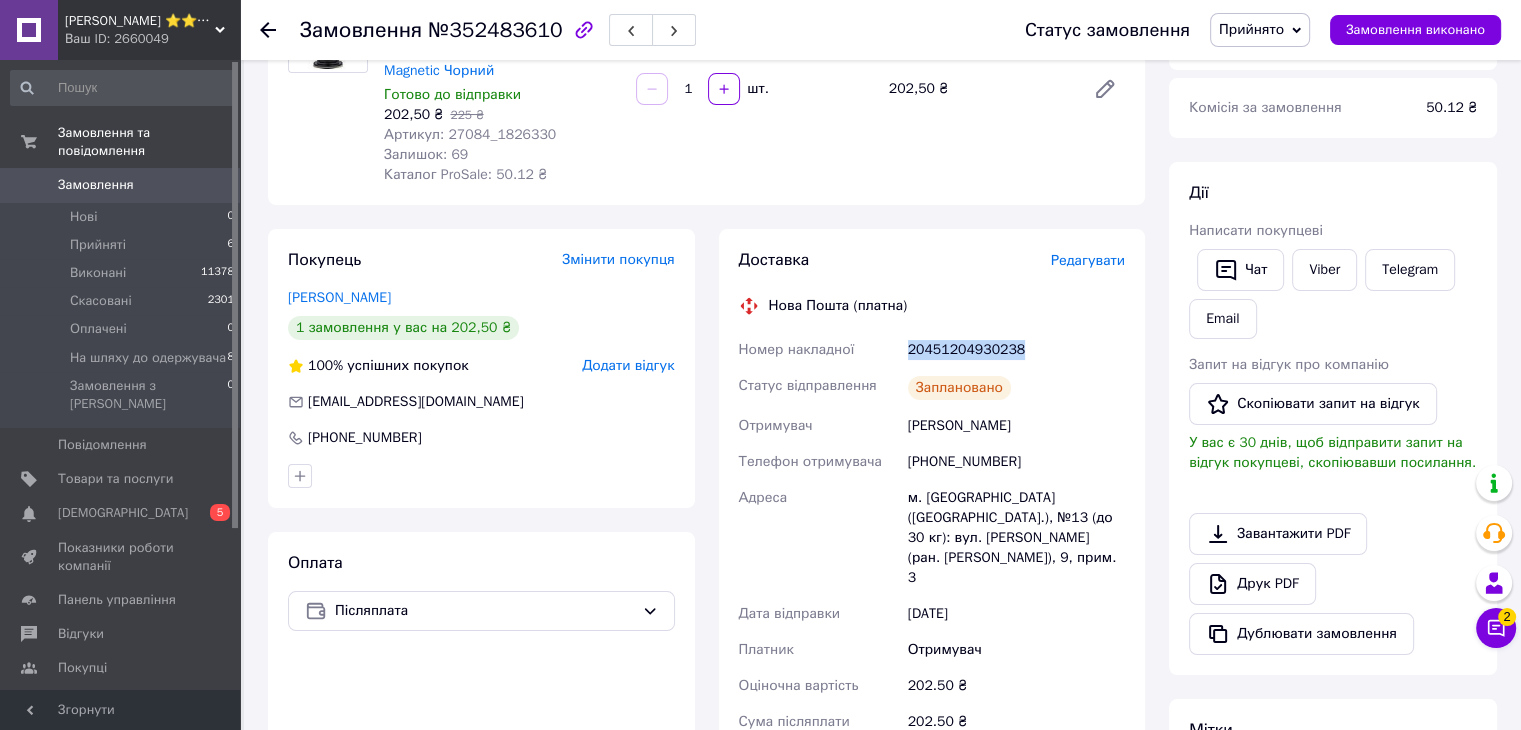 scroll, scrollTop: 0, scrollLeft: 0, axis: both 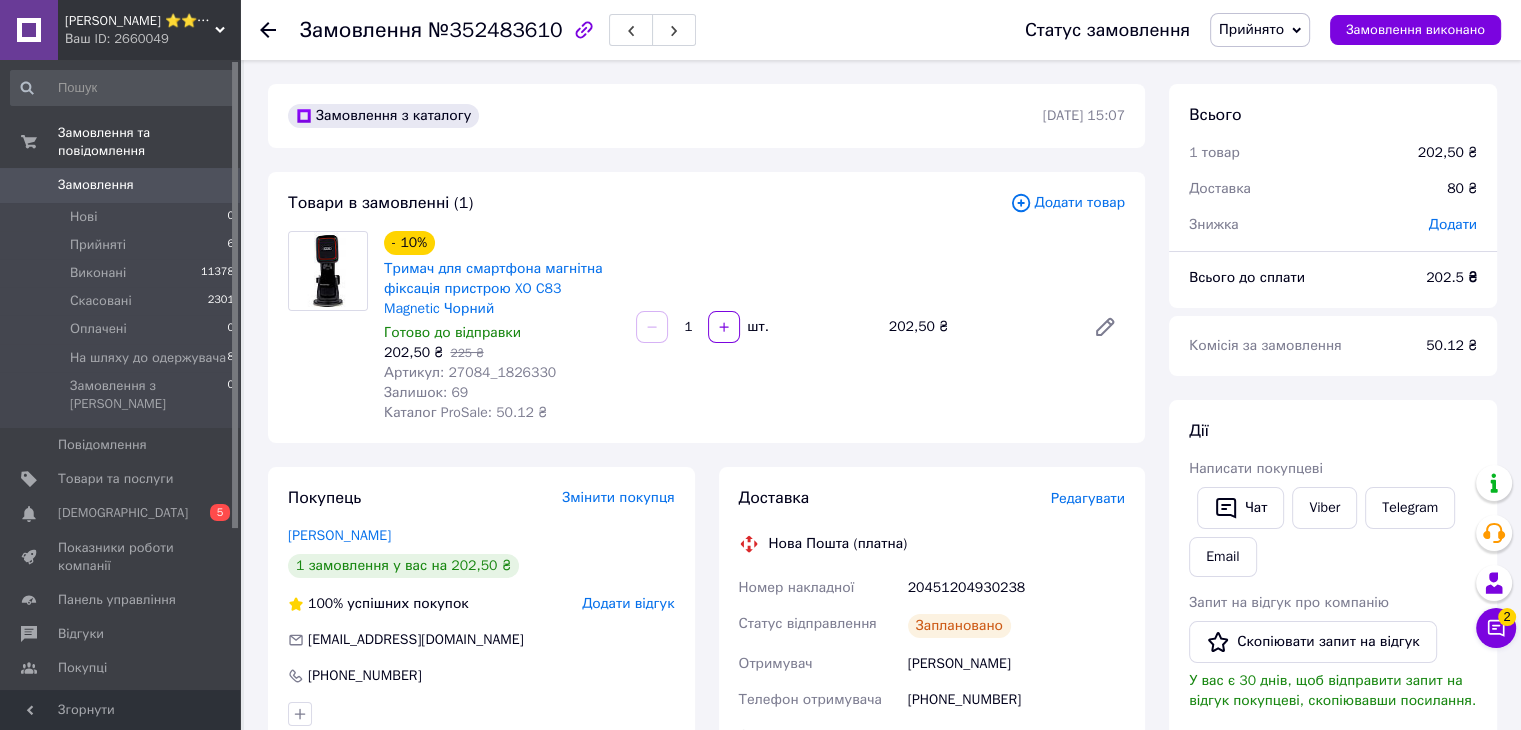 click 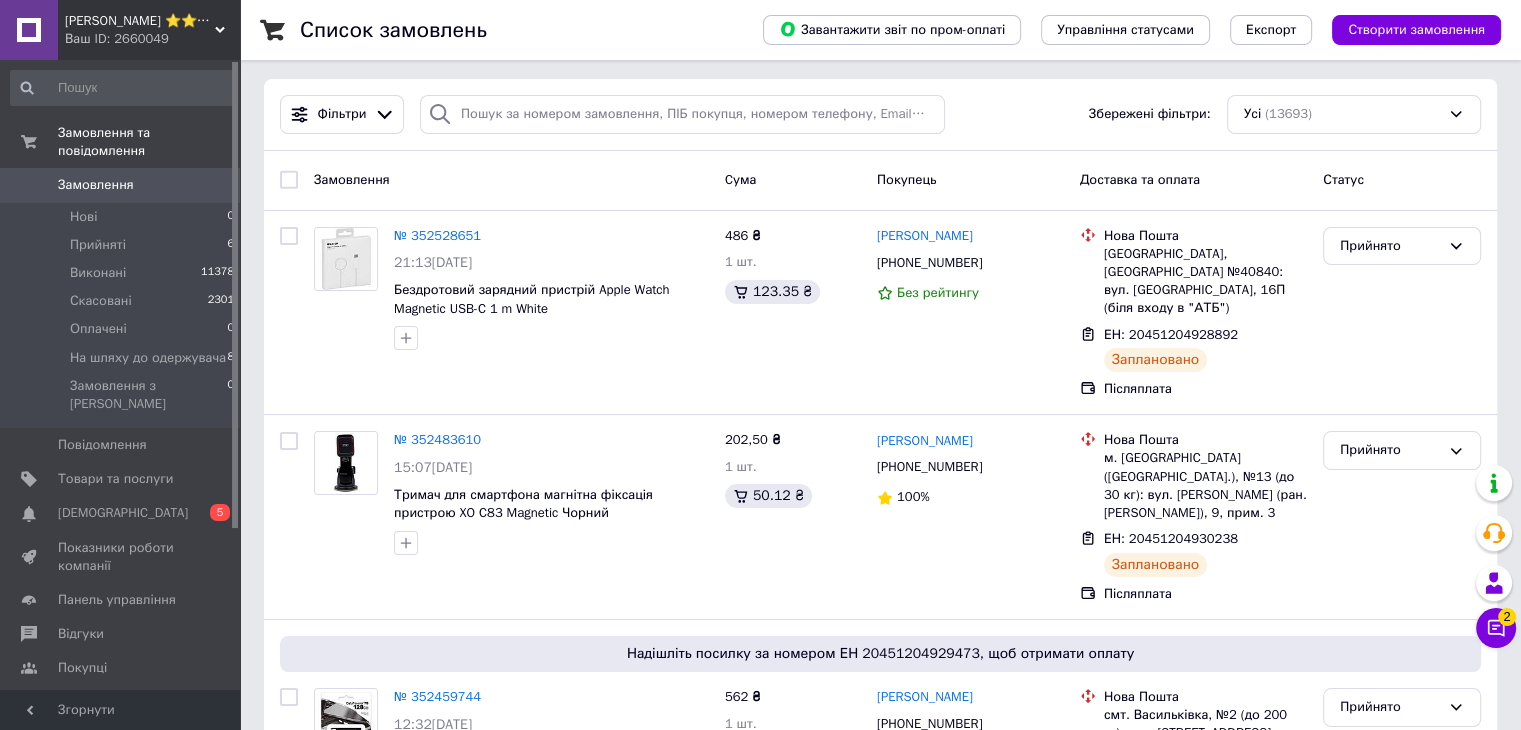 scroll, scrollTop: 0, scrollLeft: 0, axis: both 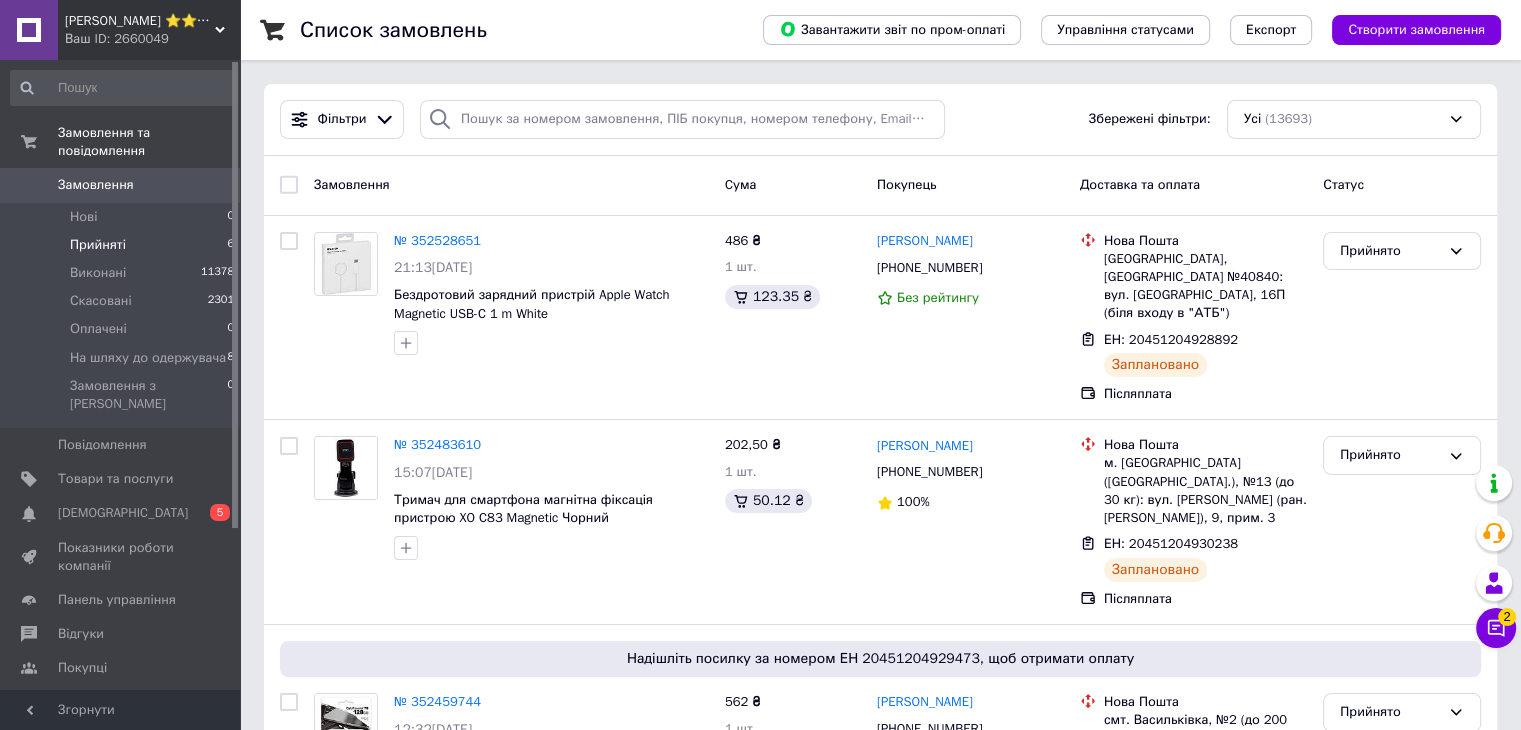 click on "Прийняті" at bounding box center [98, 245] 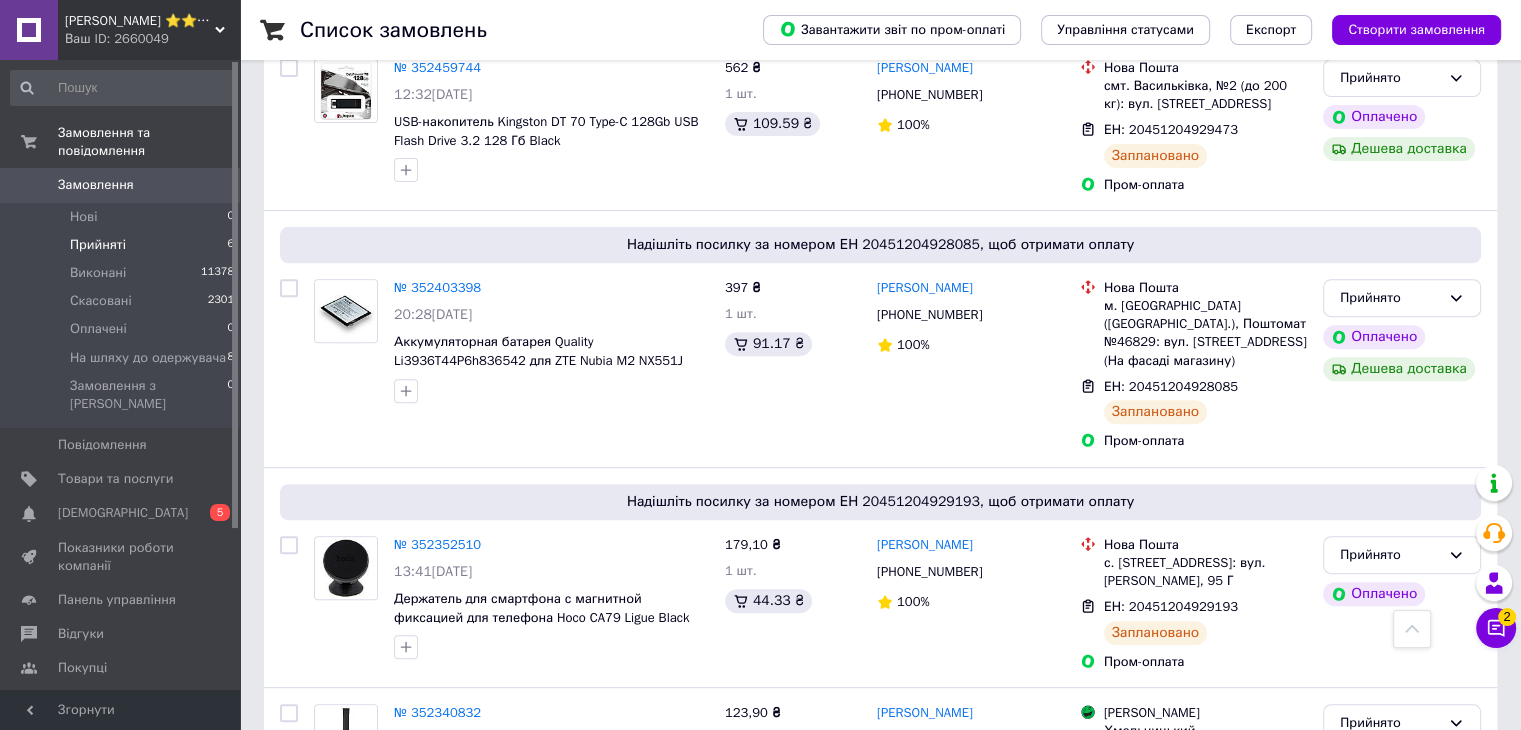 scroll, scrollTop: 824, scrollLeft: 0, axis: vertical 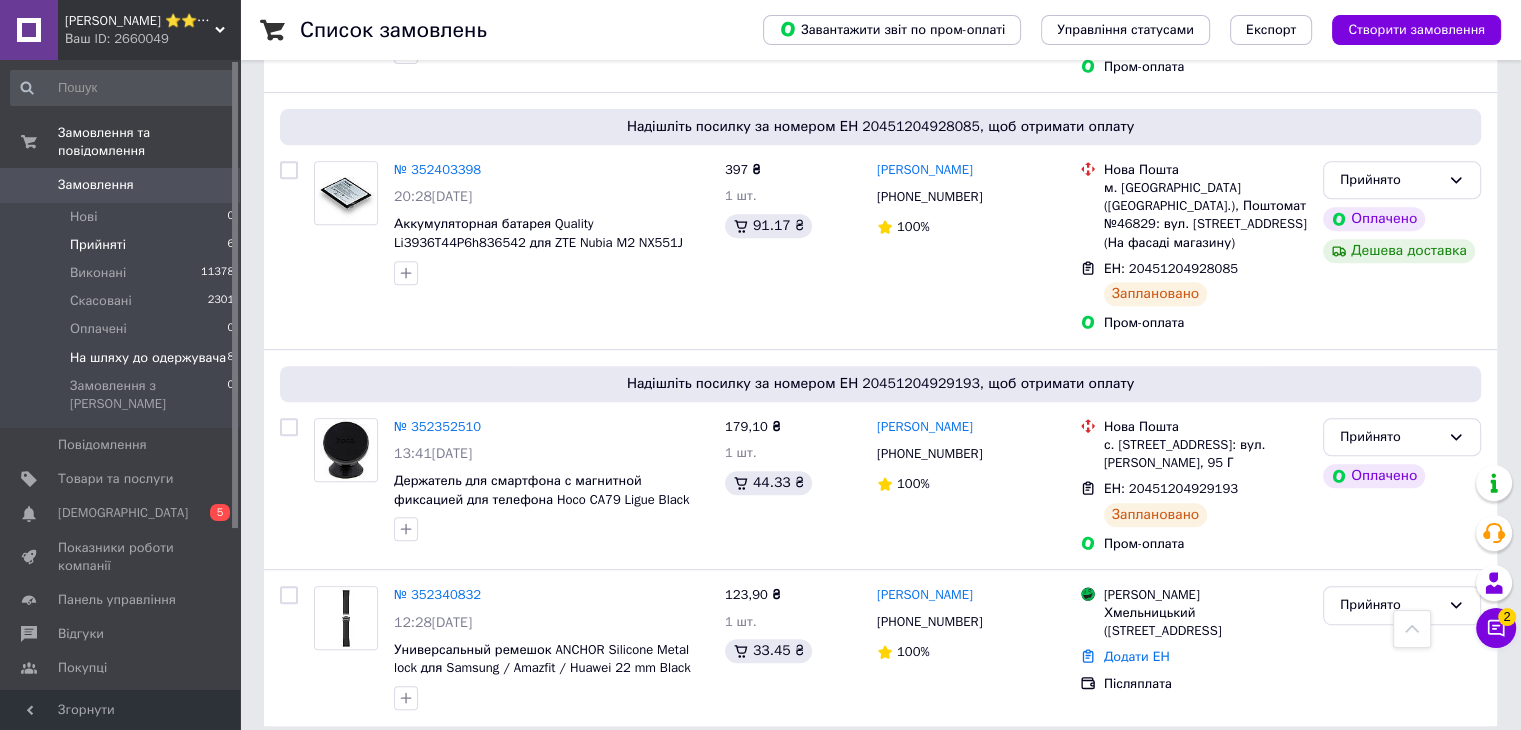 click on "На шляху до одержувача" at bounding box center (148, 358) 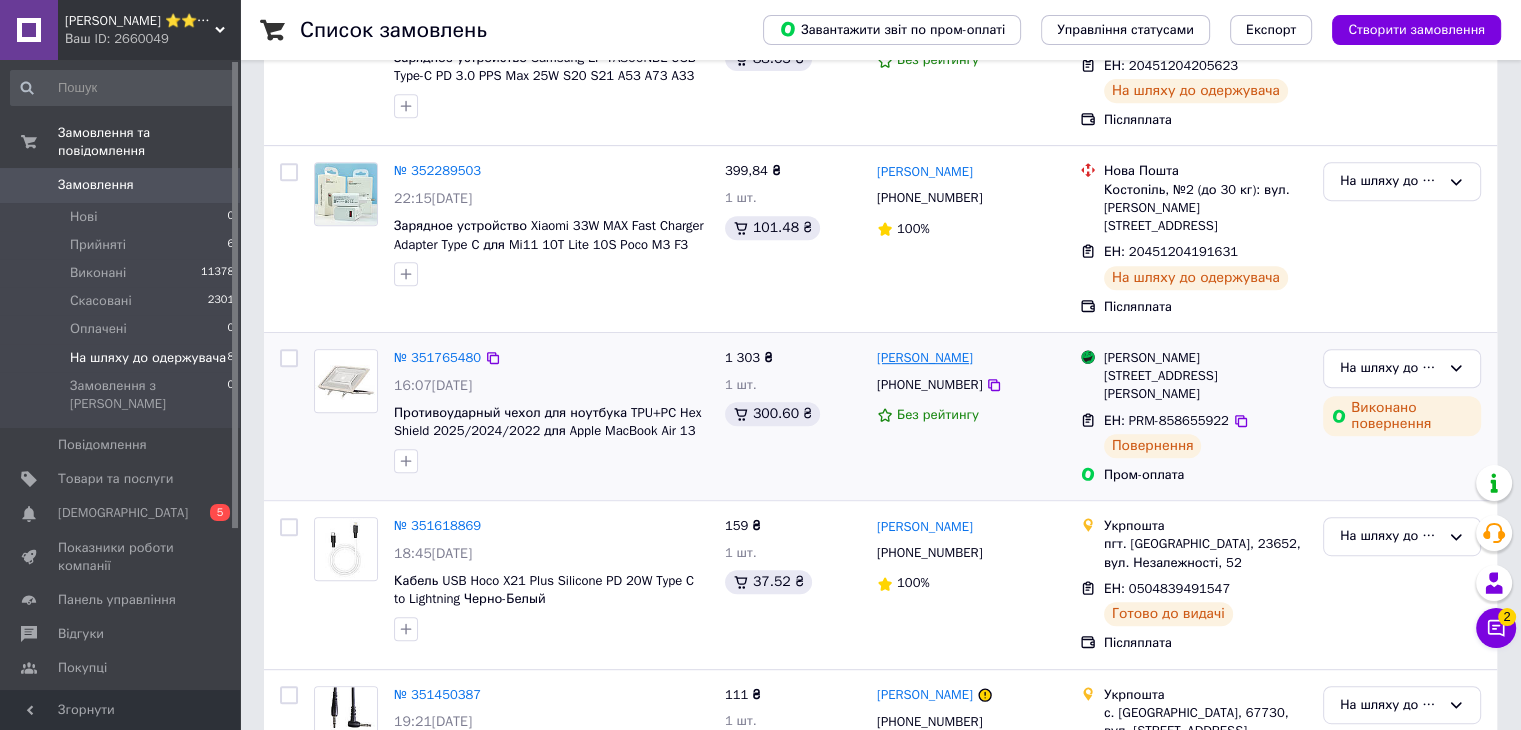 scroll, scrollTop: 961, scrollLeft: 0, axis: vertical 